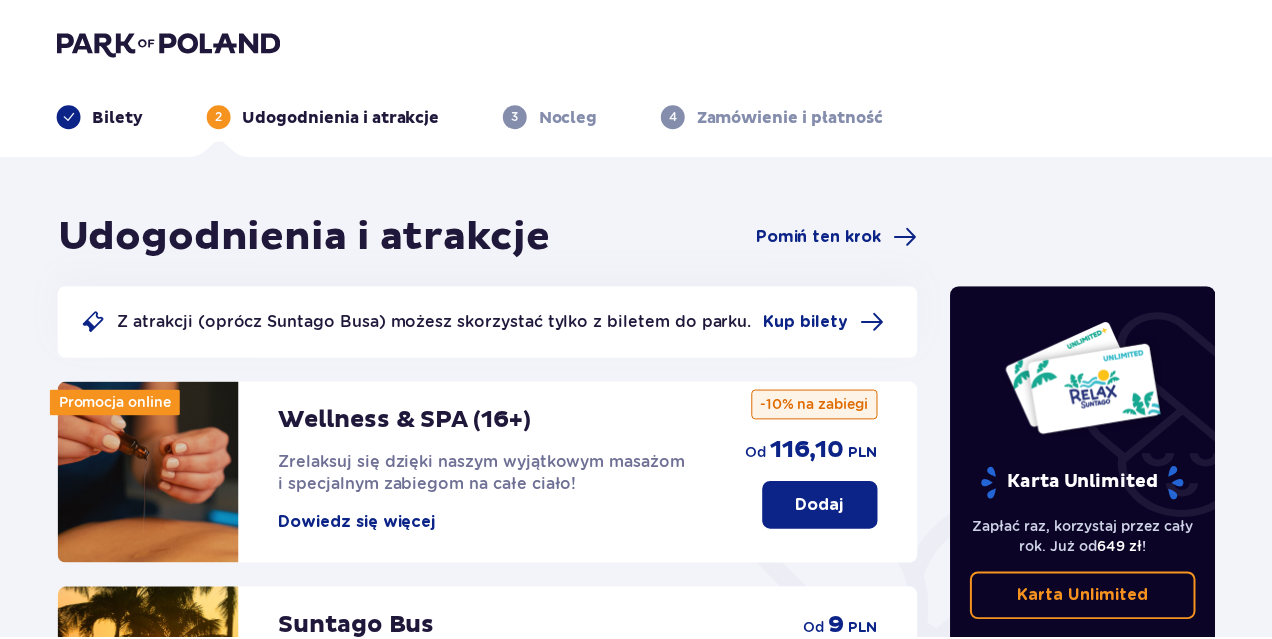 scroll, scrollTop: 0, scrollLeft: 0, axis: both 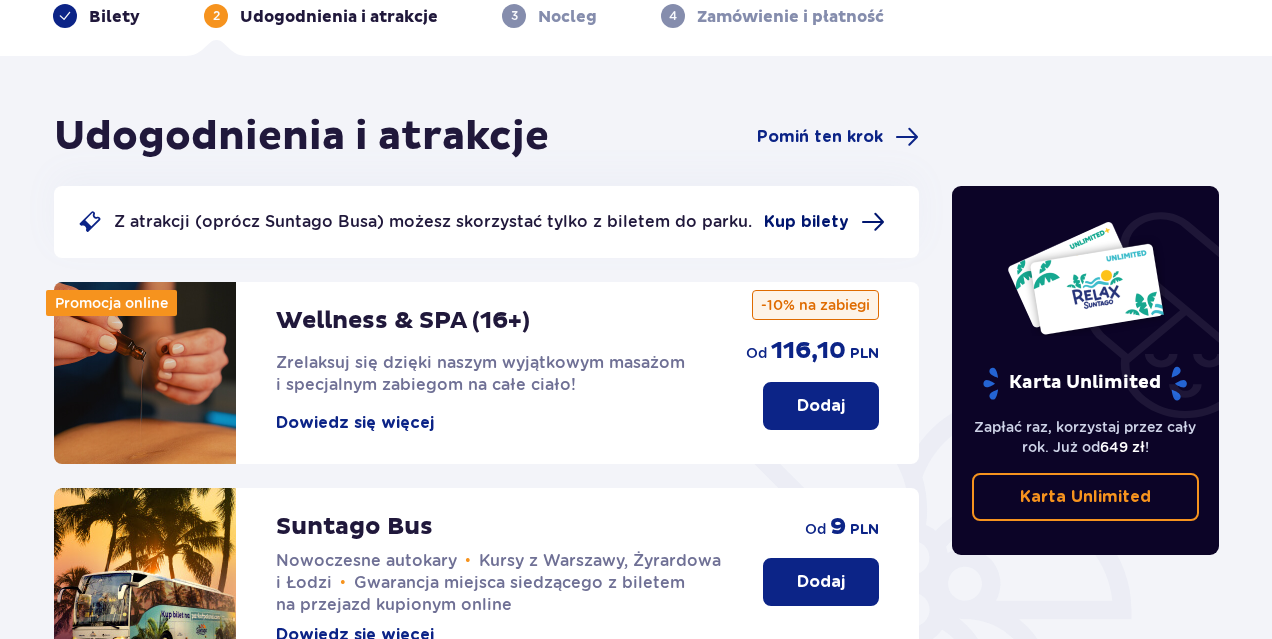 click on "Kup bilety" at bounding box center (824, 222) 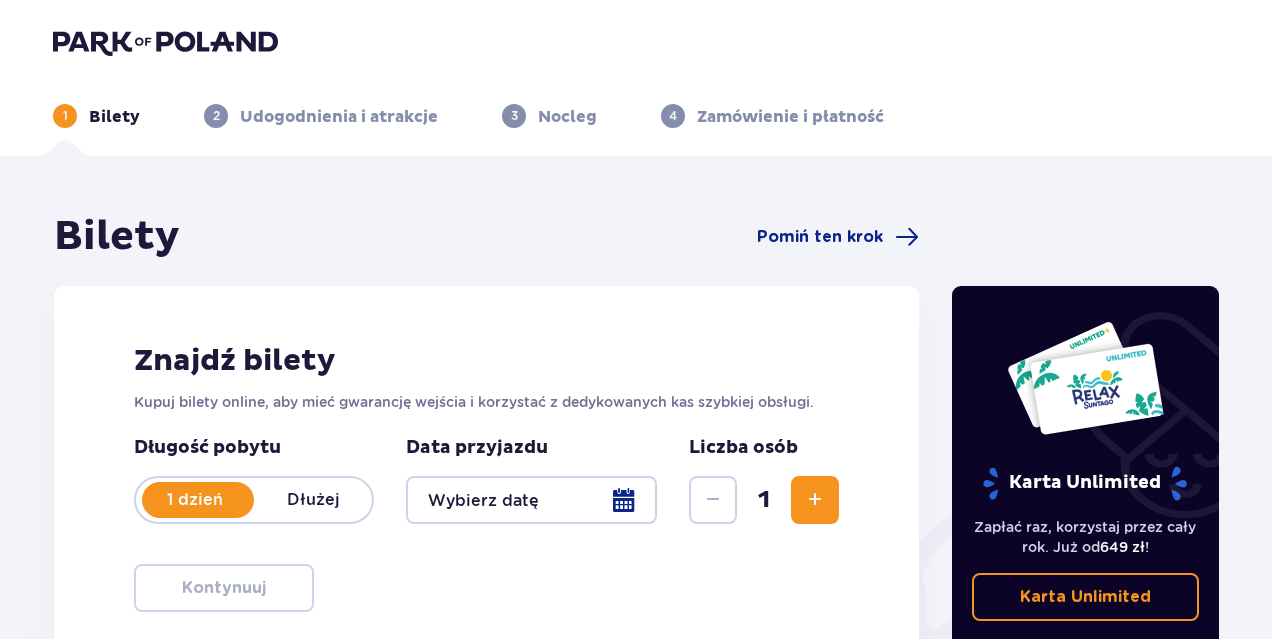 scroll, scrollTop: 200, scrollLeft: 0, axis: vertical 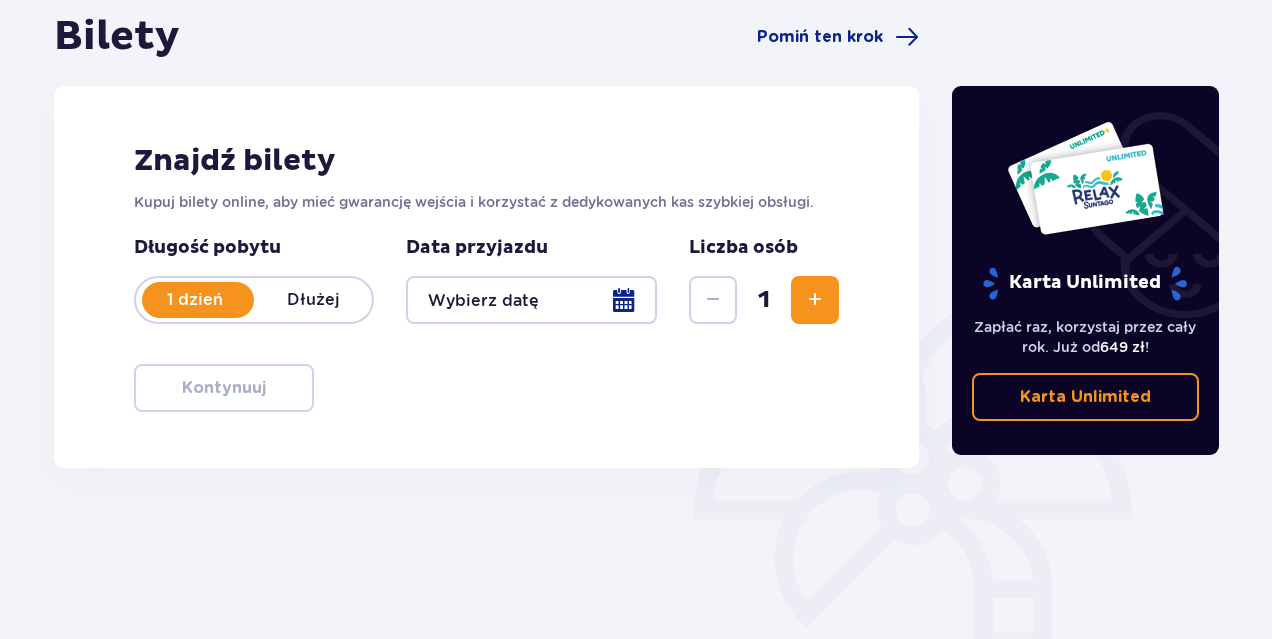 click at bounding box center [531, 300] 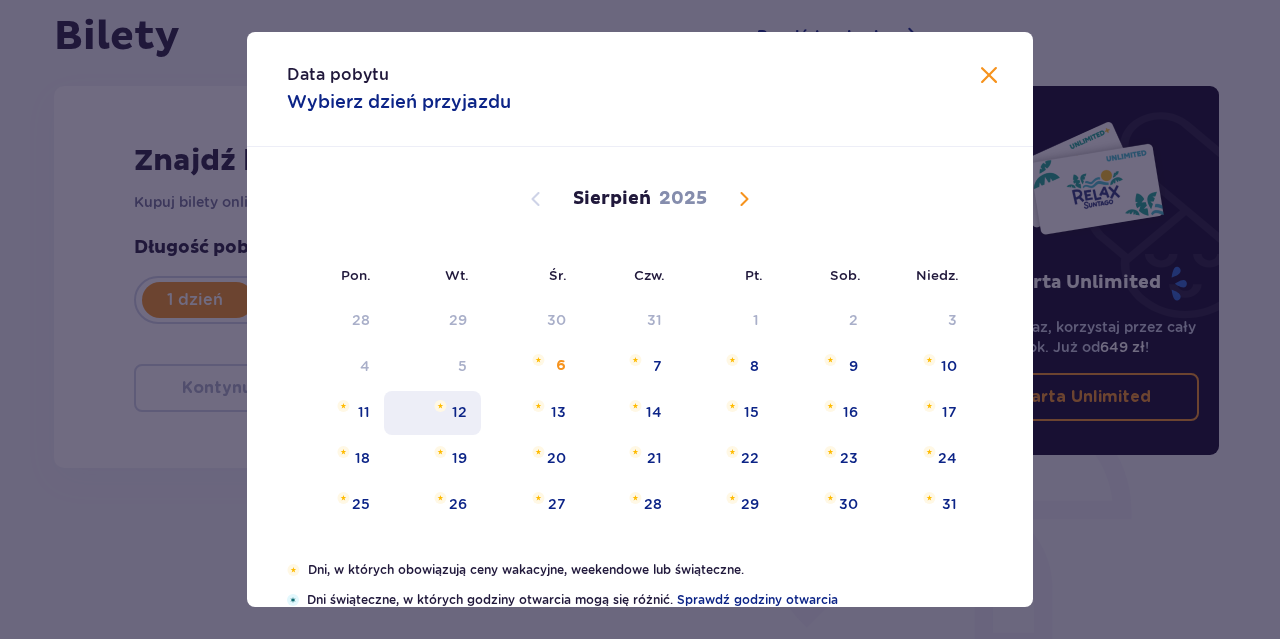click on "12" at bounding box center (459, 412) 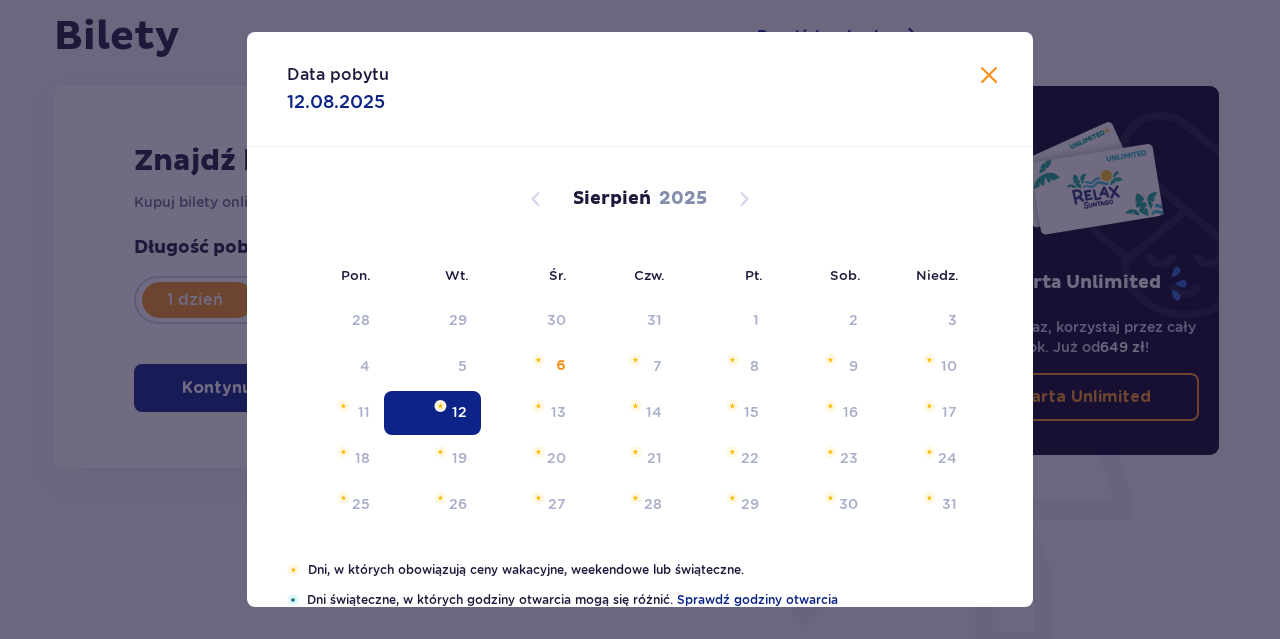 click on "Karta Unlimited Zapłać raz, korzystaj przez cały rok. Już od  649 zł ! Karta Unlimited" at bounding box center (1086, 355) 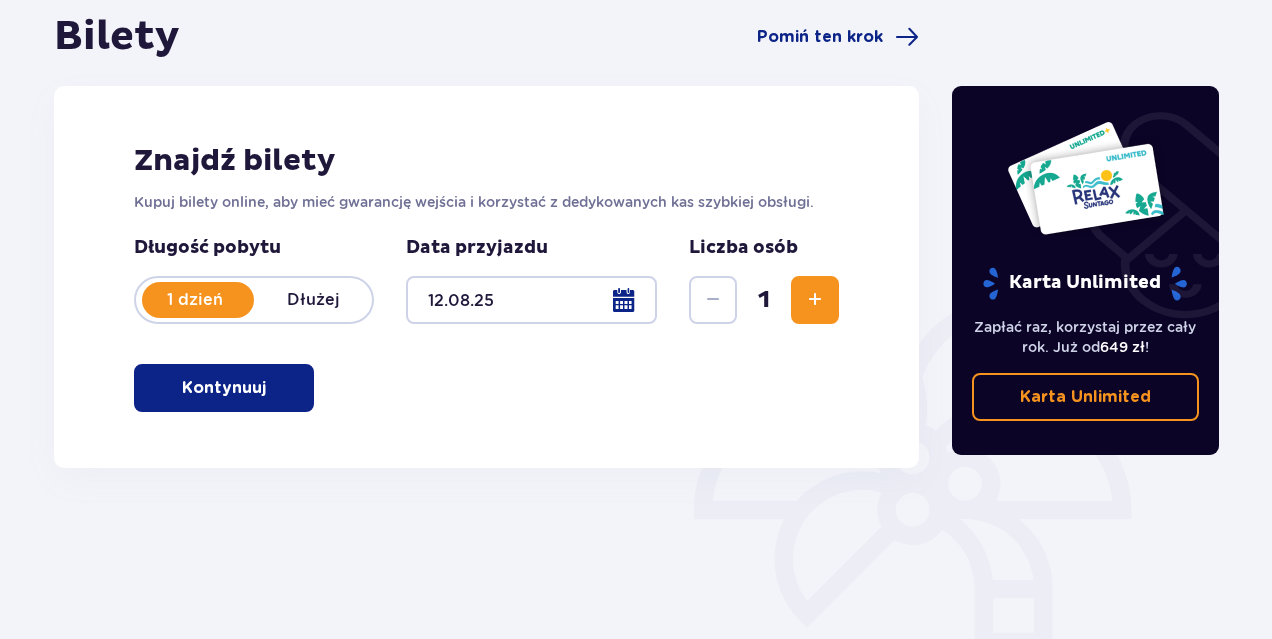 click on "Kontynuuj" at bounding box center (224, 388) 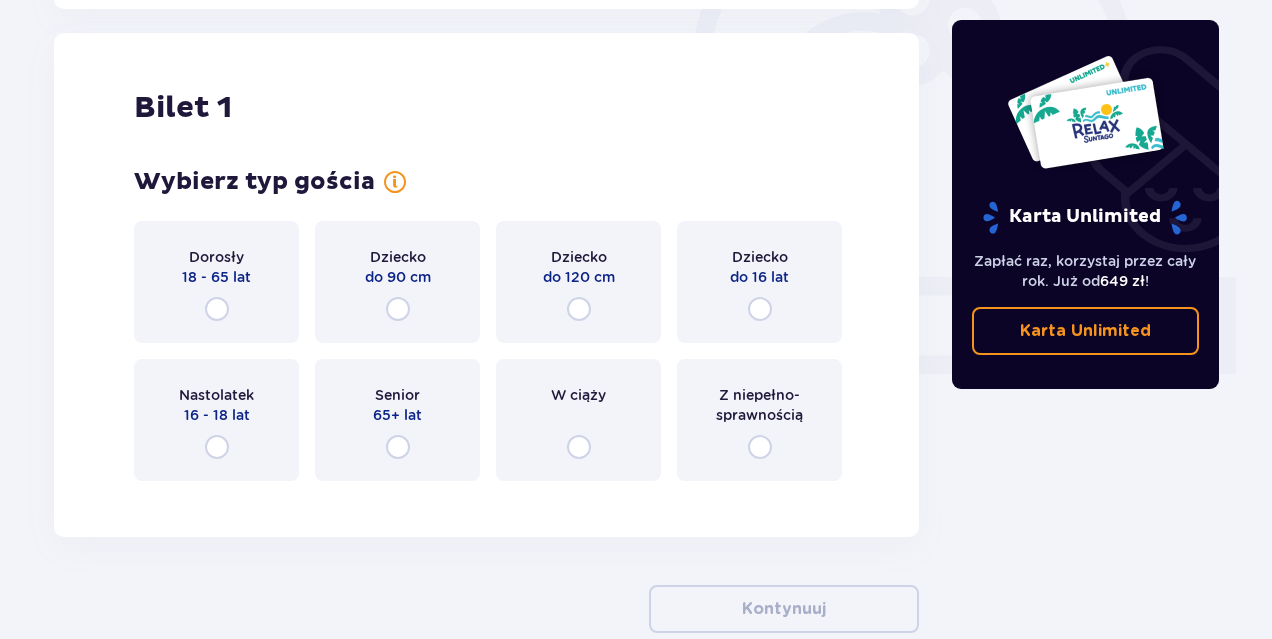scroll, scrollTop: 668, scrollLeft: 0, axis: vertical 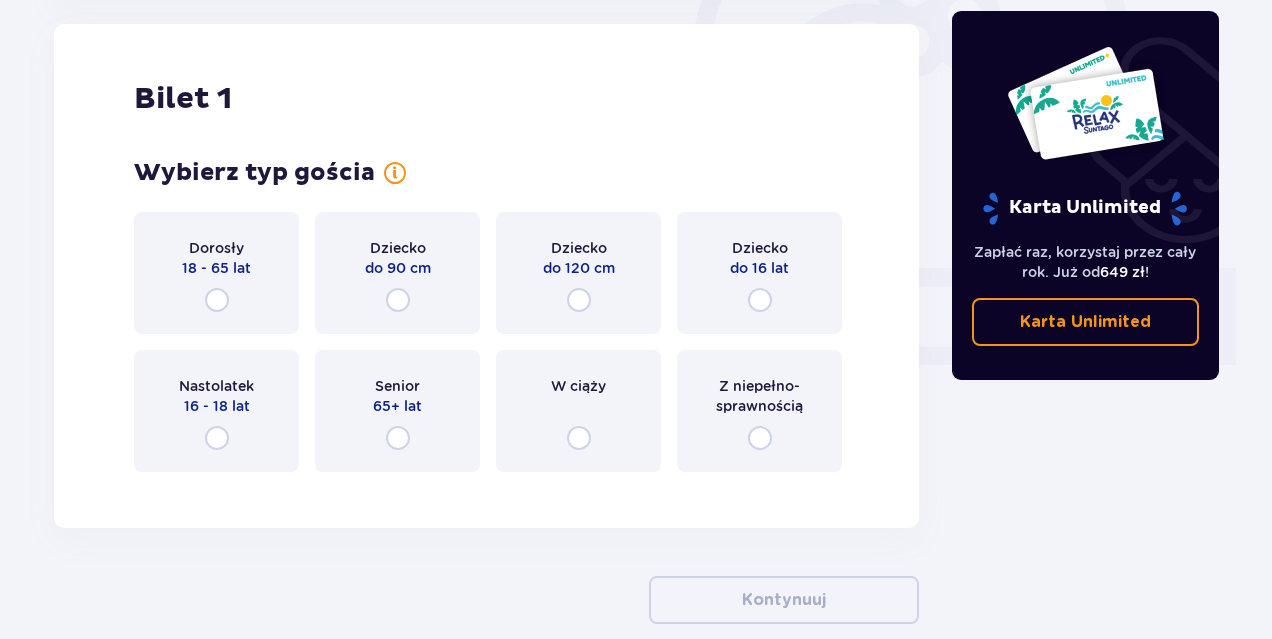 click on "Dorosły 18 - 65 lat" at bounding box center [216, 273] 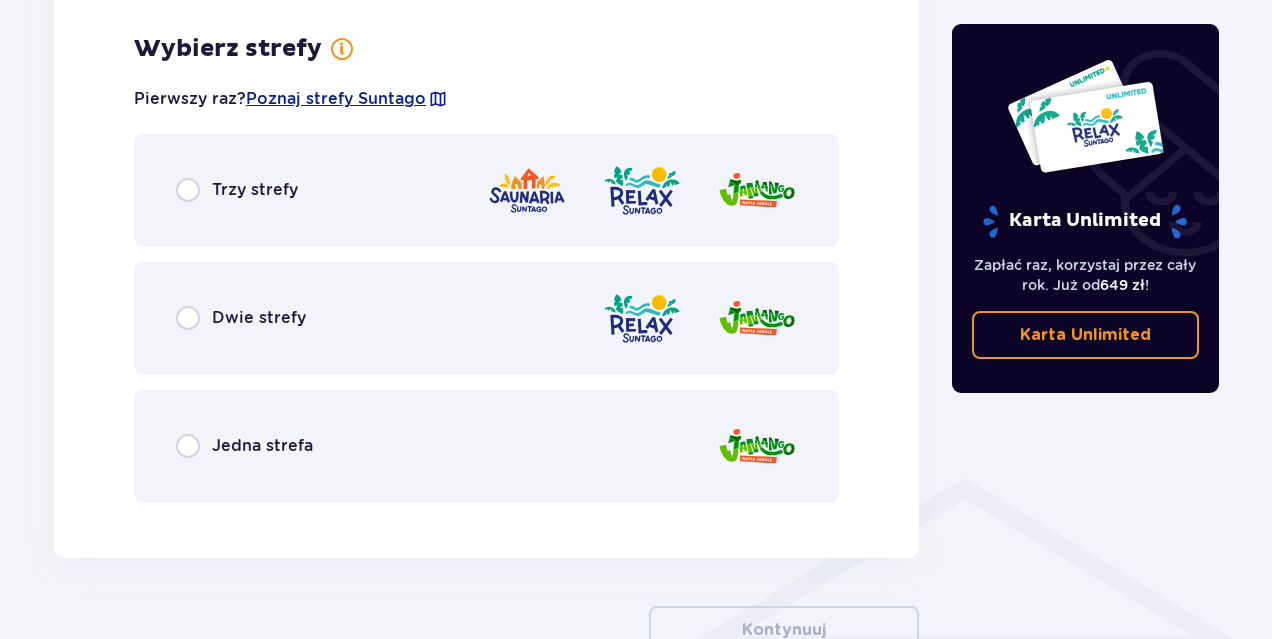 scroll, scrollTop: 1156, scrollLeft: 0, axis: vertical 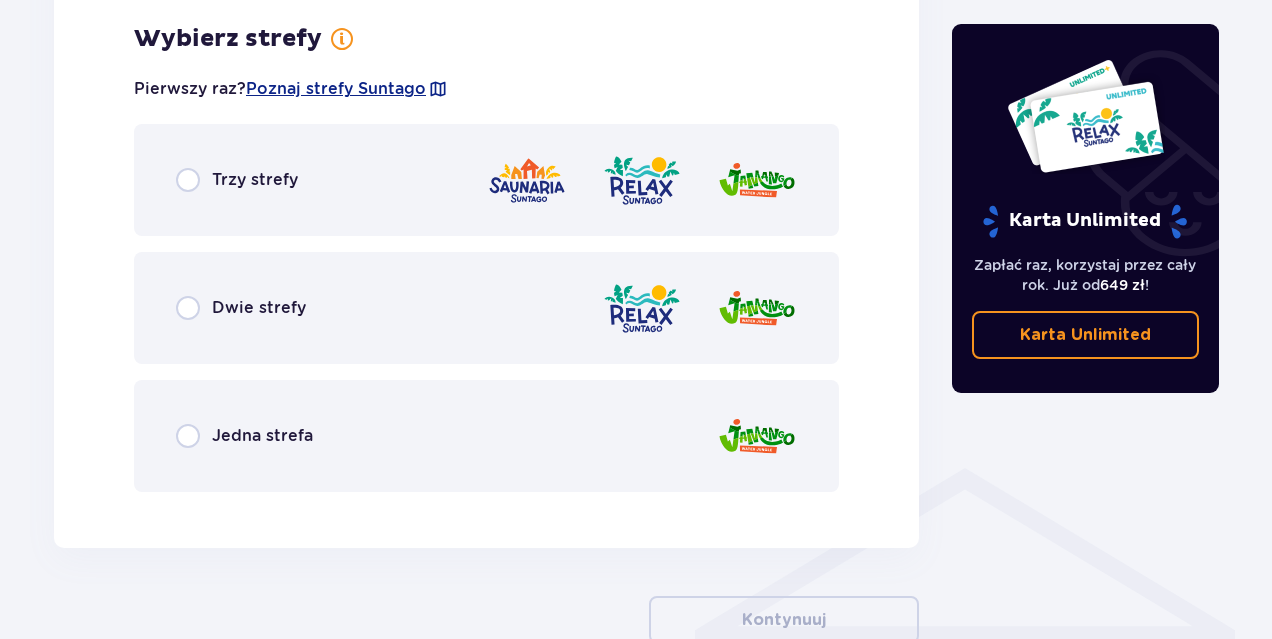 click on "Trzy strefy" at bounding box center (486, 180) 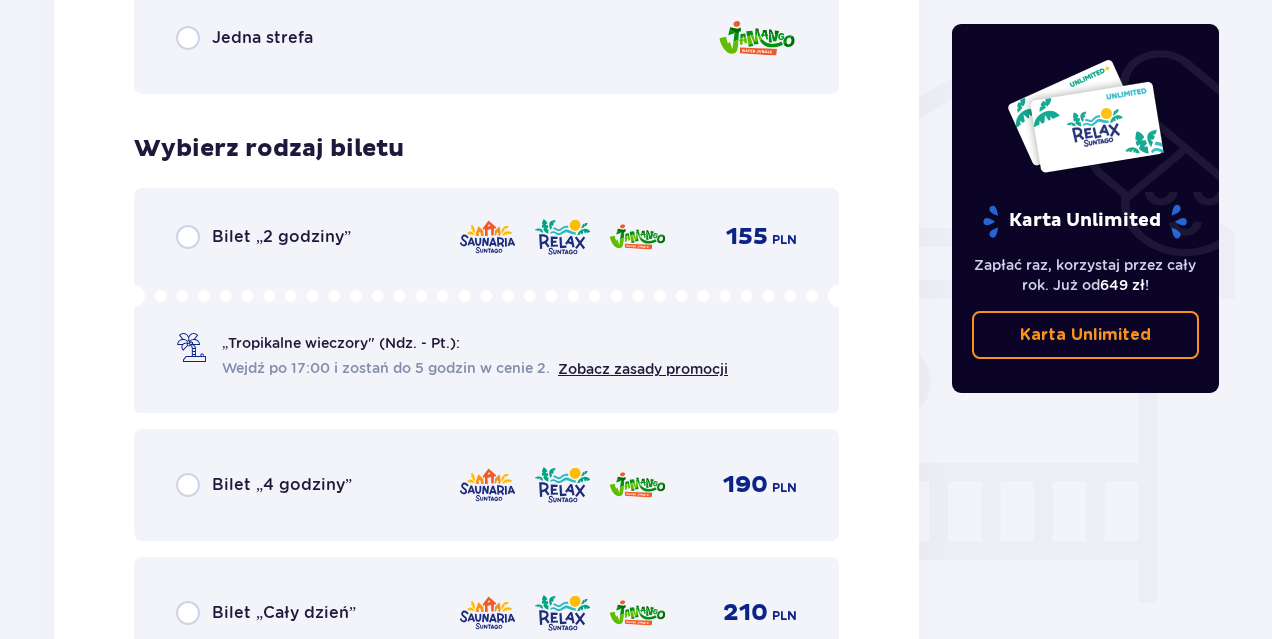 scroll, scrollTop: 1756, scrollLeft: 0, axis: vertical 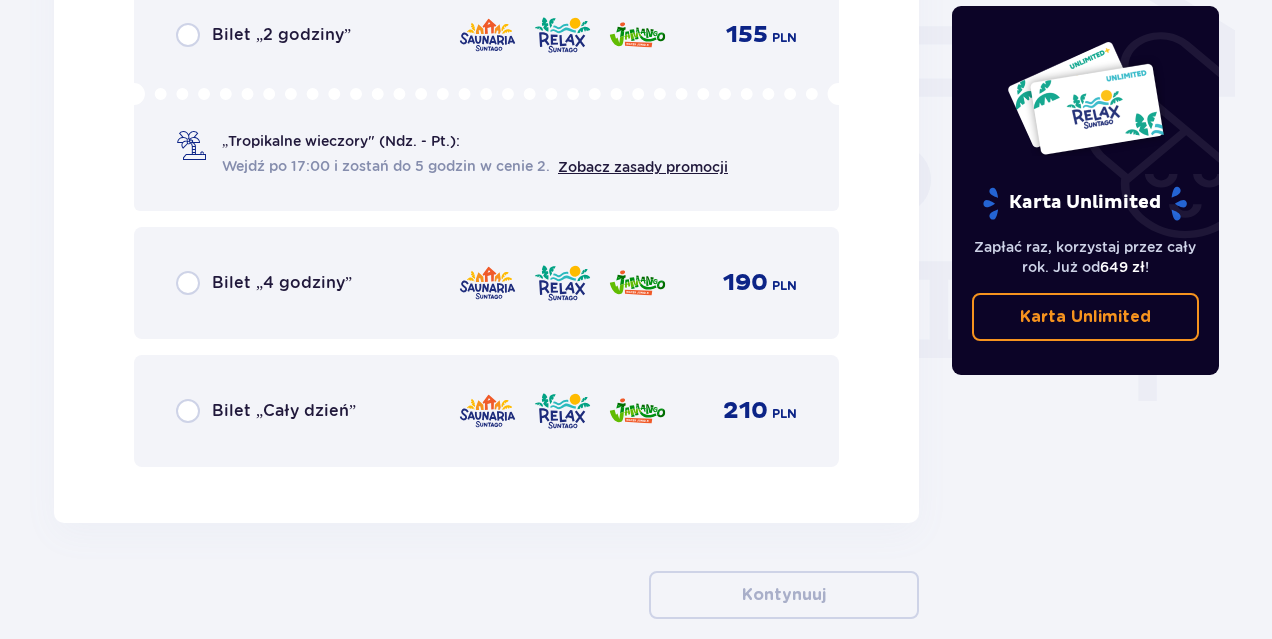 click on "Bilet „Cały dzień”   210 PLN" at bounding box center [486, 411] 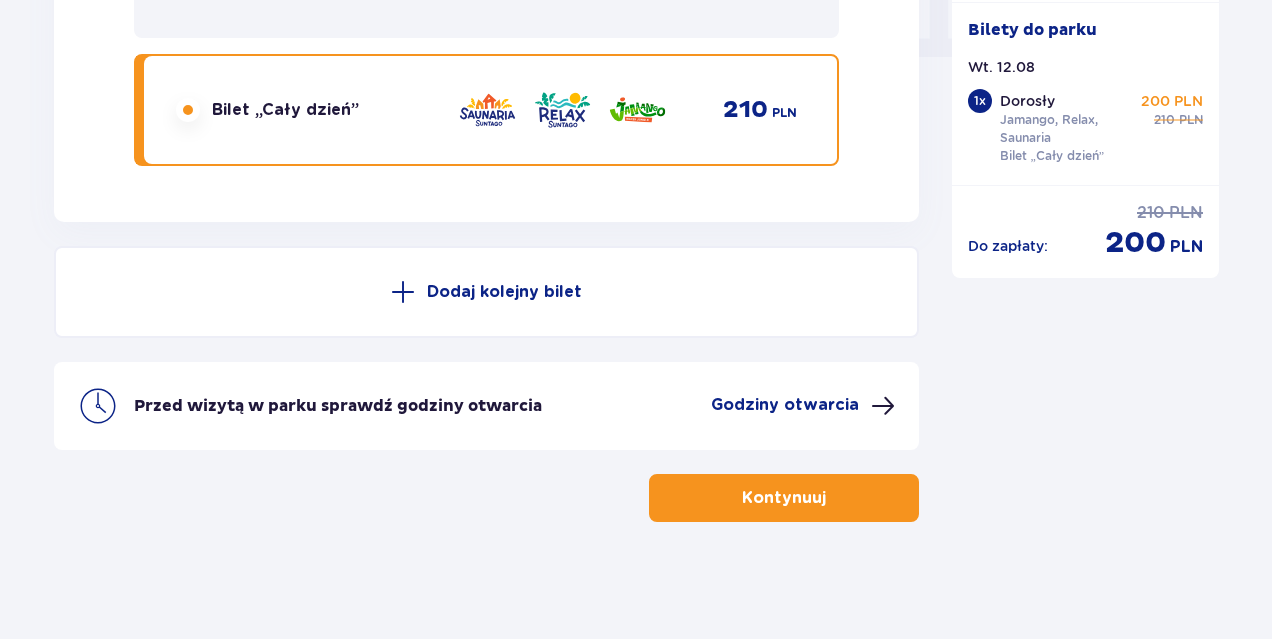 scroll, scrollTop: 2060, scrollLeft: 0, axis: vertical 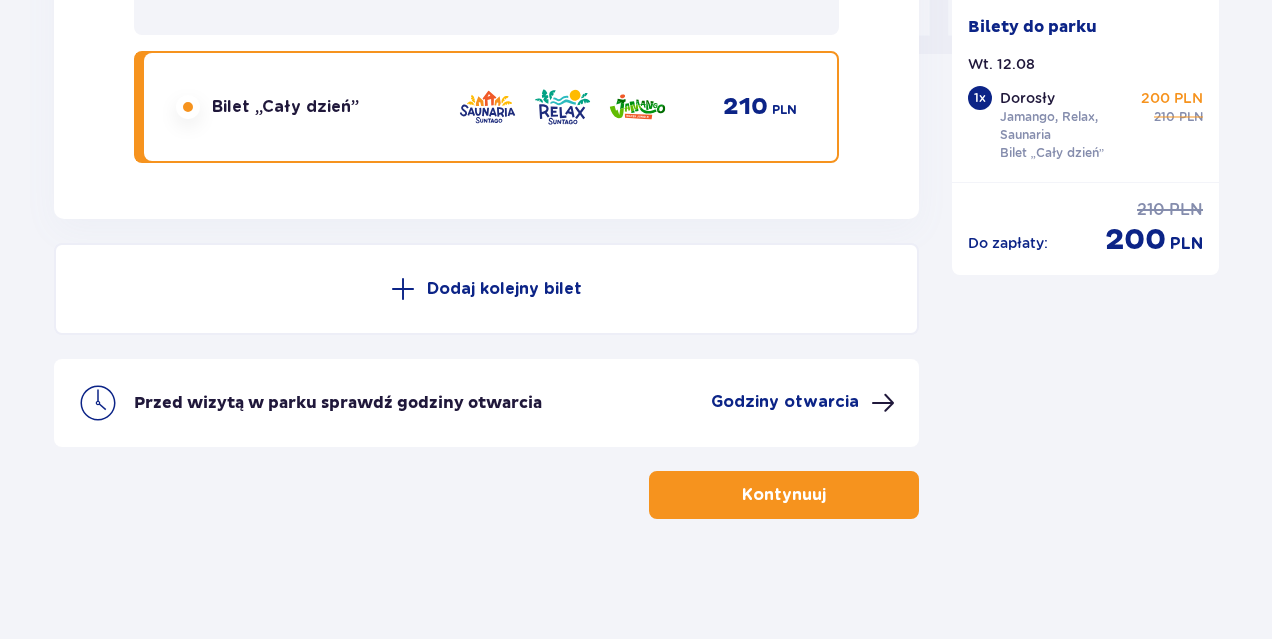 click on "Kontynuuj" at bounding box center [784, 495] 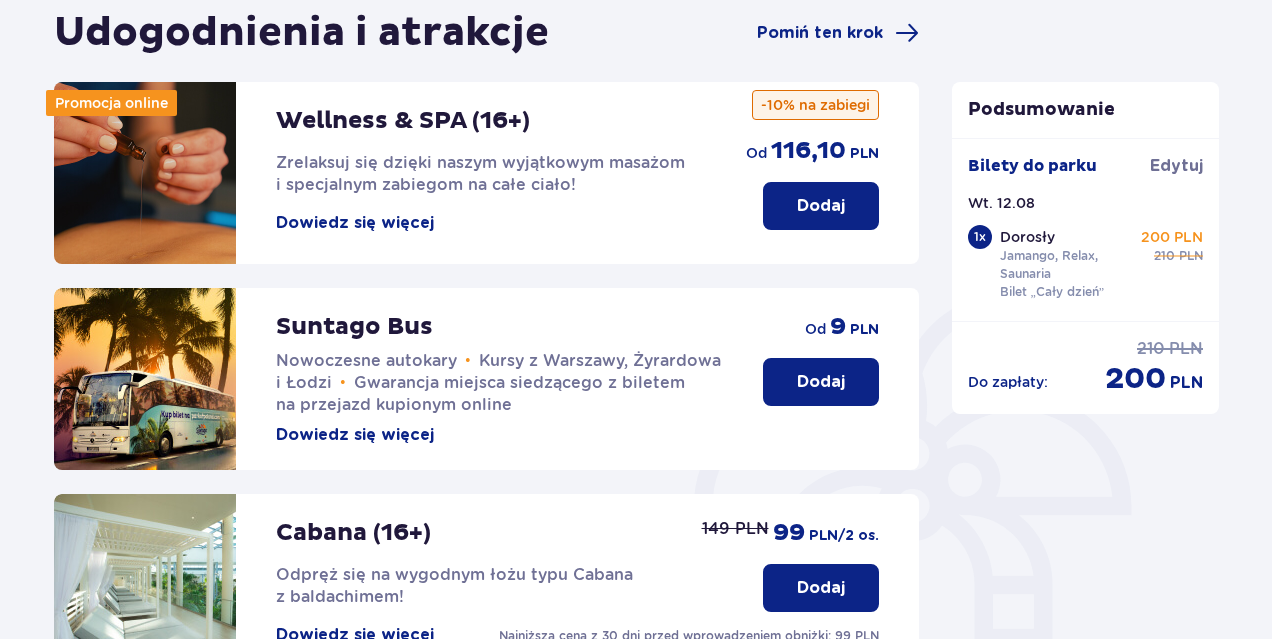 scroll, scrollTop: 100, scrollLeft: 0, axis: vertical 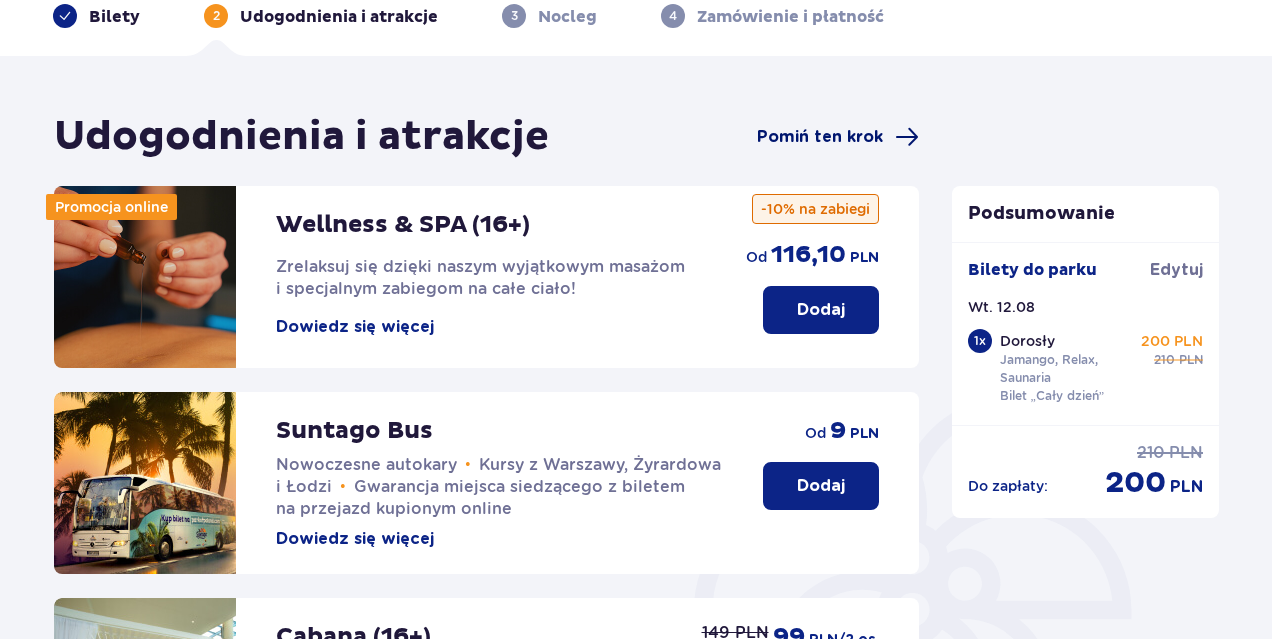 click on "Pomiń ten krok" at bounding box center [820, 137] 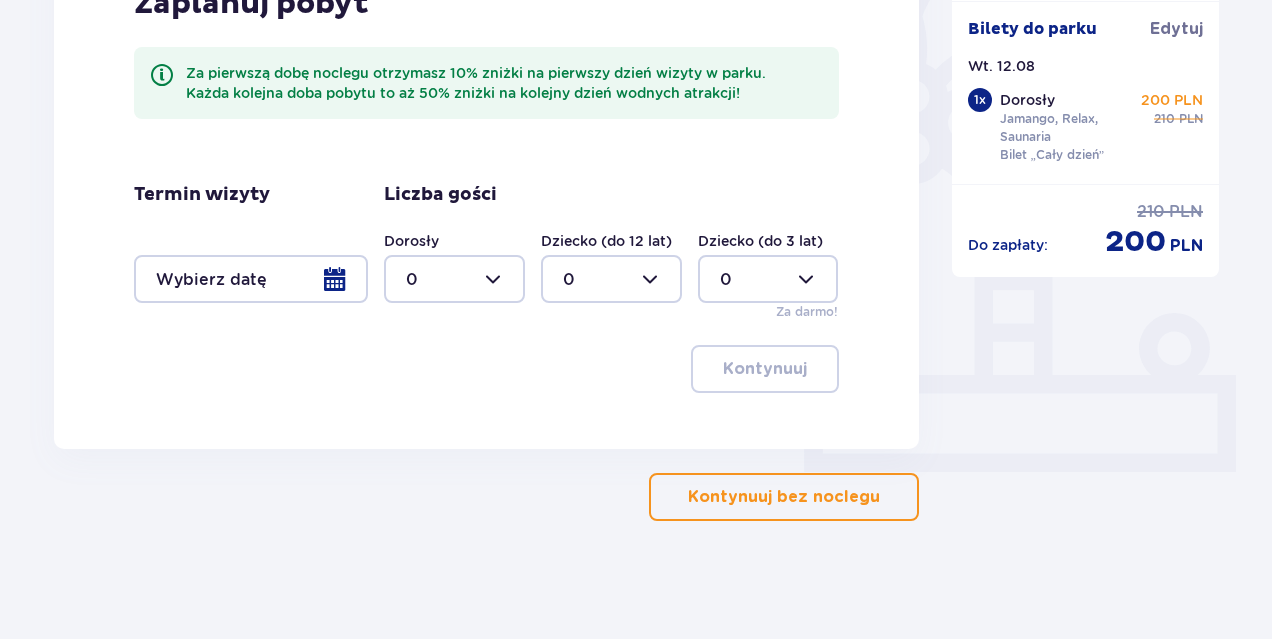 scroll, scrollTop: 562, scrollLeft: 0, axis: vertical 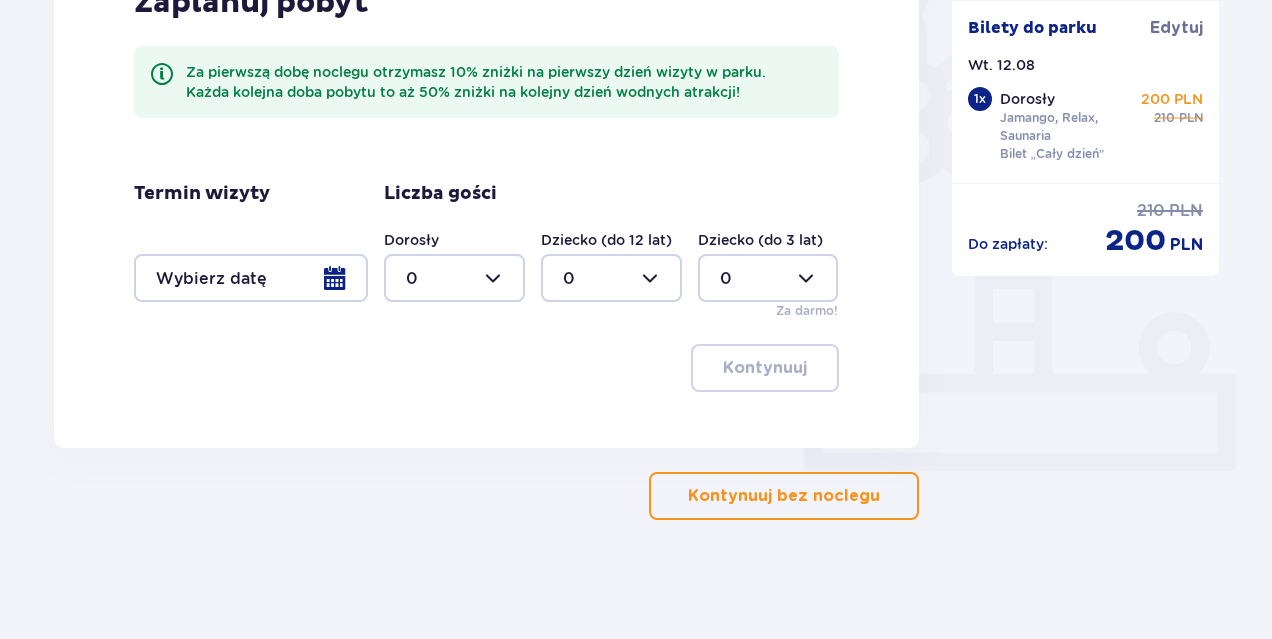 click on "Kontynuuj bez noclegu" at bounding box center [784, 496] 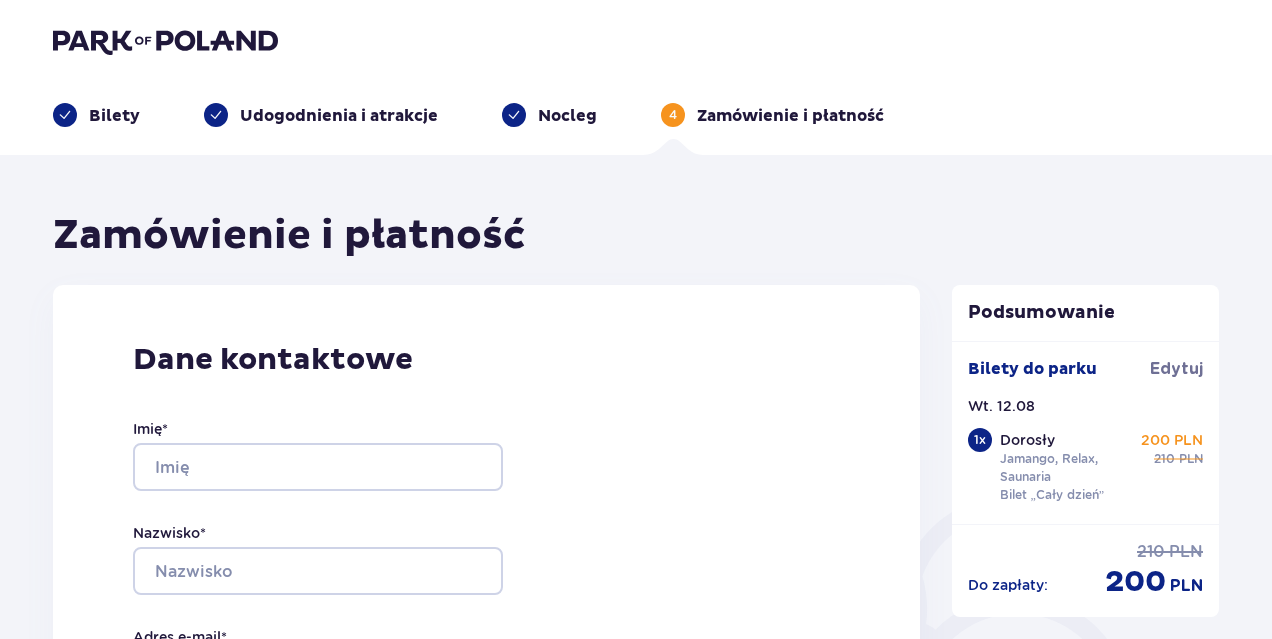 scroll, scrollTop: 0, scrollLeft: 0, axis: both 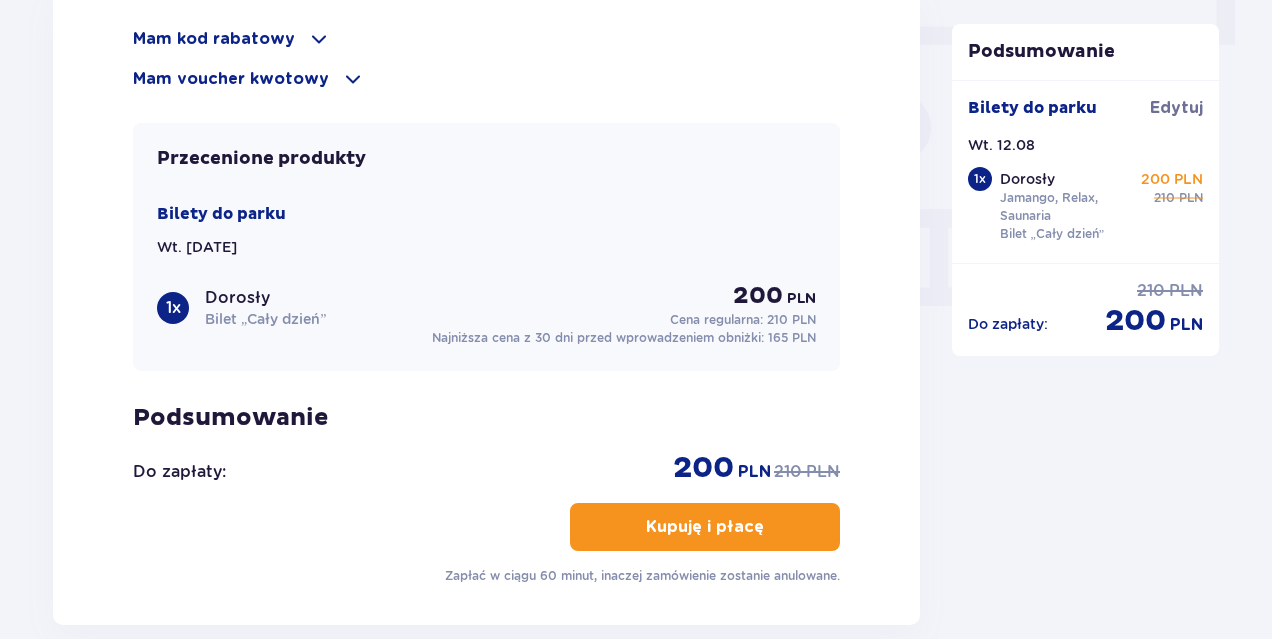click on "Przecenione produkty" at bounding box center (261, 159) 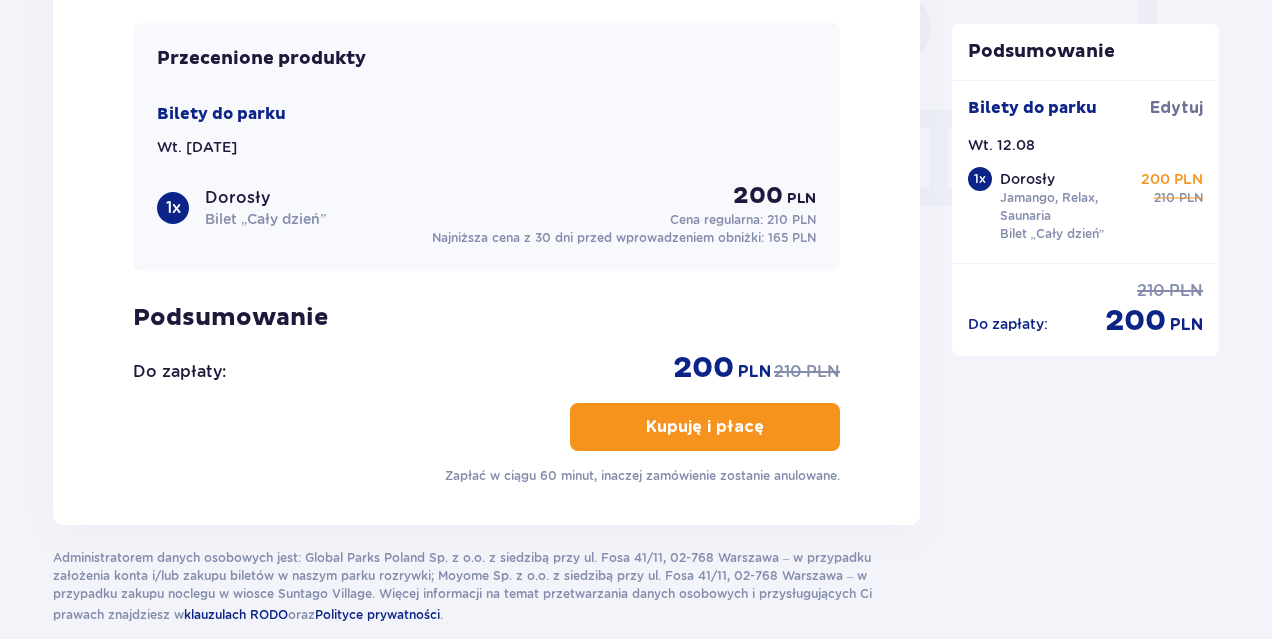 click on "Kupuję i płacę" at bounding box center [705, 427] 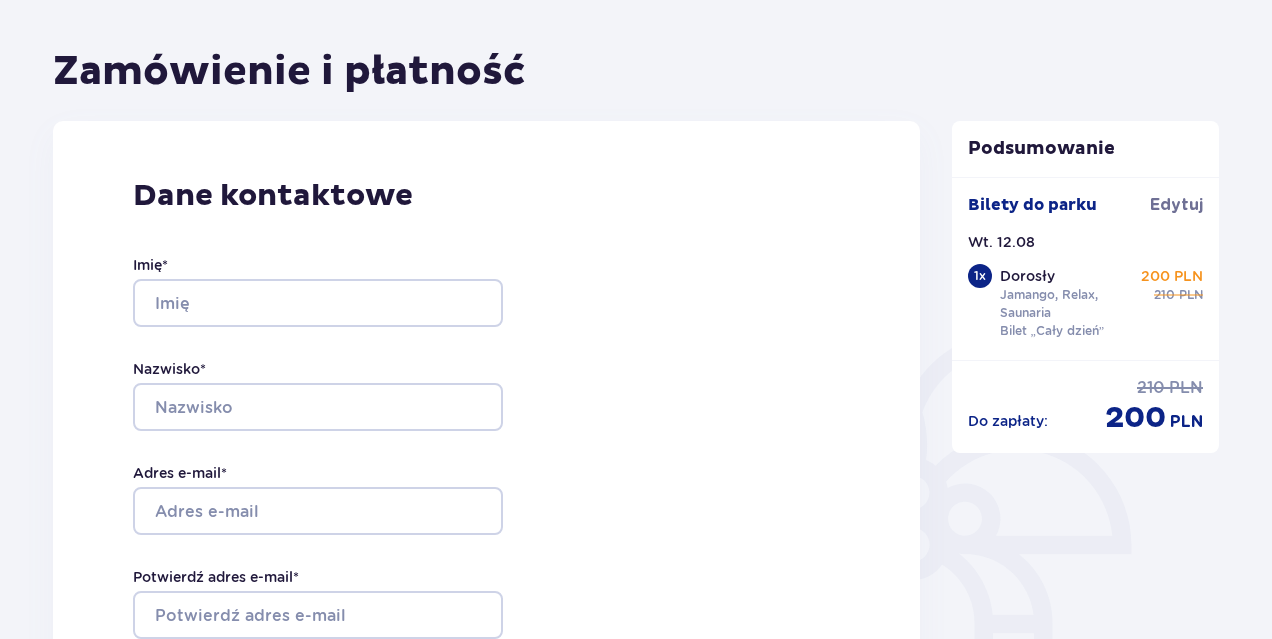 scroll, scrollTop: 0, scrollLeft: 0, axis: both 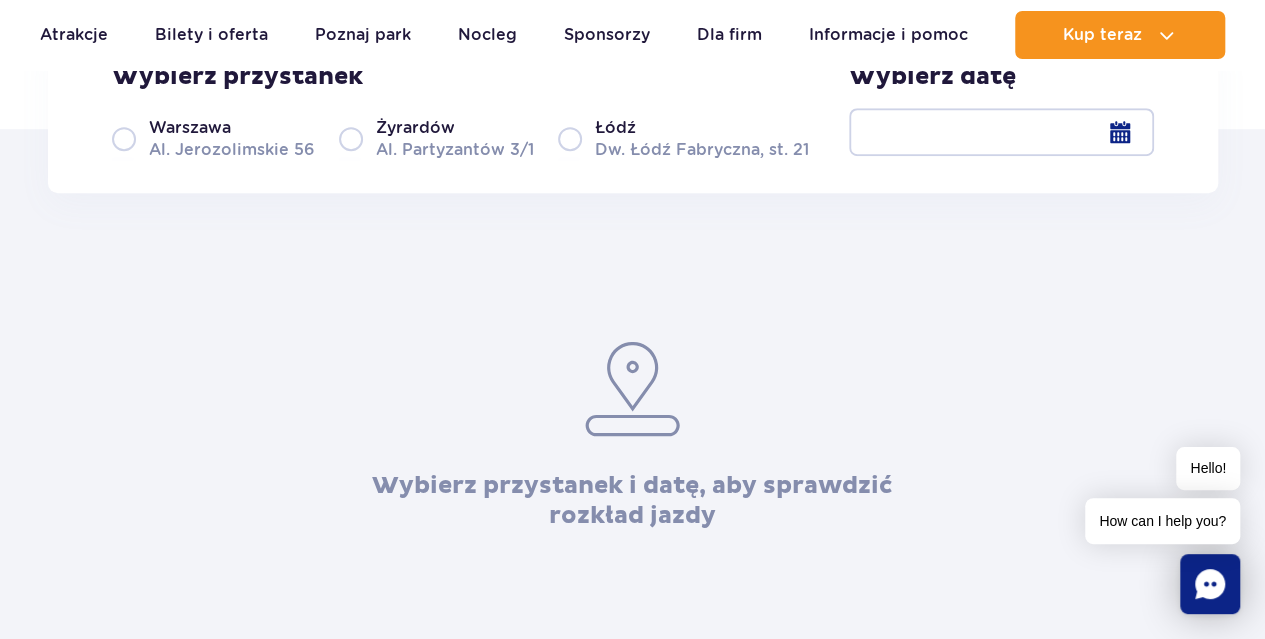 click on "[CITY] Al. Partyzantów [NUMBER]/[NUMBER]" at bounding box center [436, 138] 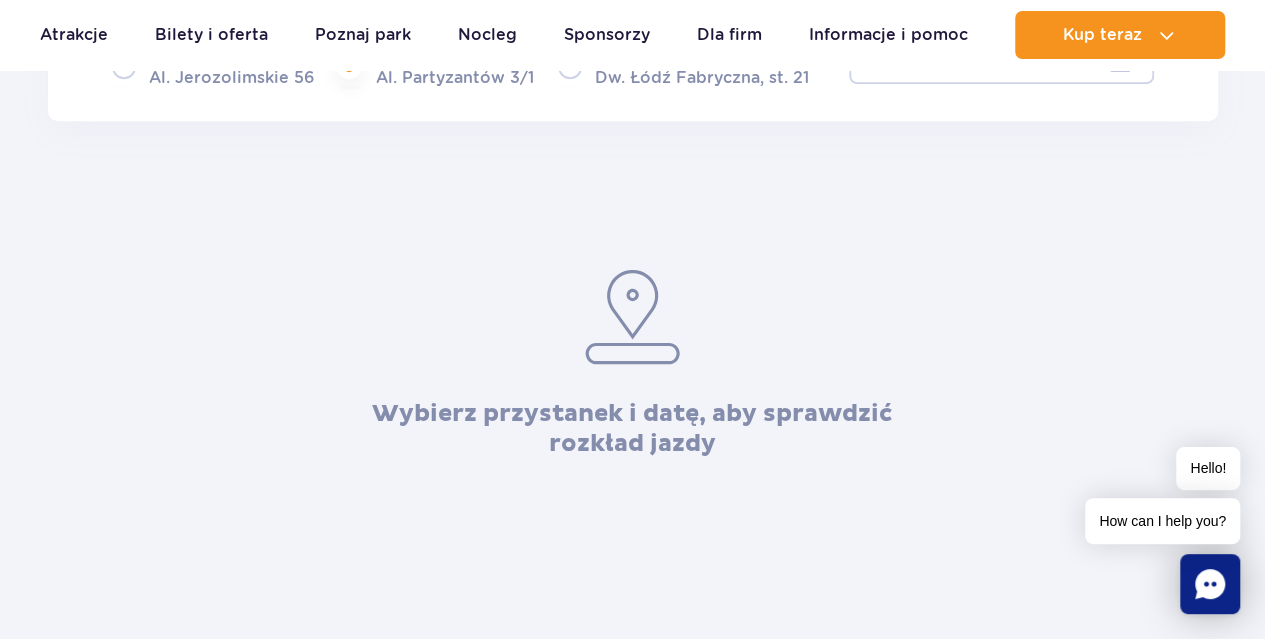 scroll, scrollTop: 300, scrollLeft: 0, axis: vertical 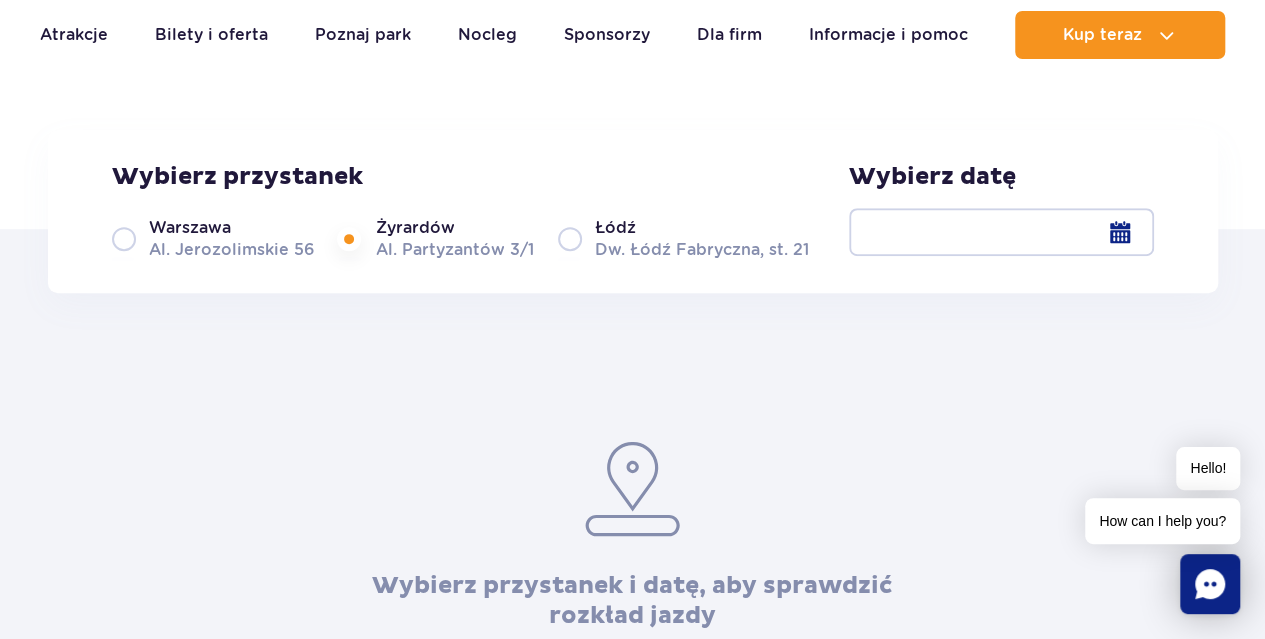 click at bounding box center (1001, 232) 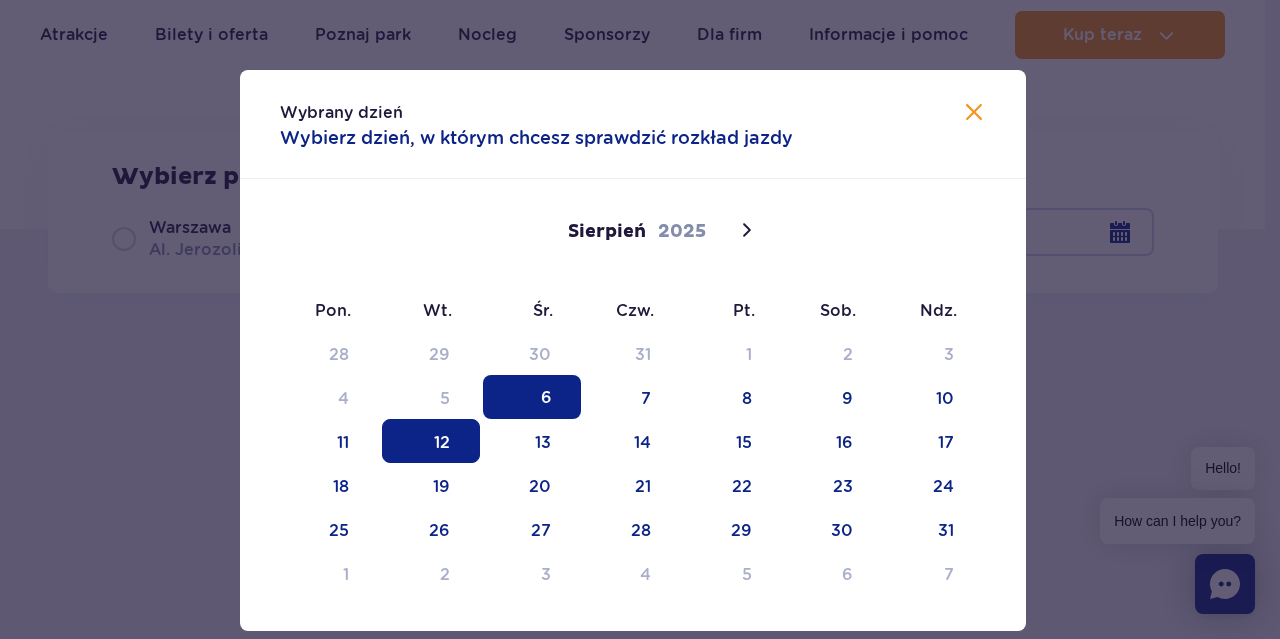 click on "12" at bounding box center (431, 441) 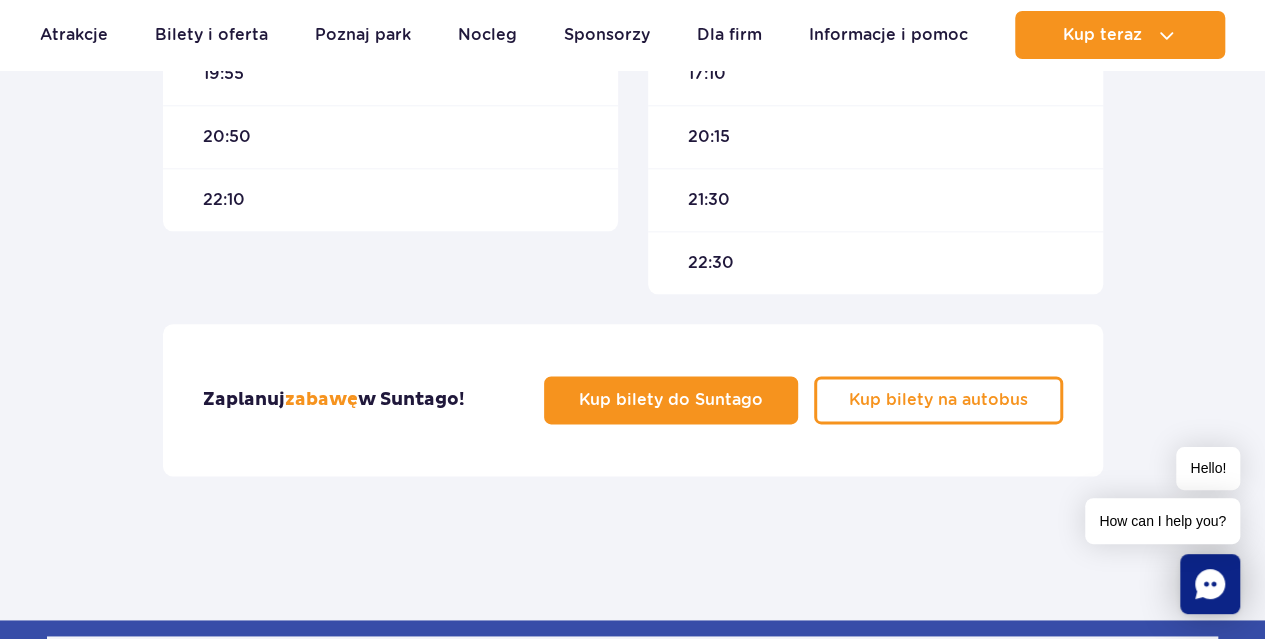 scroll, scrollTop: 1200, scrollLeft: 0, axis: vertical 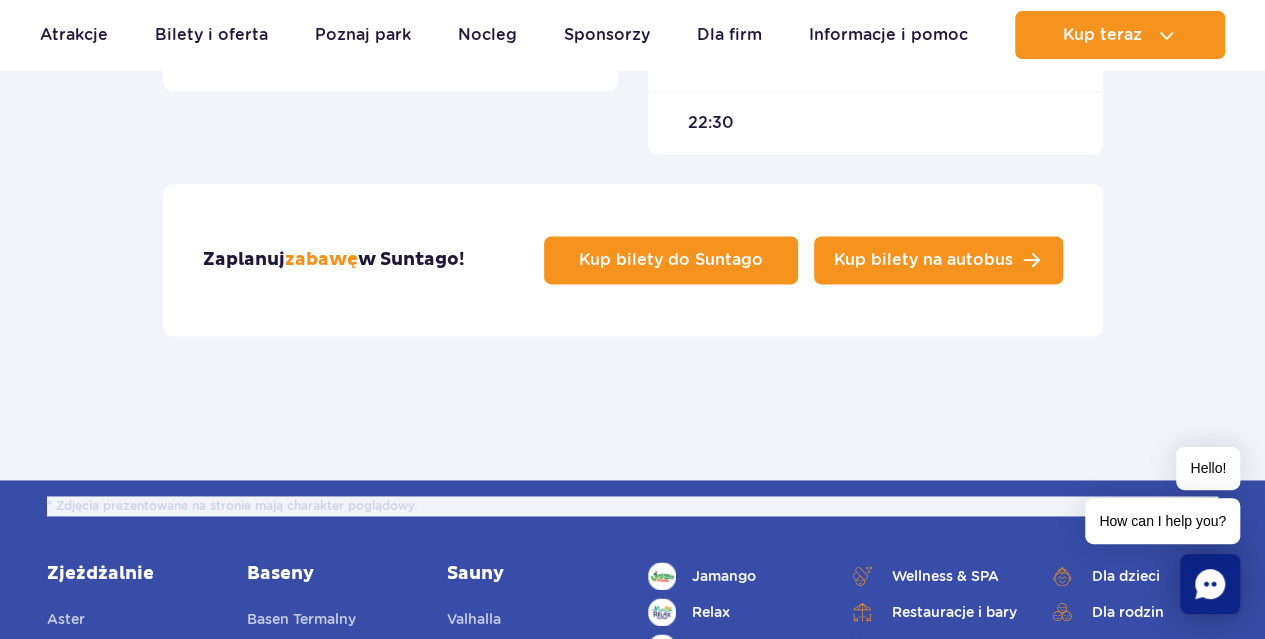 click on "Kup bilety na autobus" at bounding box center (938, 260) 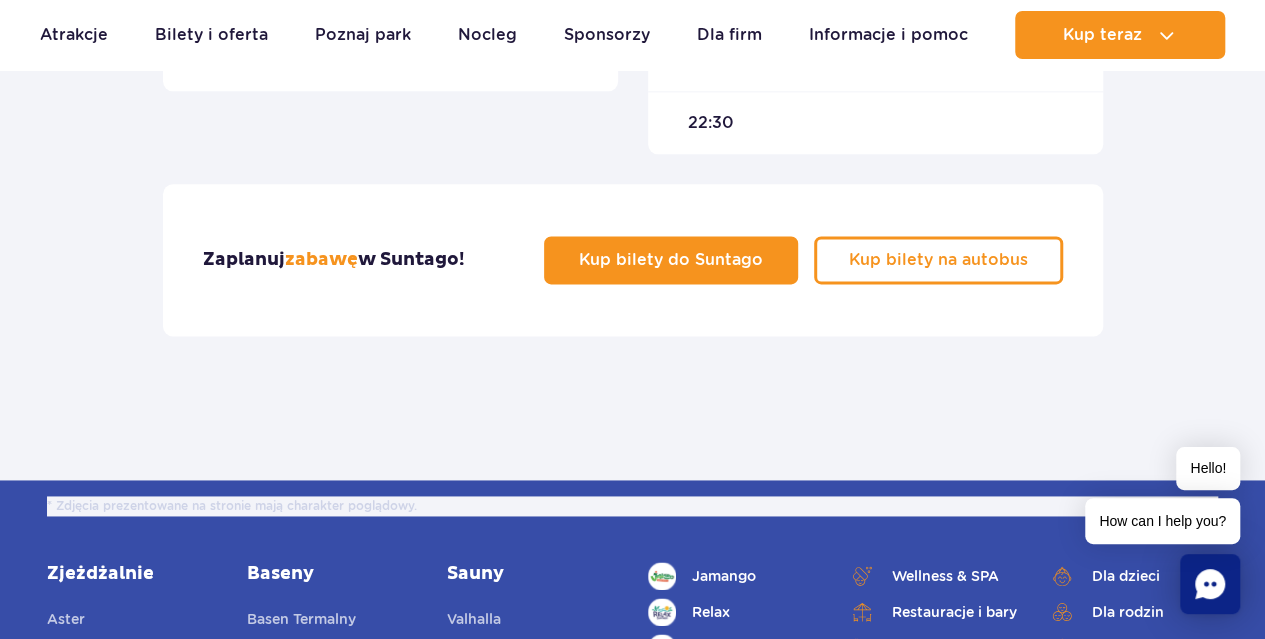 click on "Żyrardów Suntago Czas podróży : około 20 min Sprawdź na mapie Odjazd 09:30 10:35 14:30 16:50 19:55 20:50 22:10 Suntago Żyrardów Czas podróży : około 20 min Sprawdź na mapie Odjazd 09:15 09:50 10:50 15:30 17:10 20:15 21:30 22:30 Zaplanuj zabawę w Suntago! Kup bilety do Suntago Kup bilety na autobus" at bounding box center (632, -64) 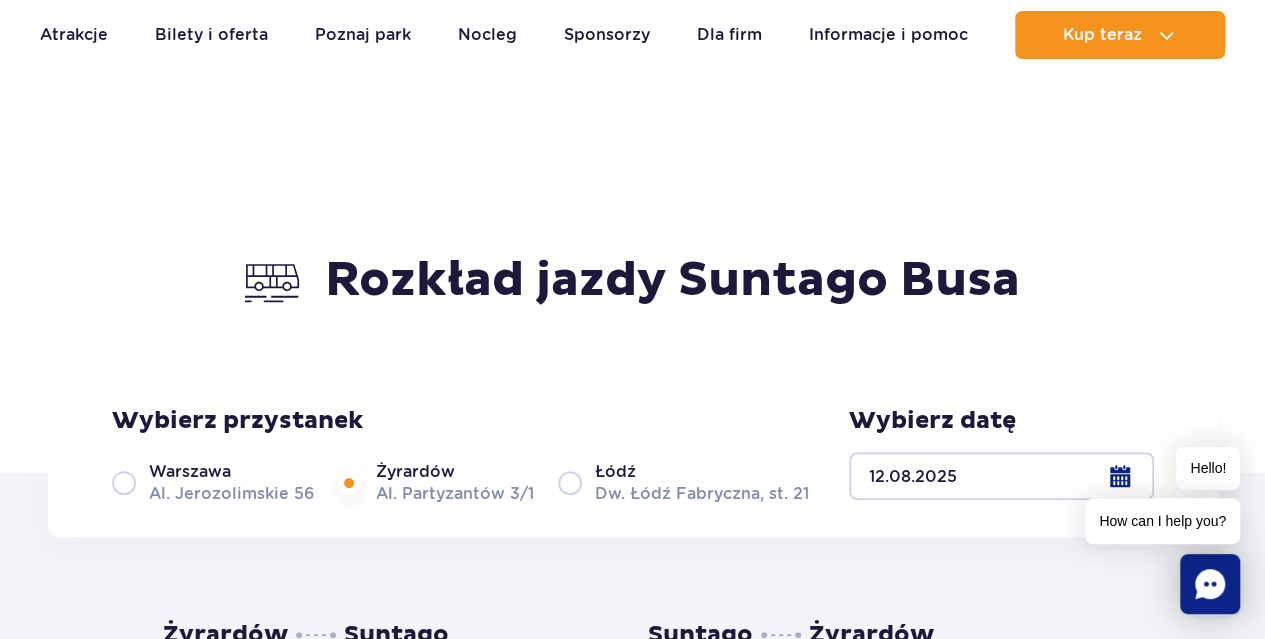scroll, scrollTop: 100, scrollLeft: 0, axis: vertical 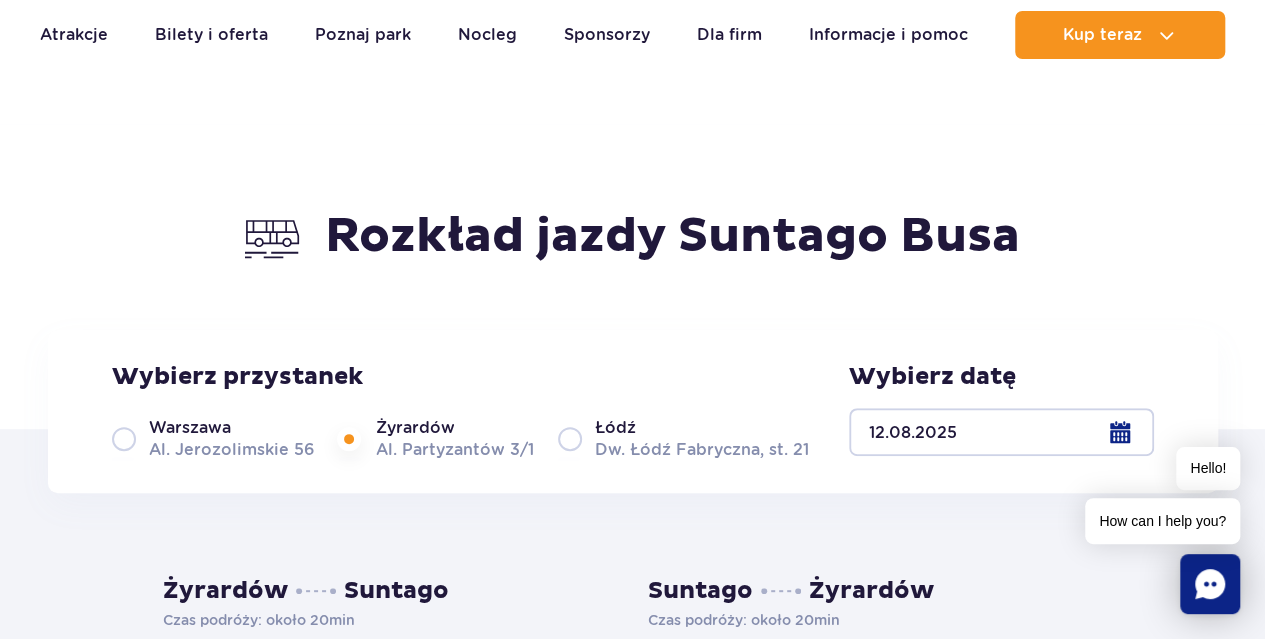 click on "Łódź Dw. Łódź Fabryczna, st. 21" at bounding box center (683, 438) 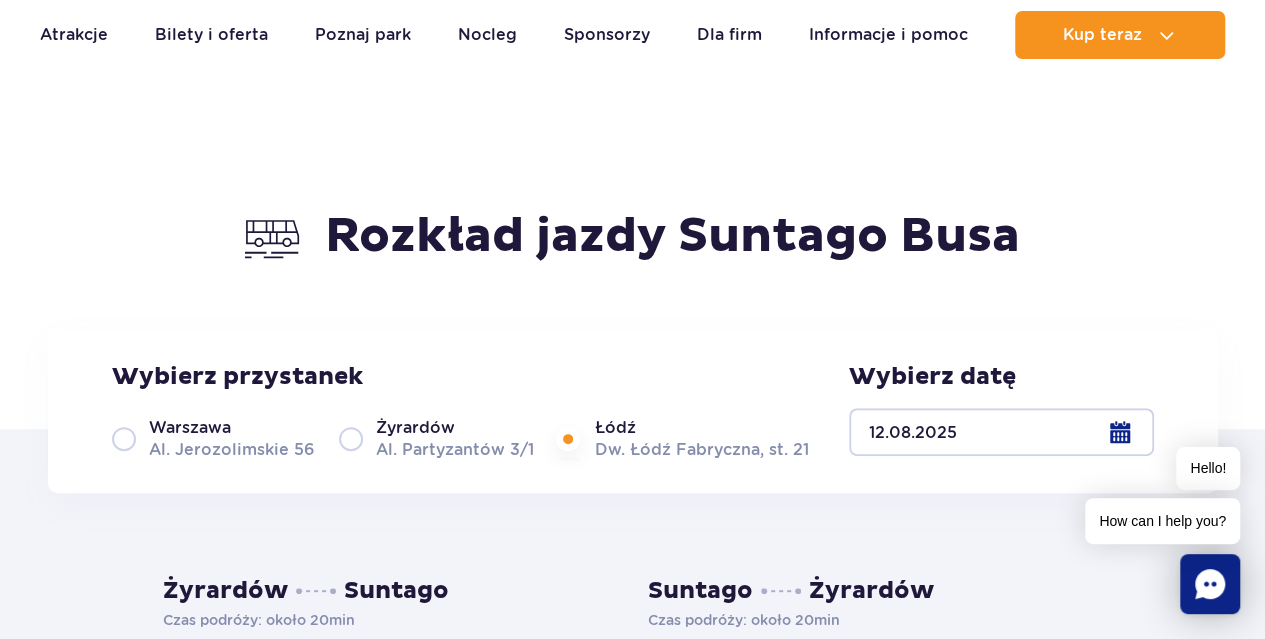 click on "[CITY] [STREET] [NUMBER]/[NUMBER]" at bounding box center [436, 438] 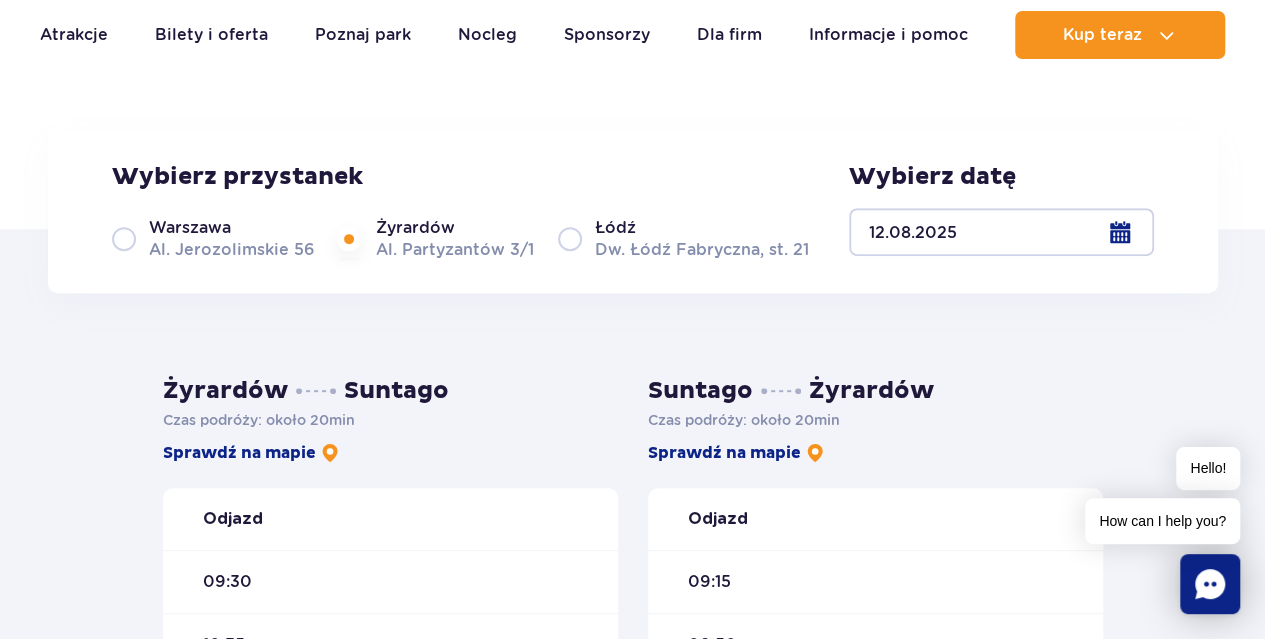 scroll, scrollTop: 900, scrollLeft: 0, axis: vertical 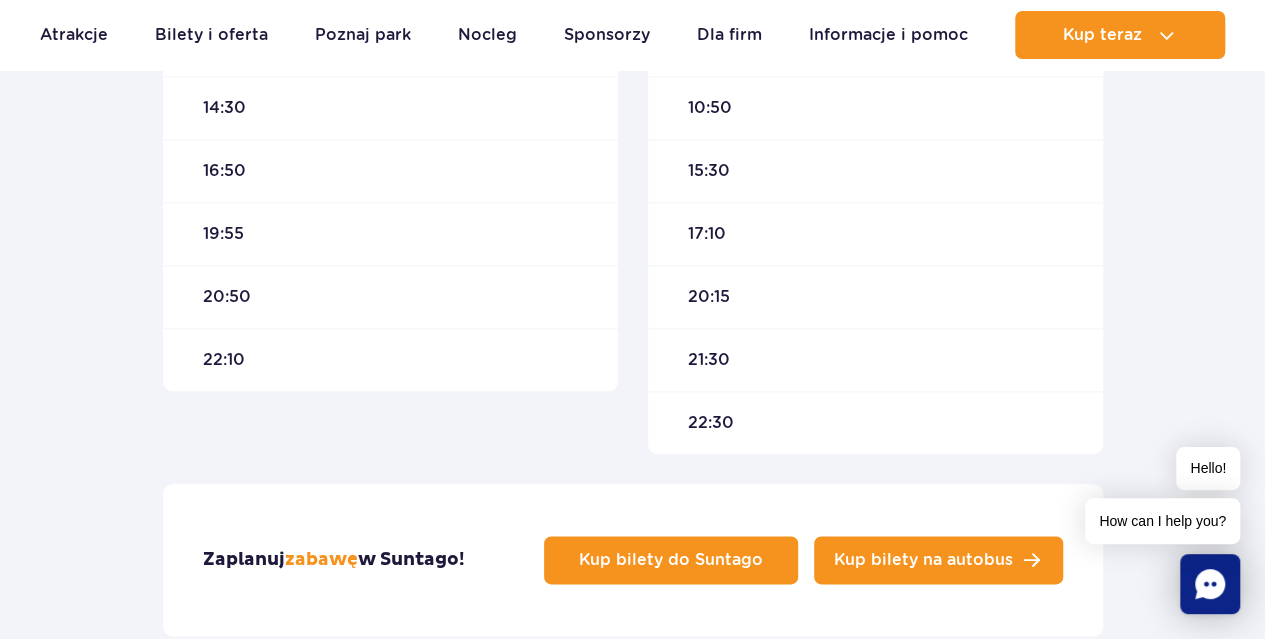click on "Kup bilety na autobus" at bounding box center [923, 560] 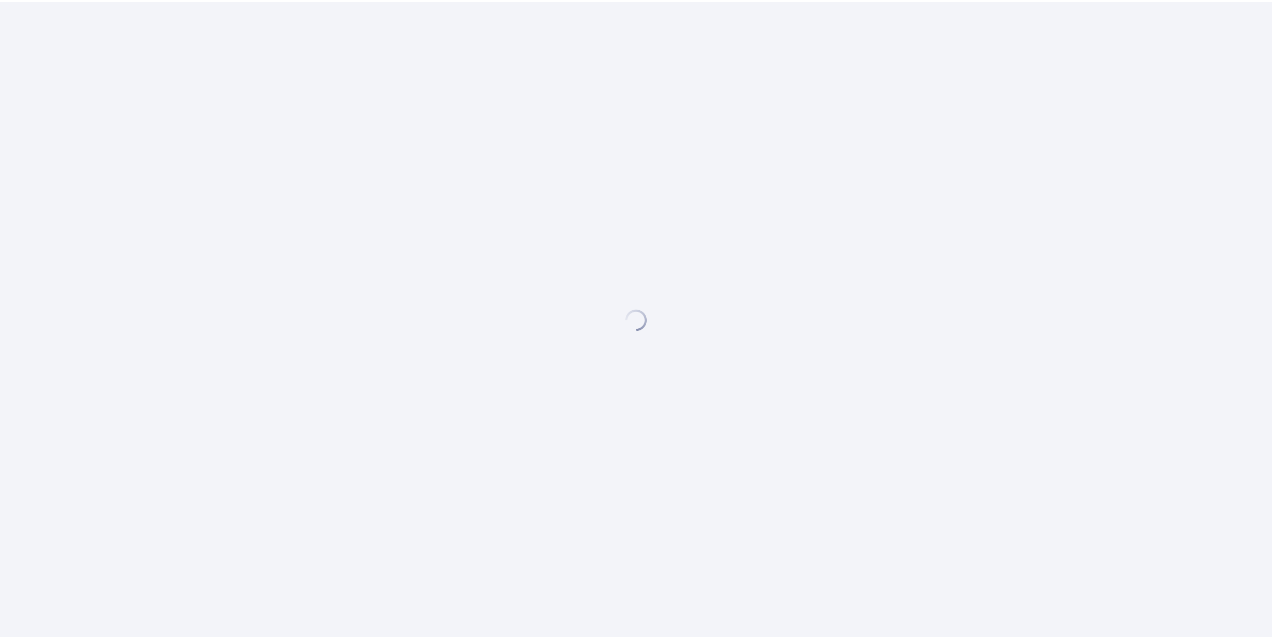 scroll, scrollTop: 0, scrollLeft: 0, axis: both 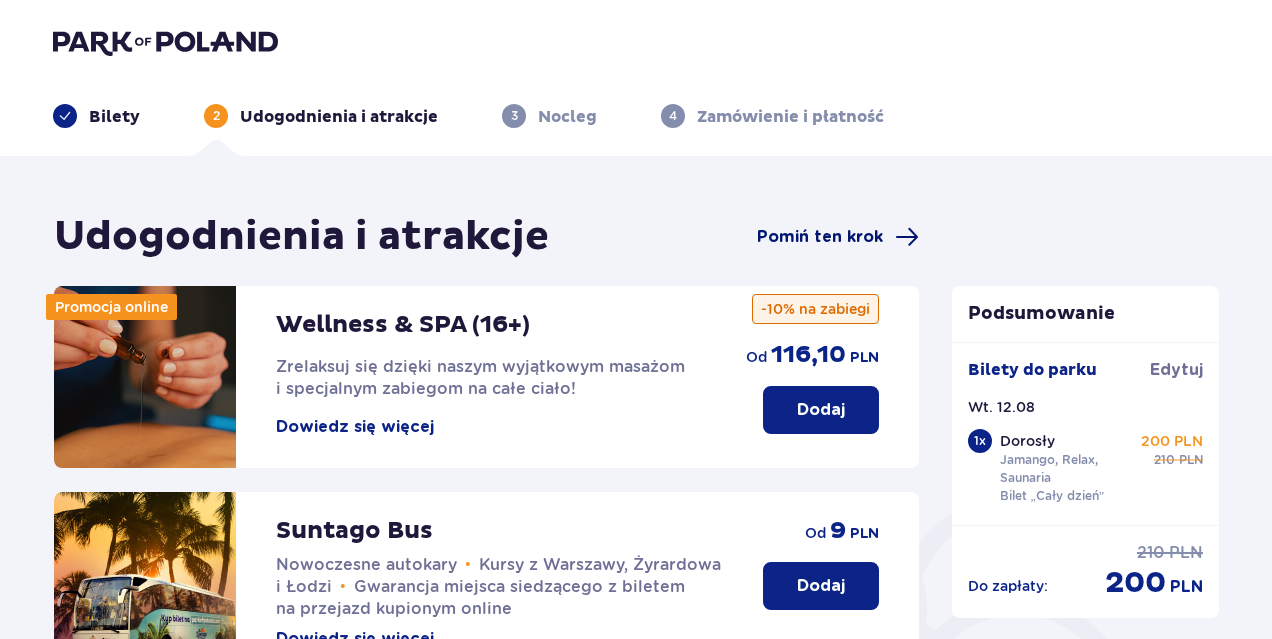 click on "Pomiń ten krok" at bounding box center [820, 237] 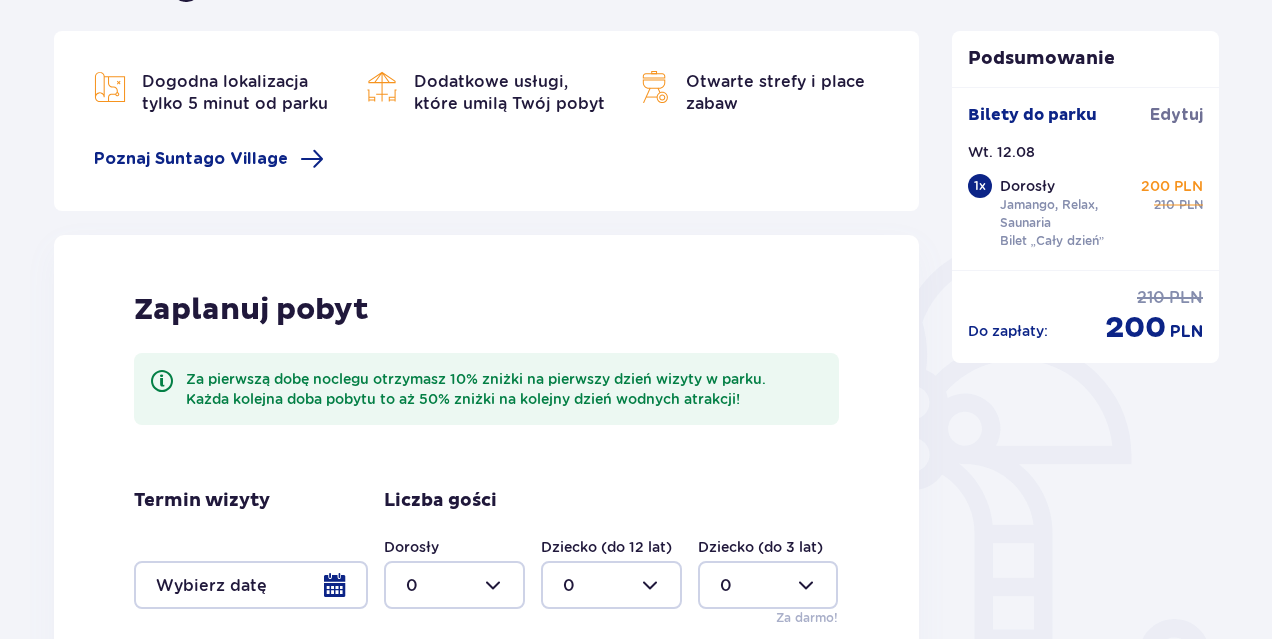 scroll, scrollTop: 500, scrollLeft: 0, axis: vertical 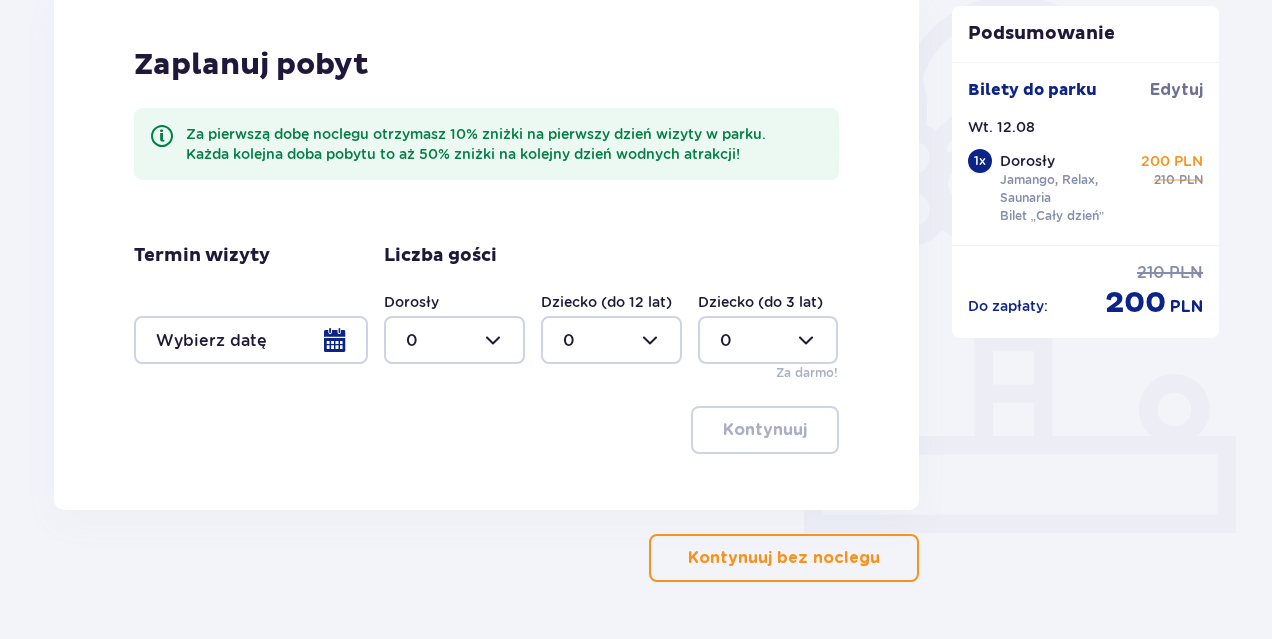 click at bounding box center (251, 340) 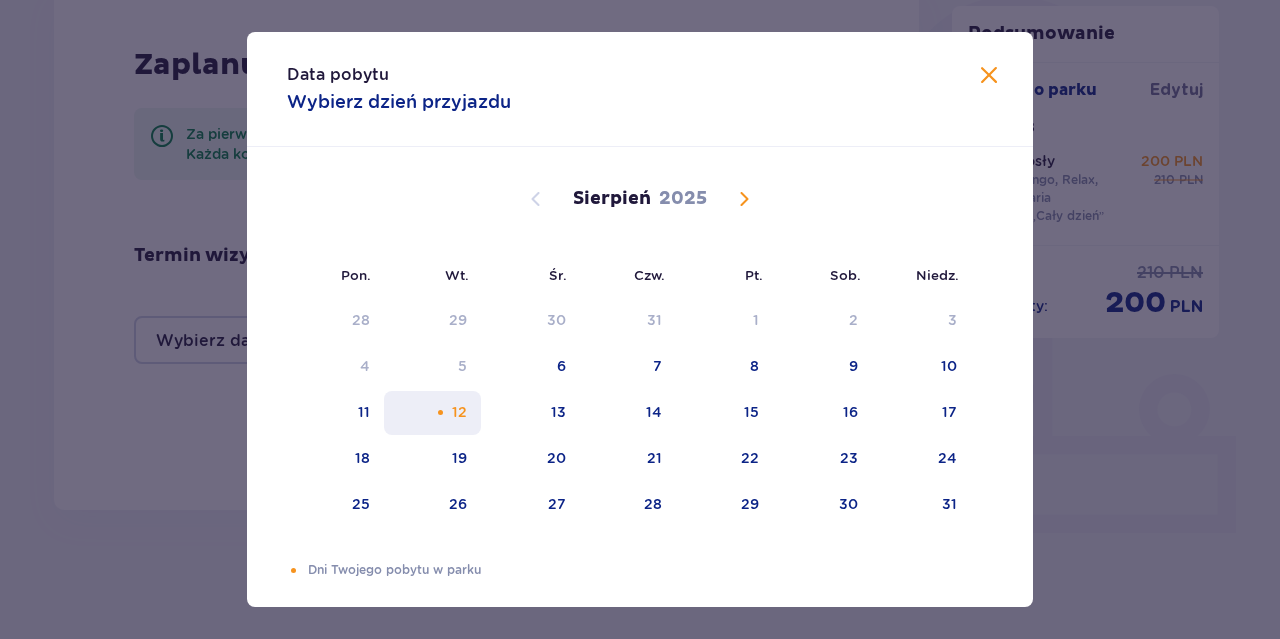 click on "12" at bounding box center (432, 413) 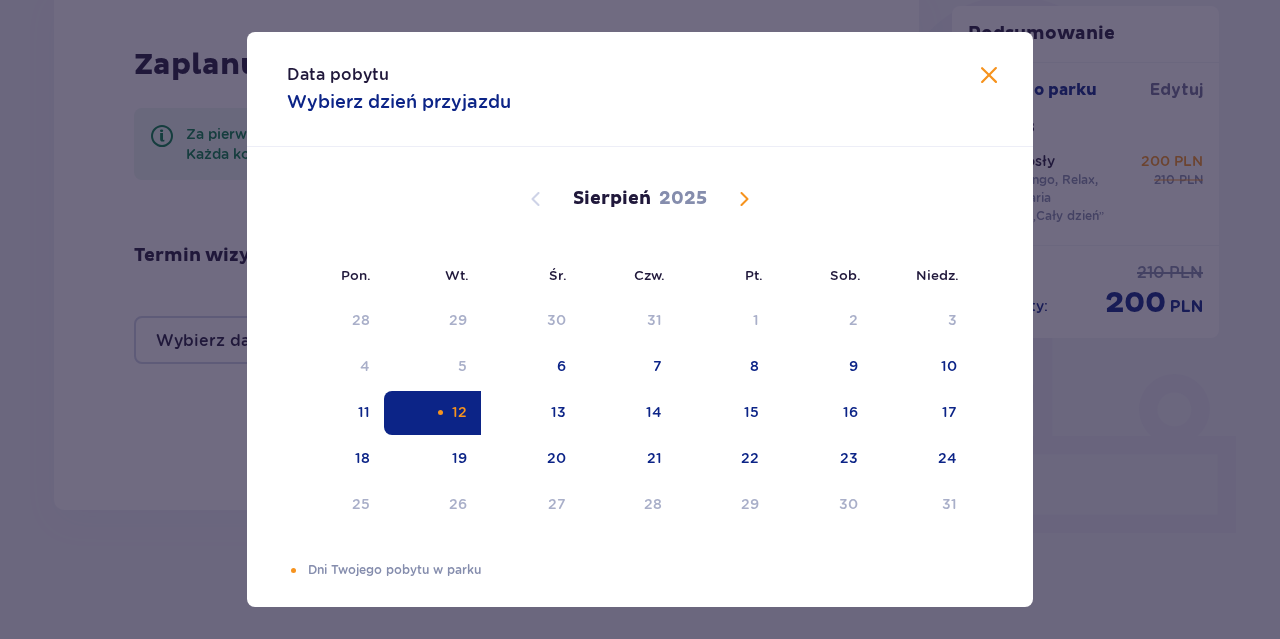 click on "Data pobytu Wybierz dzień przyjazdu Pon. Wt. Śr. Czw. Pt. Sob. Niedz. Lipiec 2025 30 1 2 3 4 5 6 7 8 9 10 11 12 13 14 15 16 17 18 19 20 21 22 23 24 25 26 27 28 29 30 31 1 2 3 Sierpień 2025 28 29 30 31 1 2 3 4 5 6 7 8 9 10 11 12 13 14 15 16 17 18 19 20 21 22 23 24 25 26 27 28 29 30 31 Wrzesień 2025 1 2 3 4 5 6 7 8 9 10 11 12 13 14 15 16 17 18 19 20 21 22 23 24 25 26 27 28 29 30 1 2 3 4 5 Dni Twojego pobytu w parku" at bounding box center [640, 319] 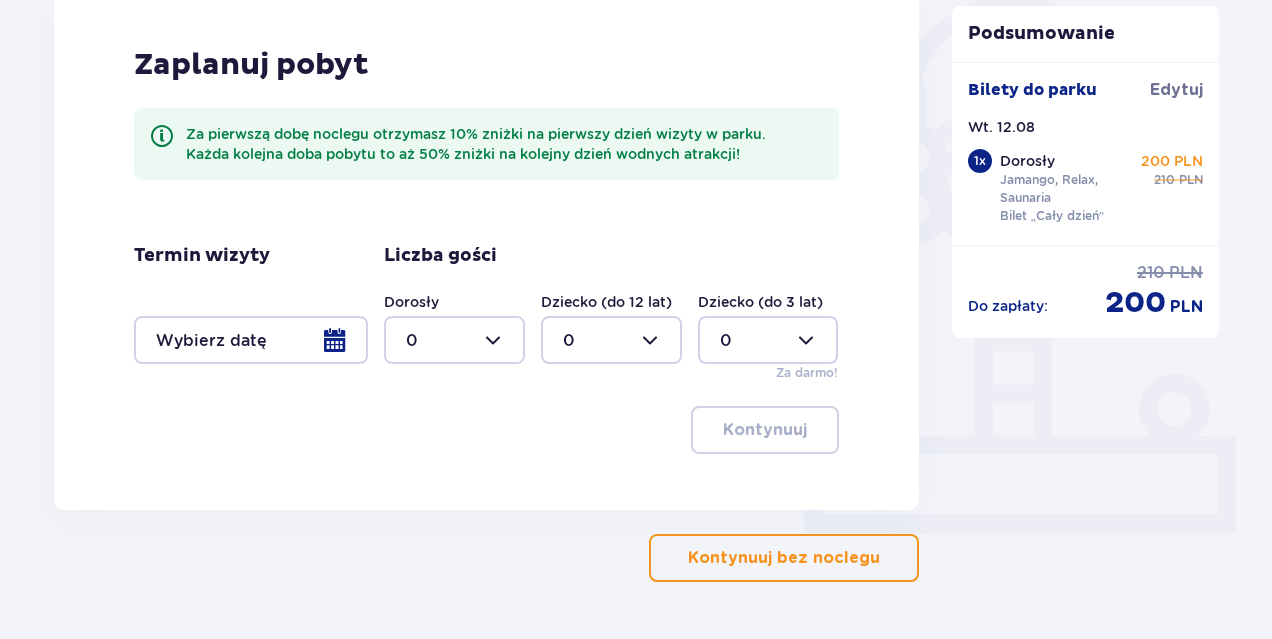 click at bounding box center (454, 340) 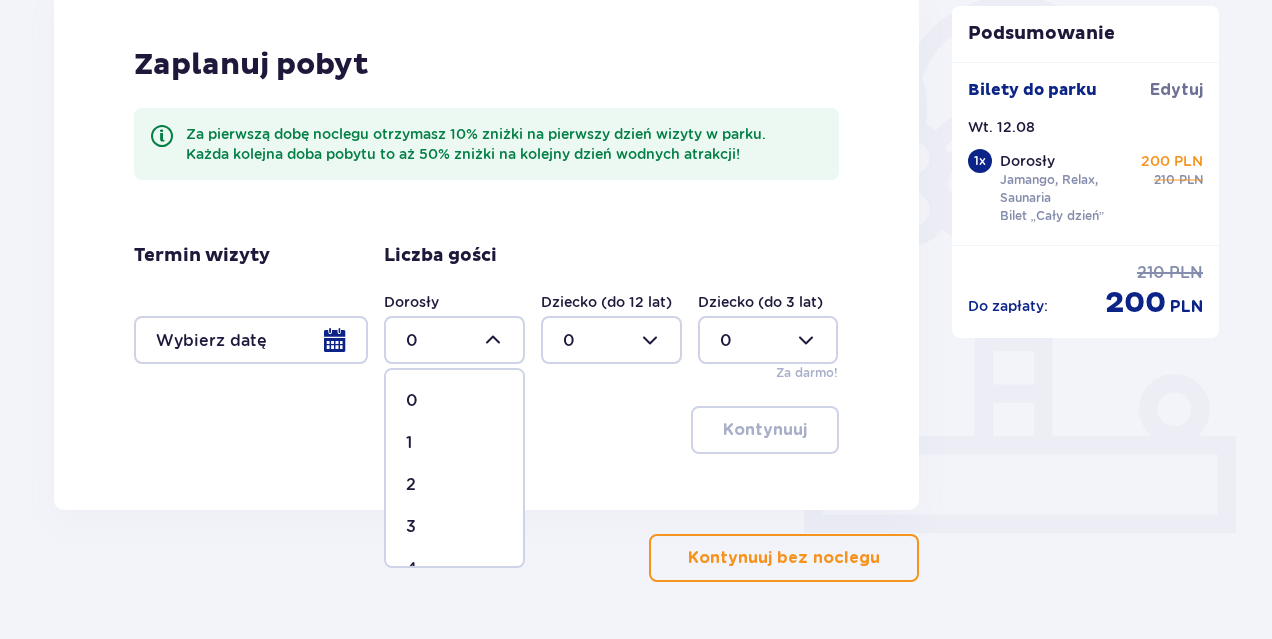 click on "1" at bounding box center (454, 443) 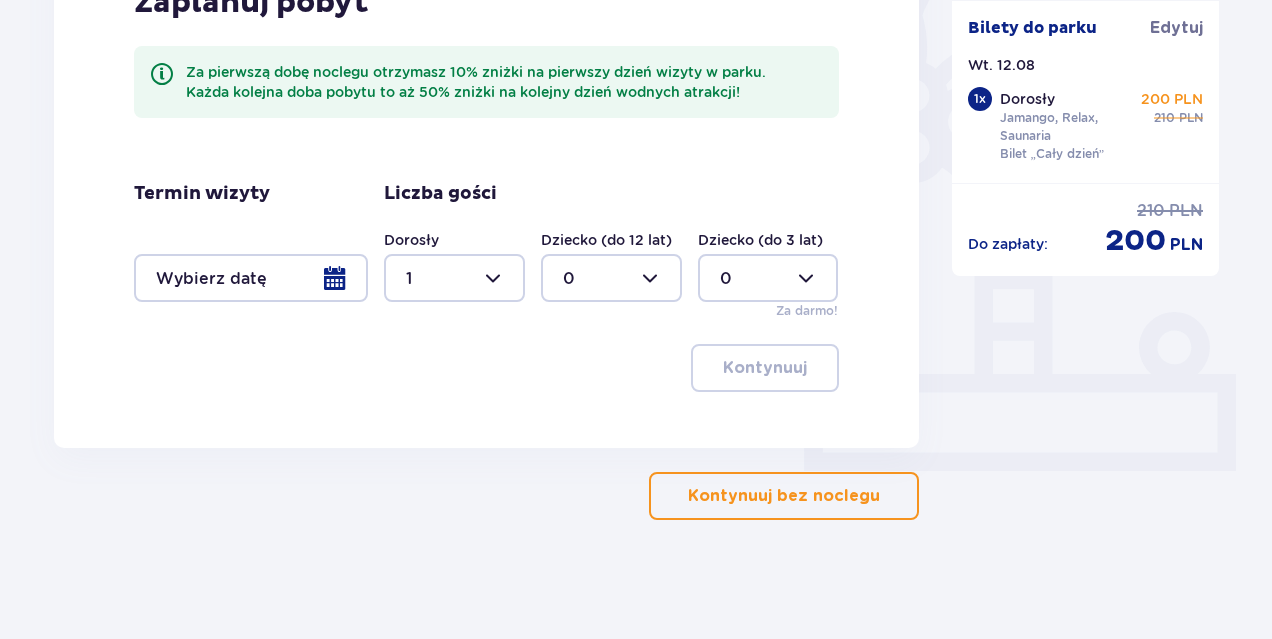 scroll, scrollTop: 562, scrollLeft: 0, axis: vertical 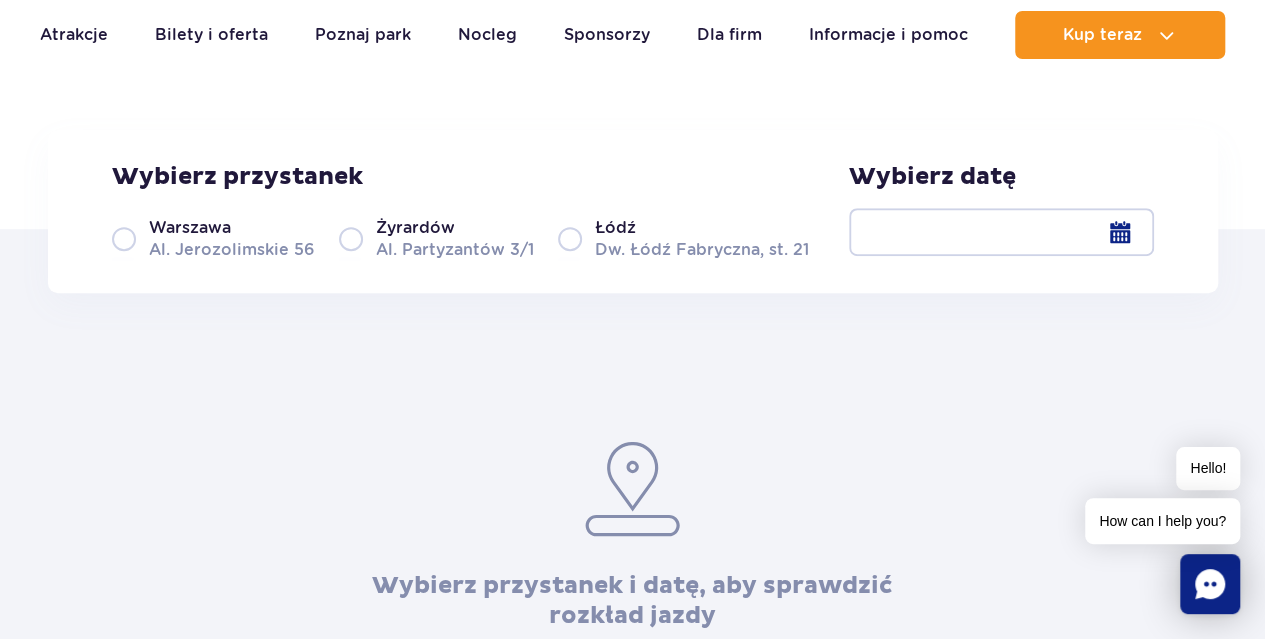 click on "Żyrardów" at bounding box center (415, 228) 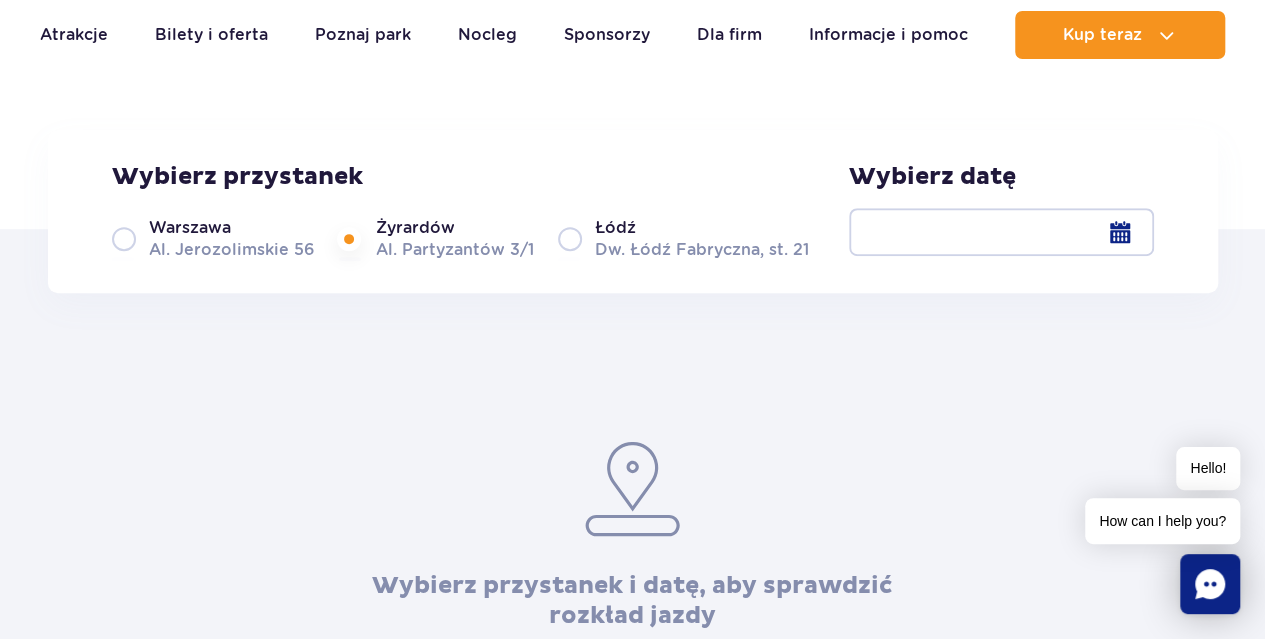 click at bounding box center [1001, 232] 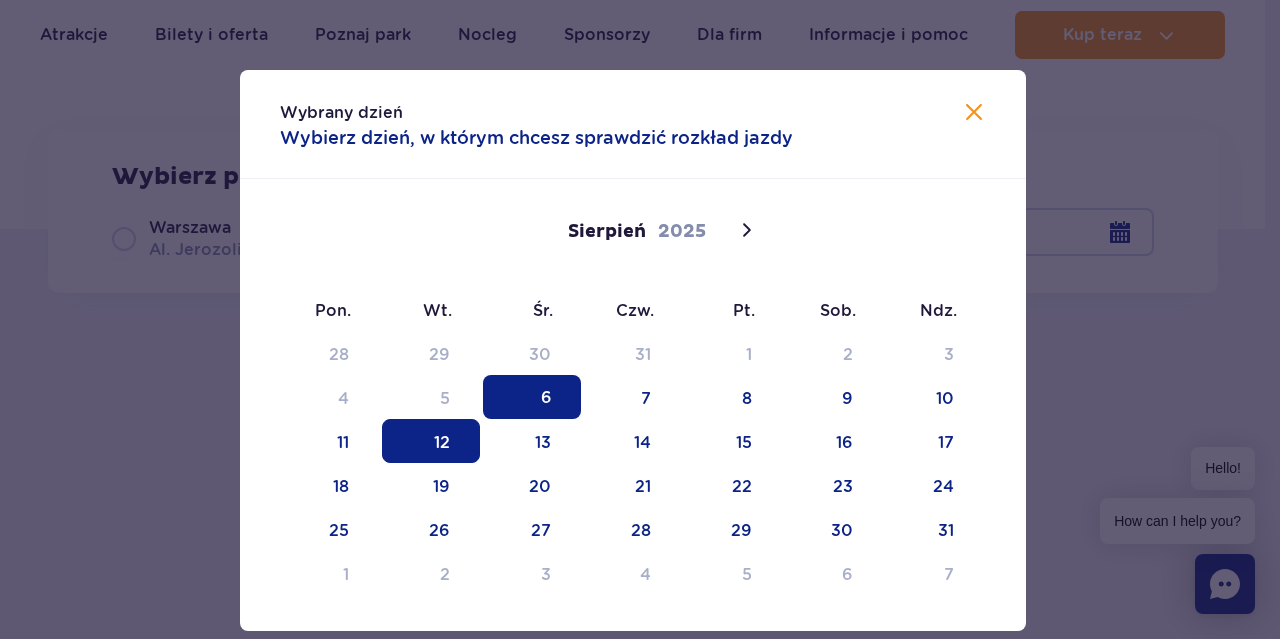 click on "12" at bounding box center [431, 441] 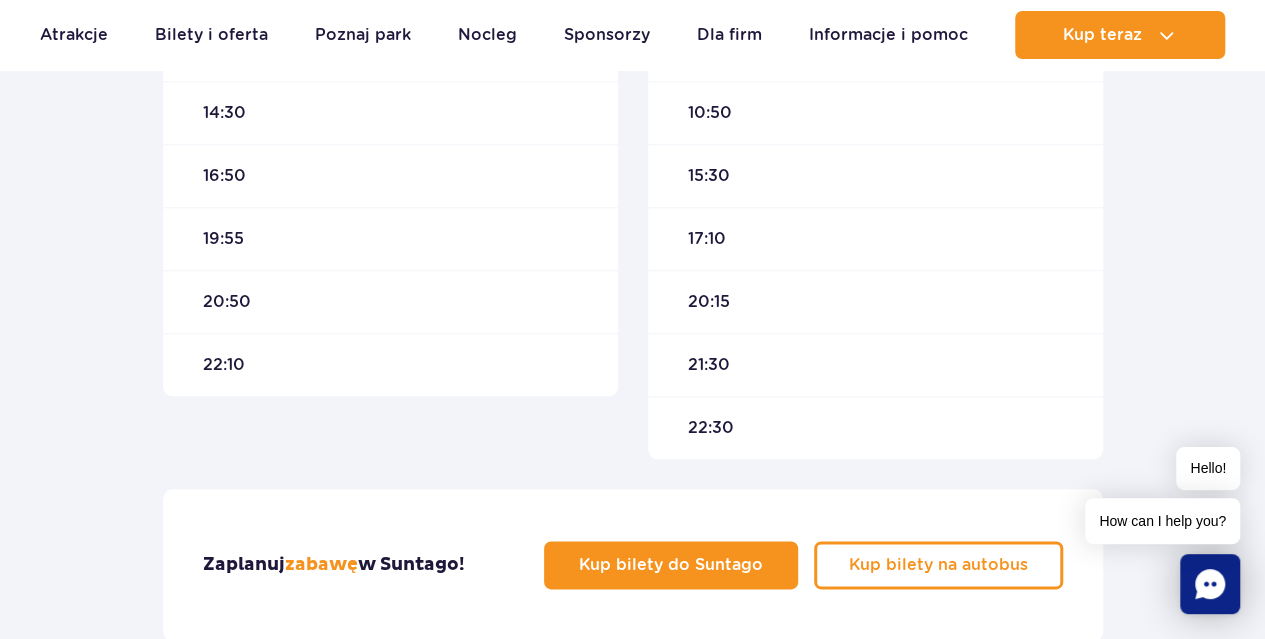 scroll, scrollTop: 900, scrollLeft: 0, axis: vertical 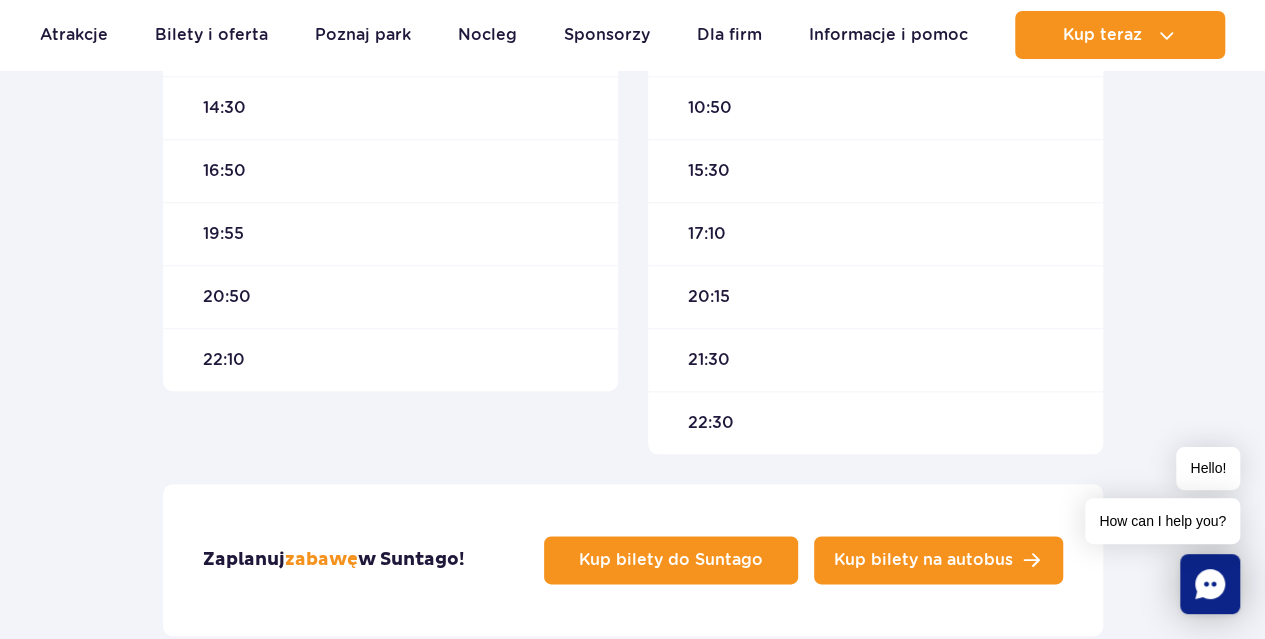 click on "Kup bilety na autobus" at bounding box center [923, 560] 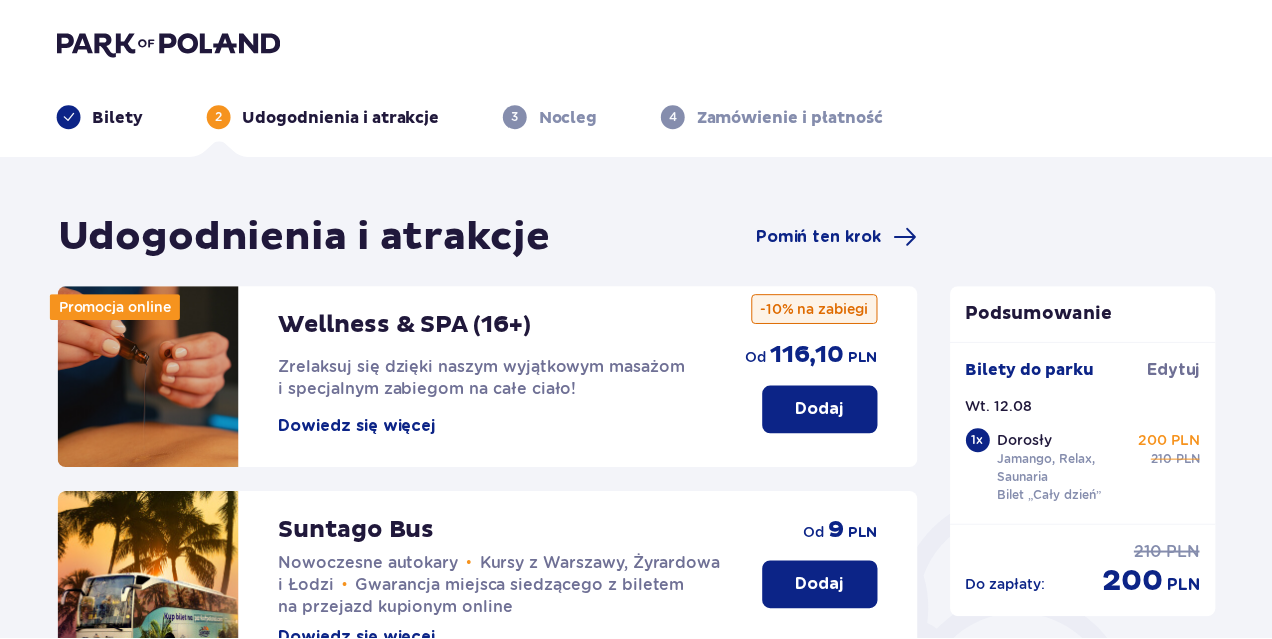scroll, scrollTop: 0, scrollLeft: 0, axis: both 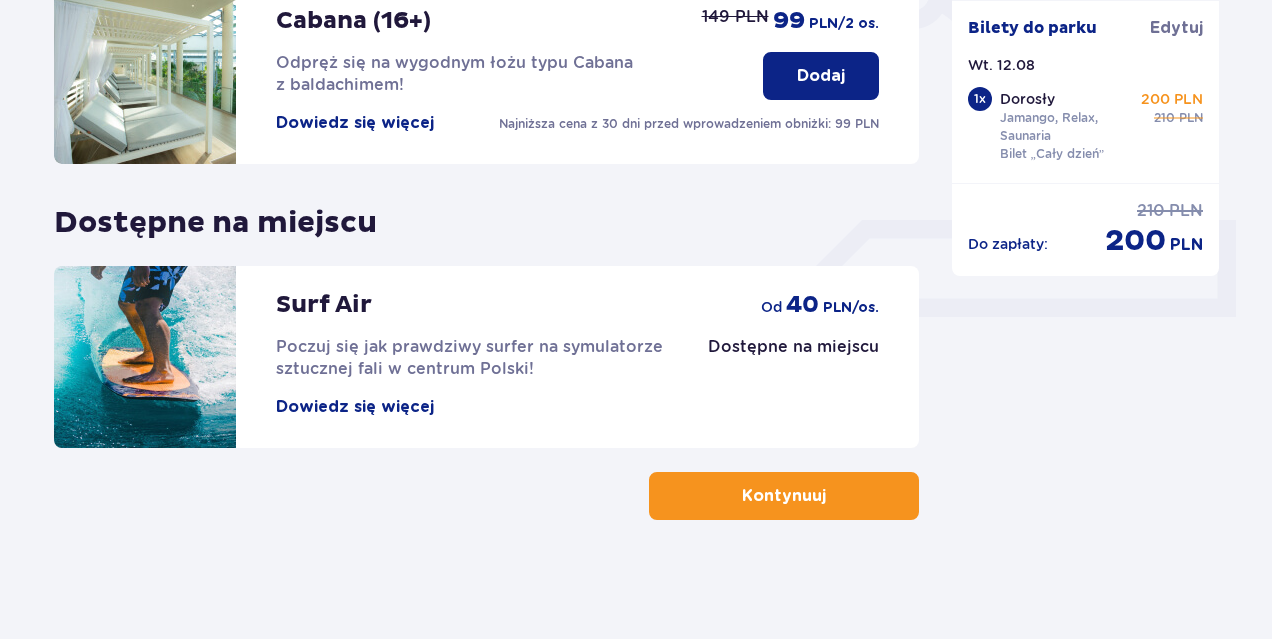 click on "Kontynuuj" at bounding box center (784, 496) 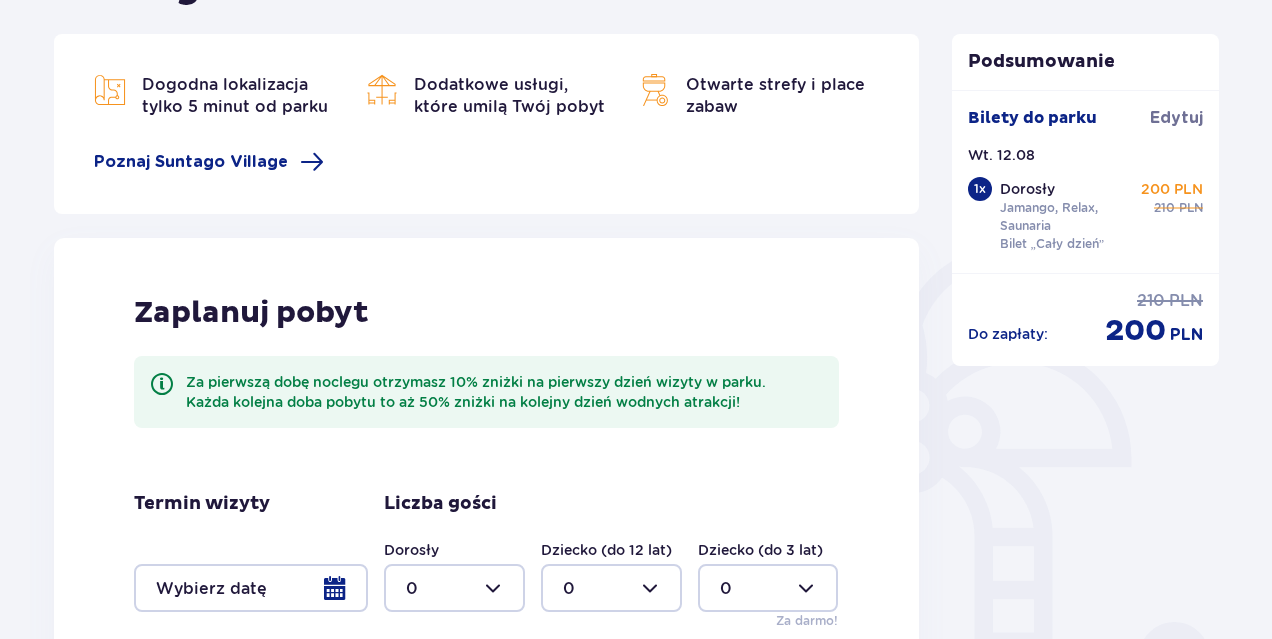 scroll, scrollTop: 500, scrollLeft: 0, axis: vertical 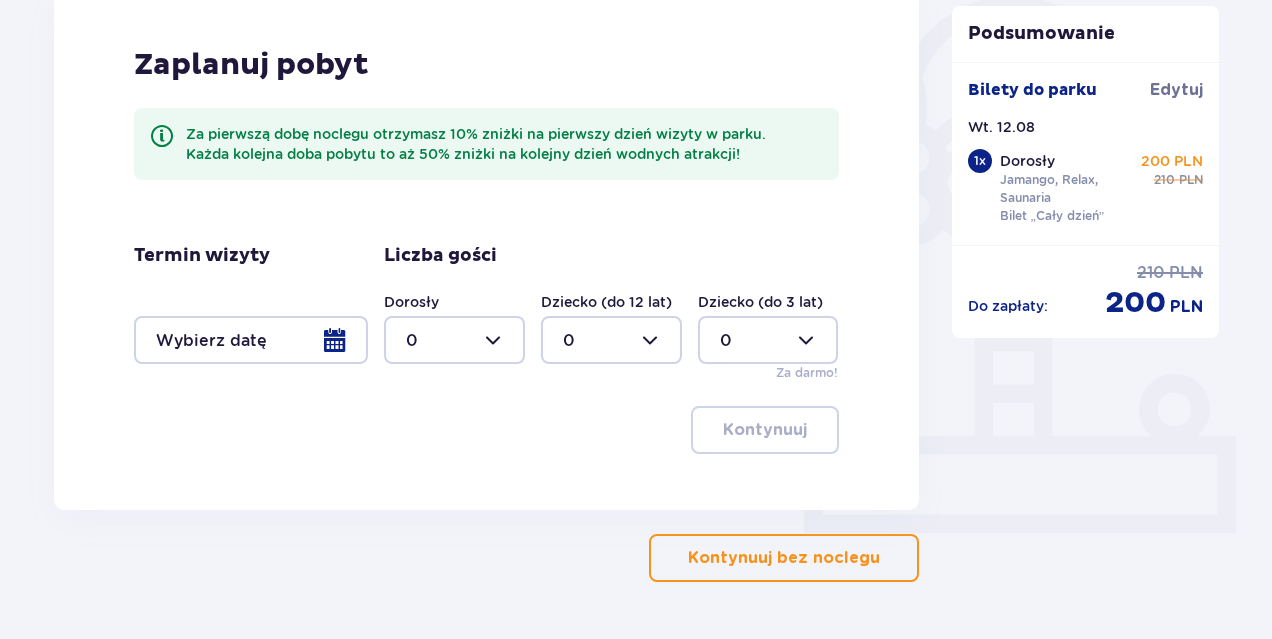 click at bounding box center [251, 340] 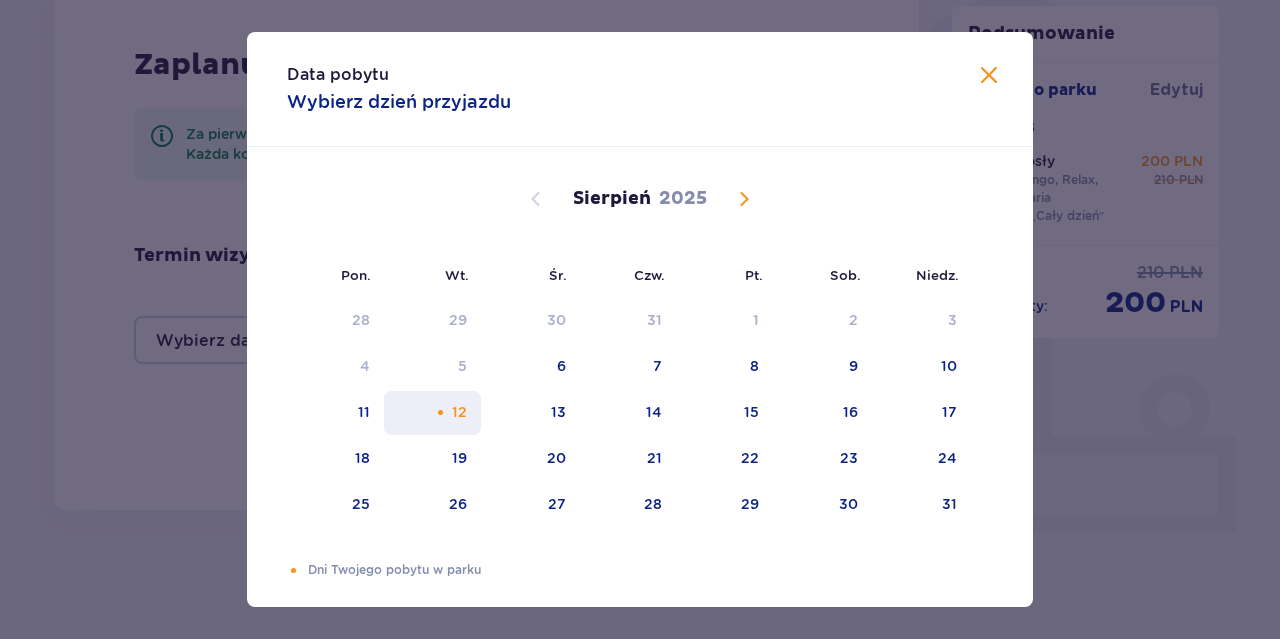 click on "12" at bounding box center (459, 412) 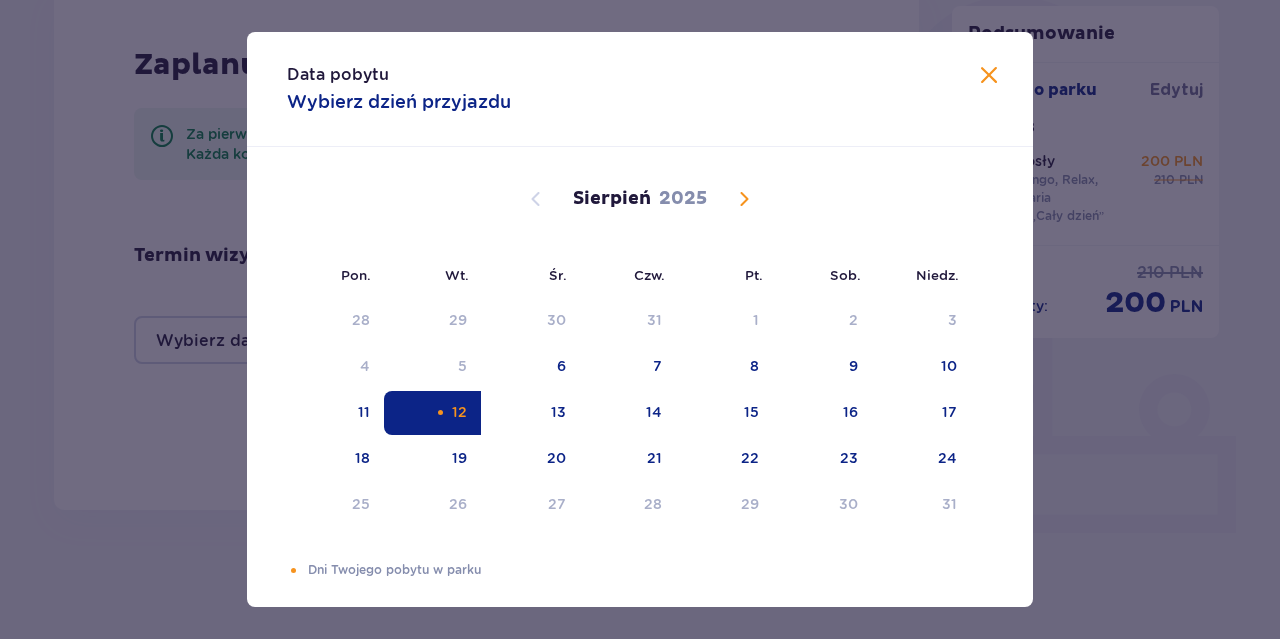 click on "Data pobytu Wybierz dzień przyjazdu Pon. Wt. Śr. Czw. Pt. Sob. Niedz. Lipiec 2025 30 1 2 3 4 5 6 7 8 9 10 11 12 13 14 15 16 17 18 19 20 21 22 23 24 25 26 27 28 29 30 31 1 2 3 Sierpień 2025 28 29 30 31 1 2 3 4 5 6 7 8 9 10 11 12 13 14 15 16 17 18 19 20 21 22 23 24 25 26 27 28 29 30 31 Wrzesień 2025 1 2 3 4 5 6 7 8 9 10 11 12 13 14 15 16 17 18 19 20 21 22 23 24 25 26 27 28 29 30 1 2 3 4 5 Dni Twojego pobytu w parku" at bounding box center [640, 319] 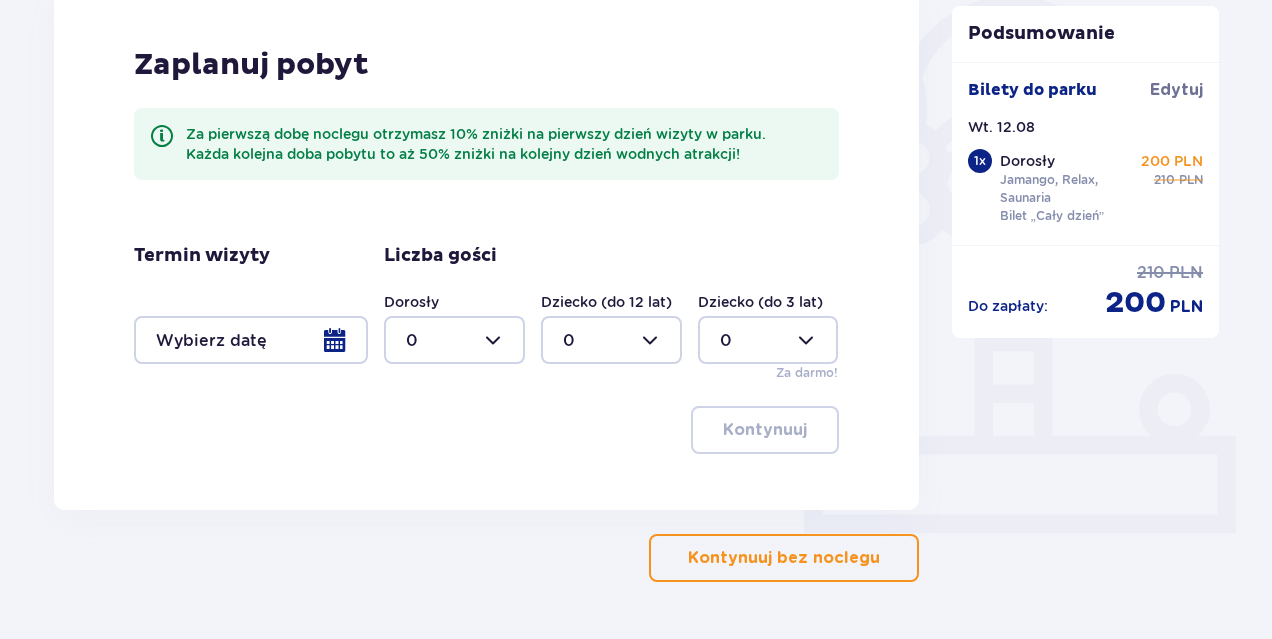 click at bounding box center (454, 340) 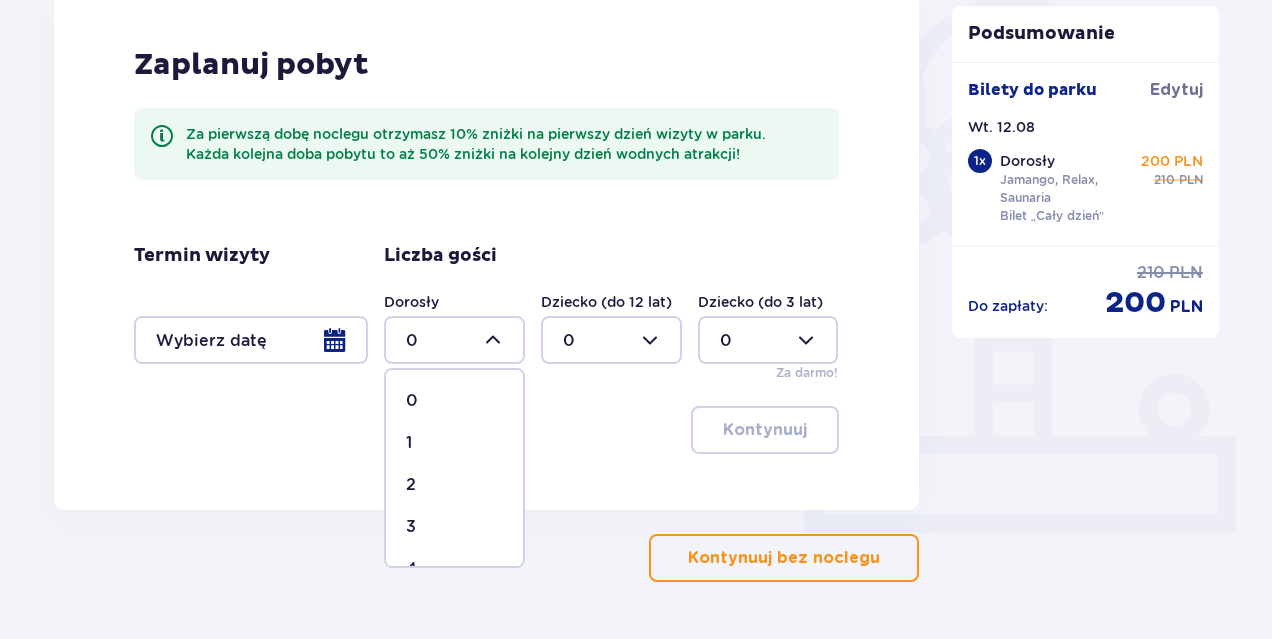 click on "1" at bounding box center [454, 443] 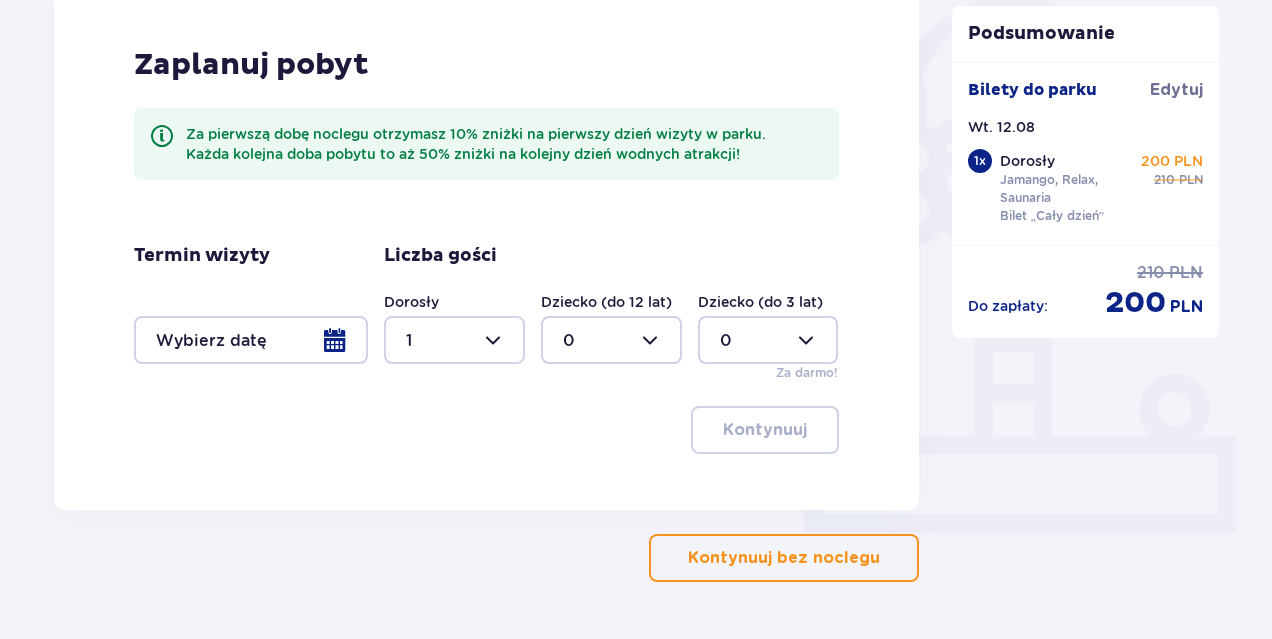 click on "Kontynuuj bez noclegu" at bounding box center (784, 558) 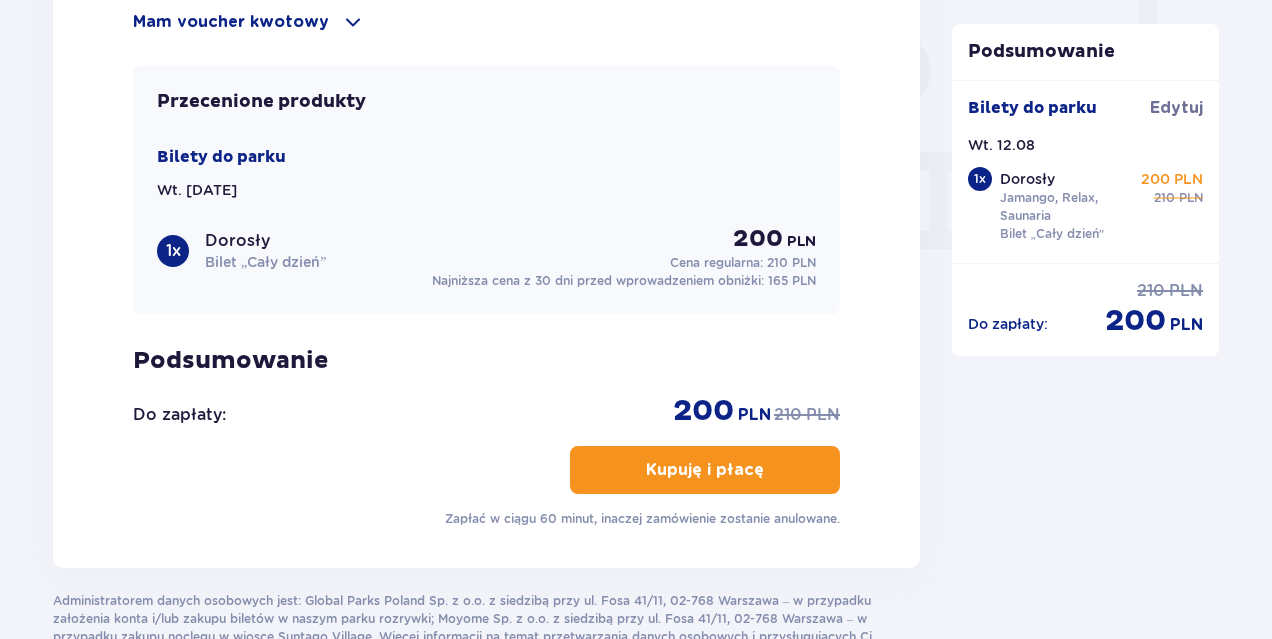 scroll, scrollTop: 1708, scrollLeft: 0, axis: vertical 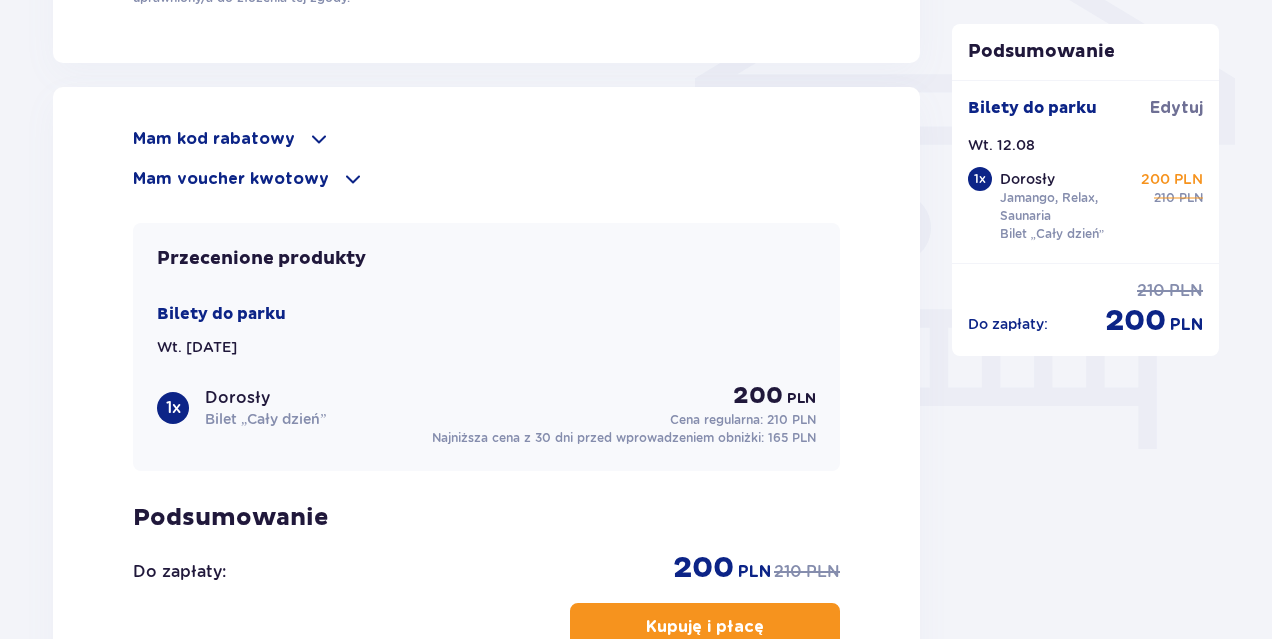 click on "Mam kod rabatowy" at bounding box center (214, 139) 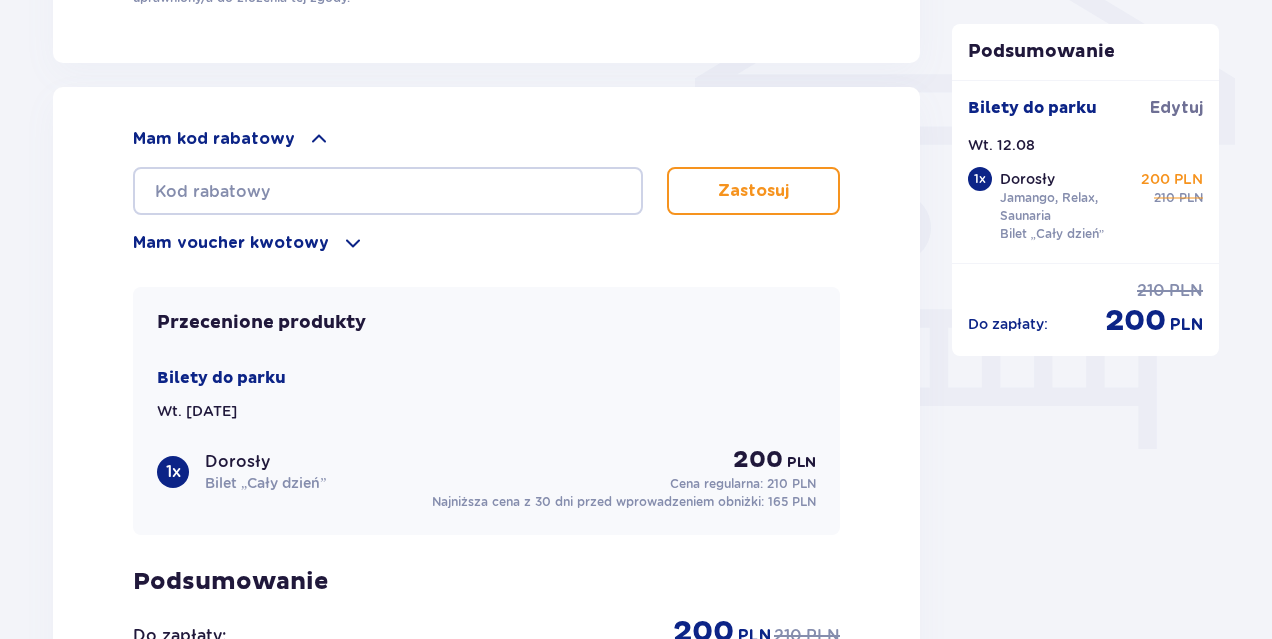 click on "Mam kod rabatowy" at bounding box center (214, 139) 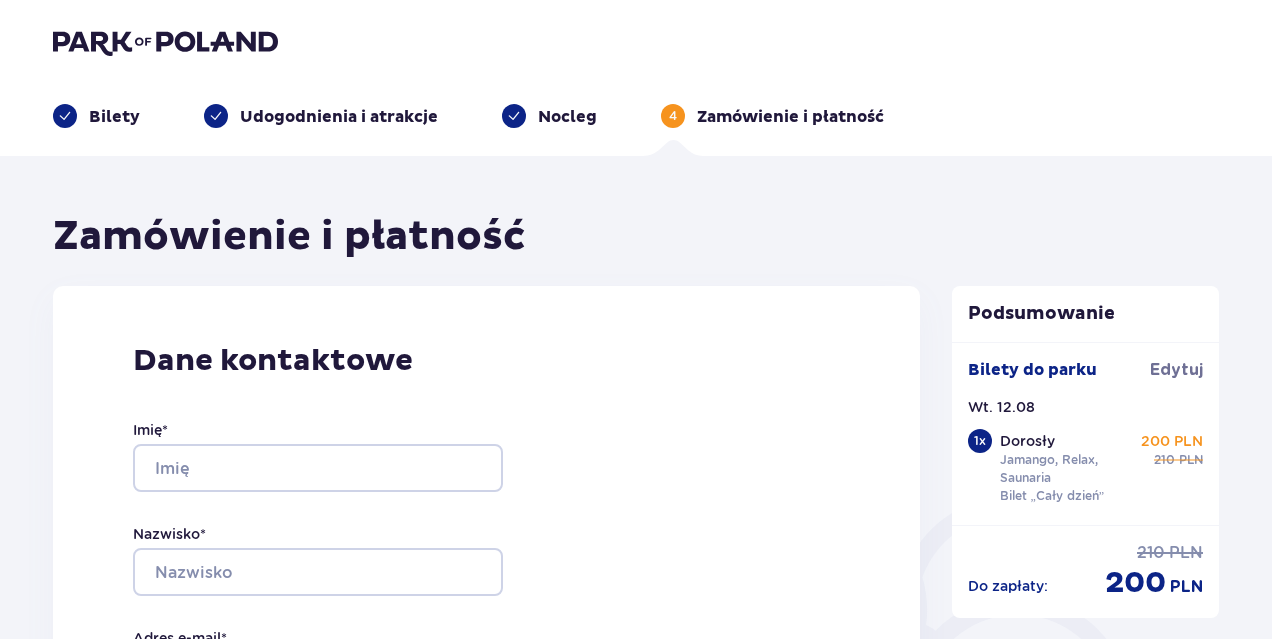 scroll, scrollTop: 600, scrollLeft: 0, axis: vertical 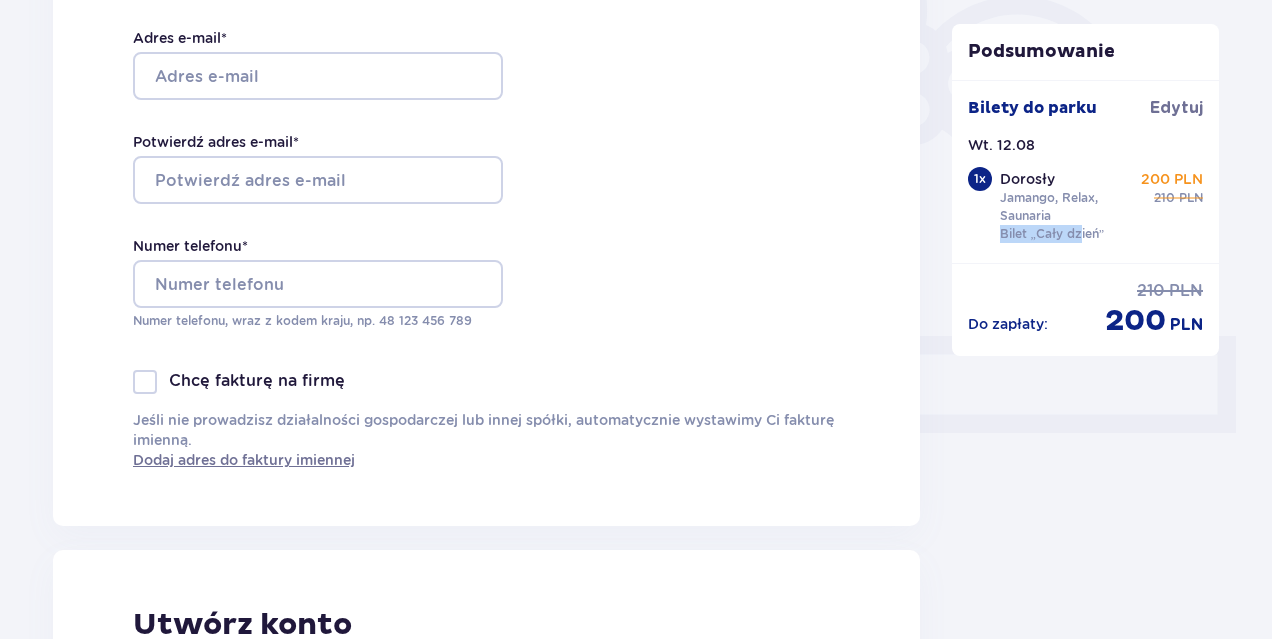 drag, startPoint x: 1086, startPoint y: 211, endPoint x: 1064, endPoint y: 225, distance: 26.076809 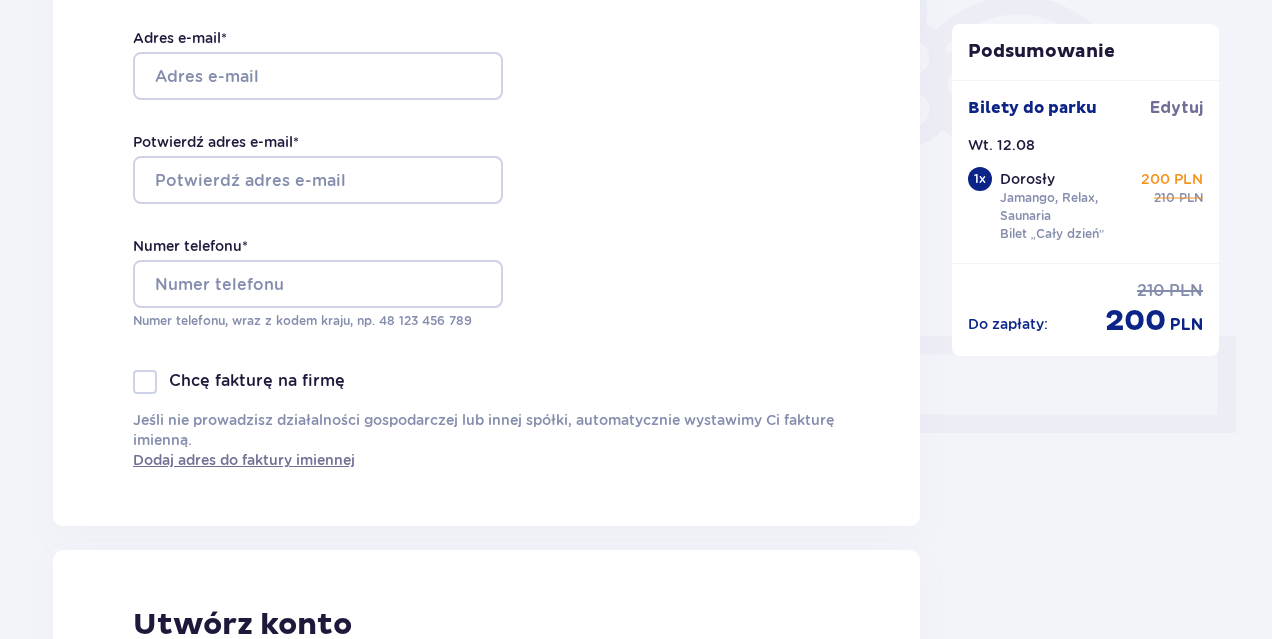 click on "Dorosły" at bounding box center [1027, 179] 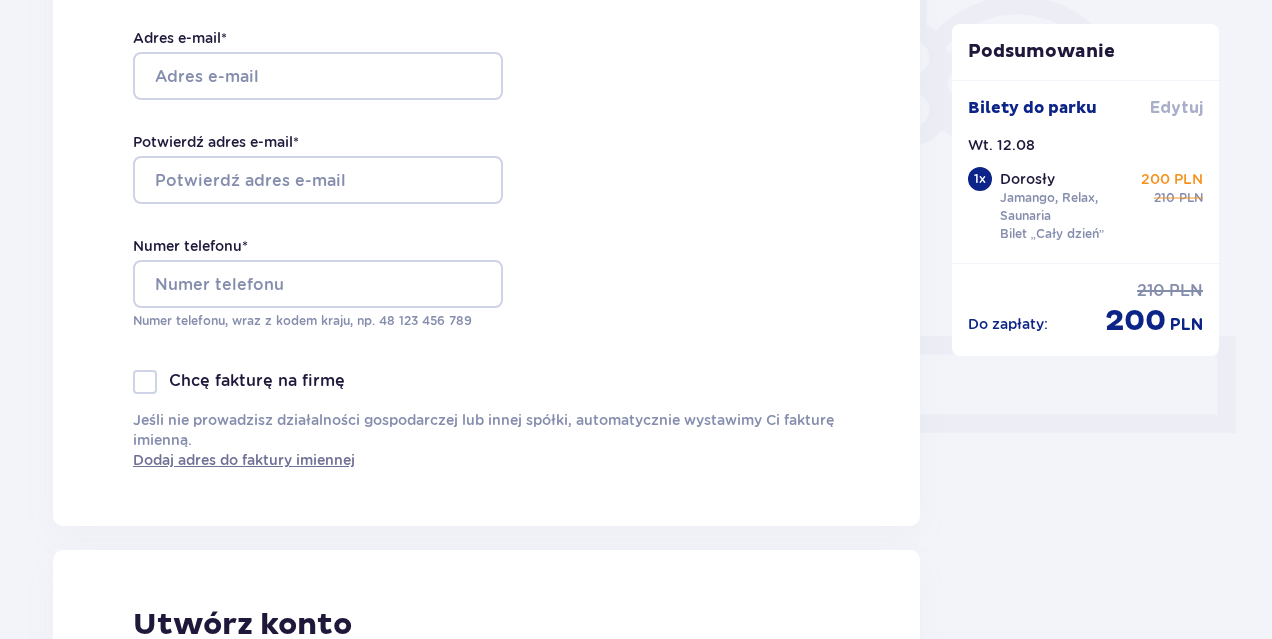 click on "Edytuj" at bounding box center (1176, 108) 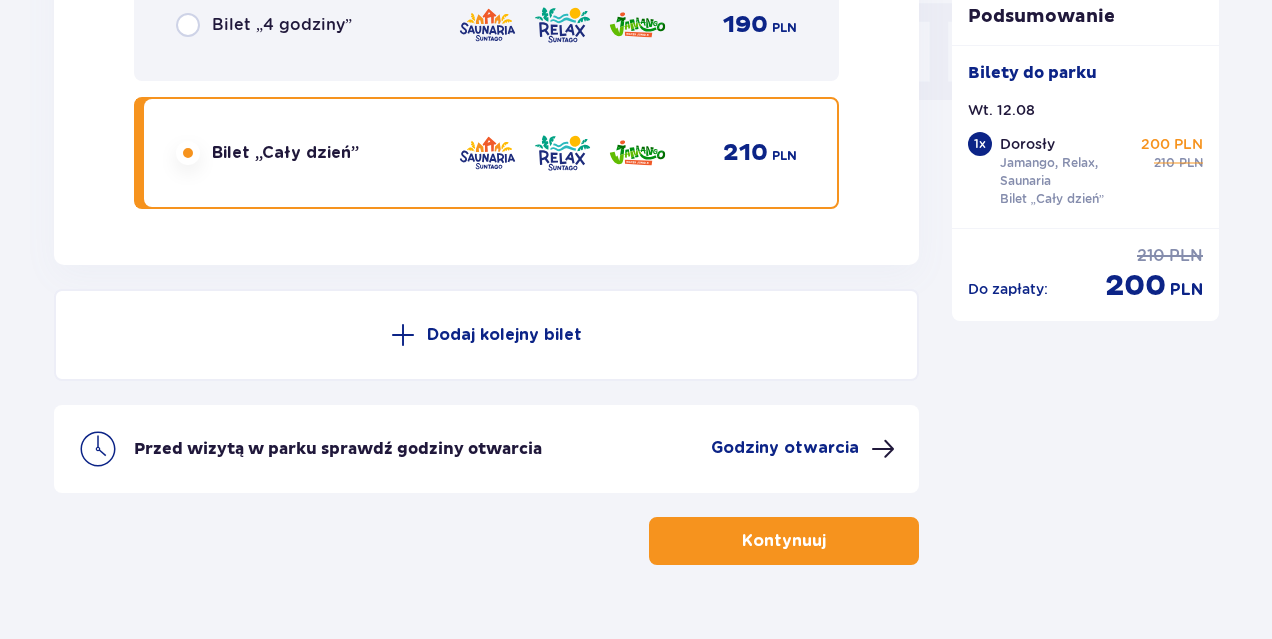 scroll, scrollTop: 2060, scrollLeft: 0, axis: vertical 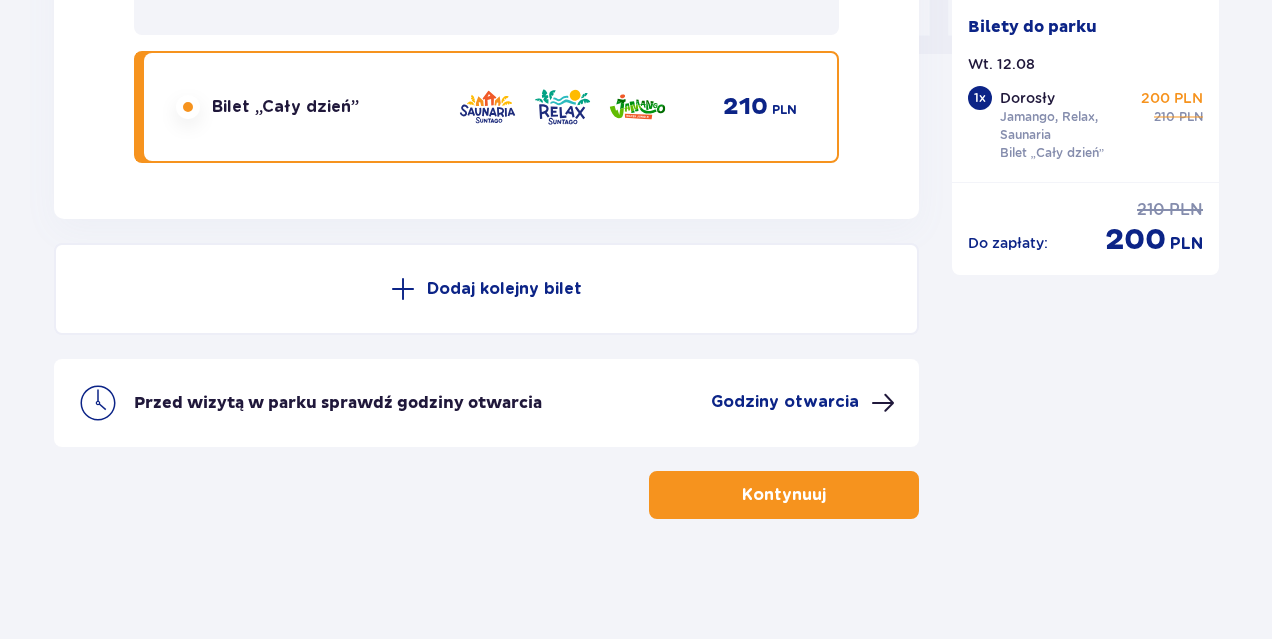 click on "Dodaj kolejny bilet" at bounding box center [486, 289] 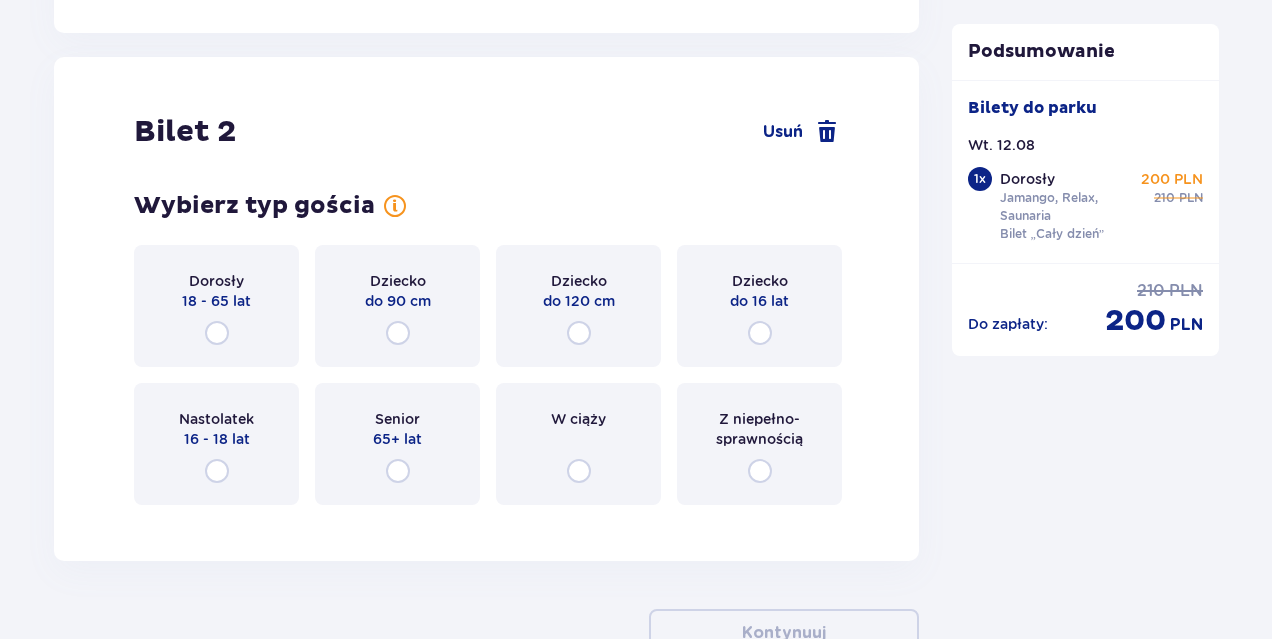scroll, scrollTop: 2279, scrollLeft: 0, axis: vertical 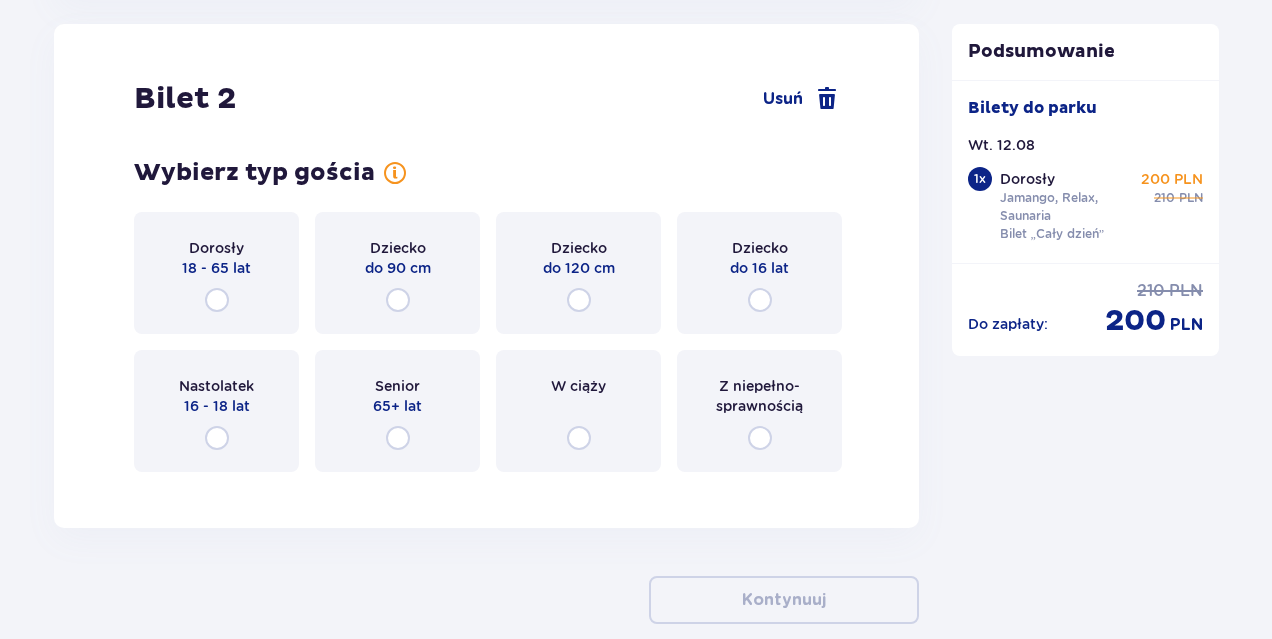click on "Dorosły 18 - 65 lat" at bounding box center (216, 273) 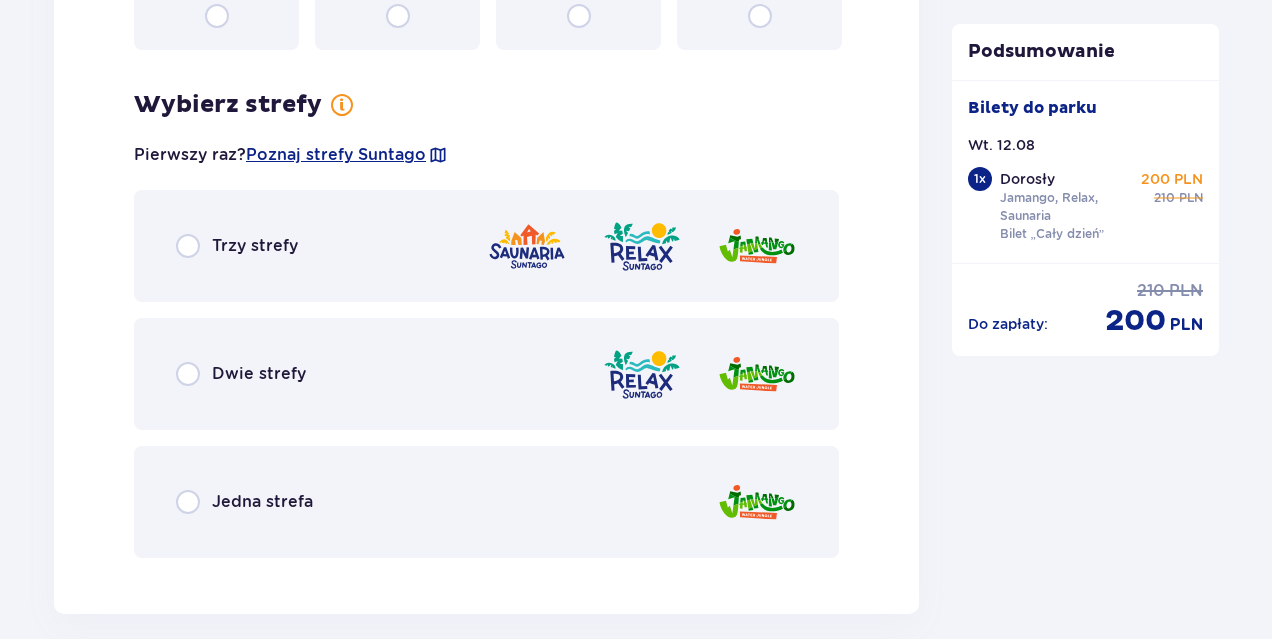 scroll, scrollTop: 2592, scrollLeft: 0, axis: vertical 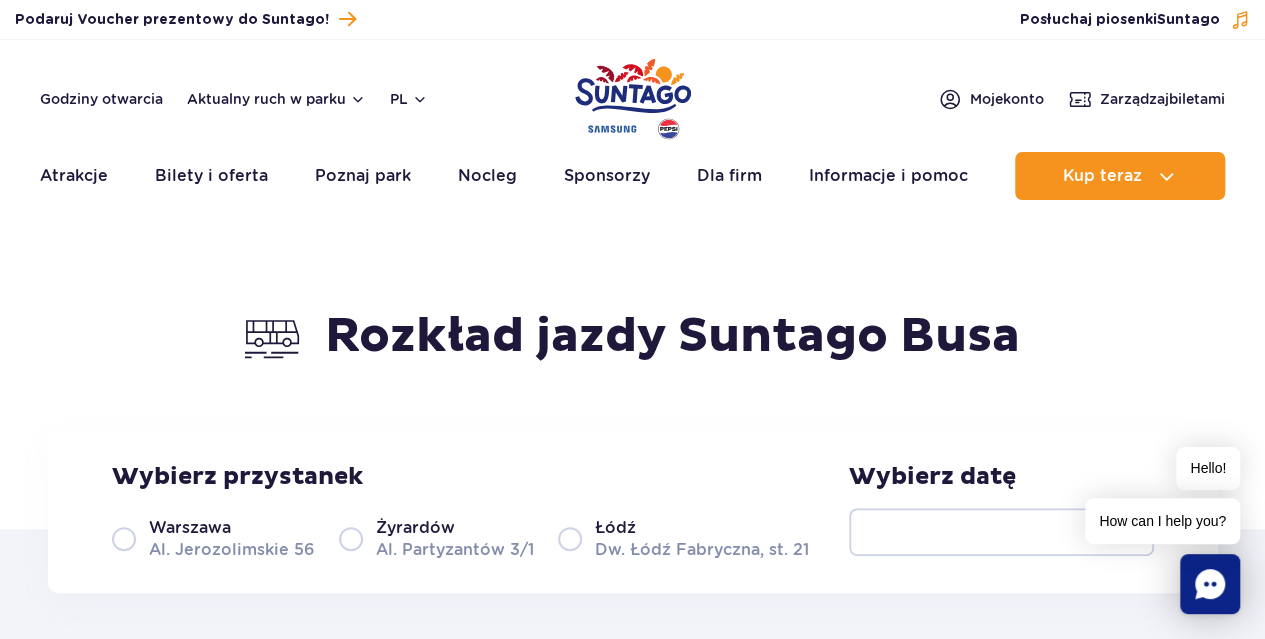 click on "[CITY] [STREET] [NUMBER]/[NUMBER]" at bounding box center [436, 538] 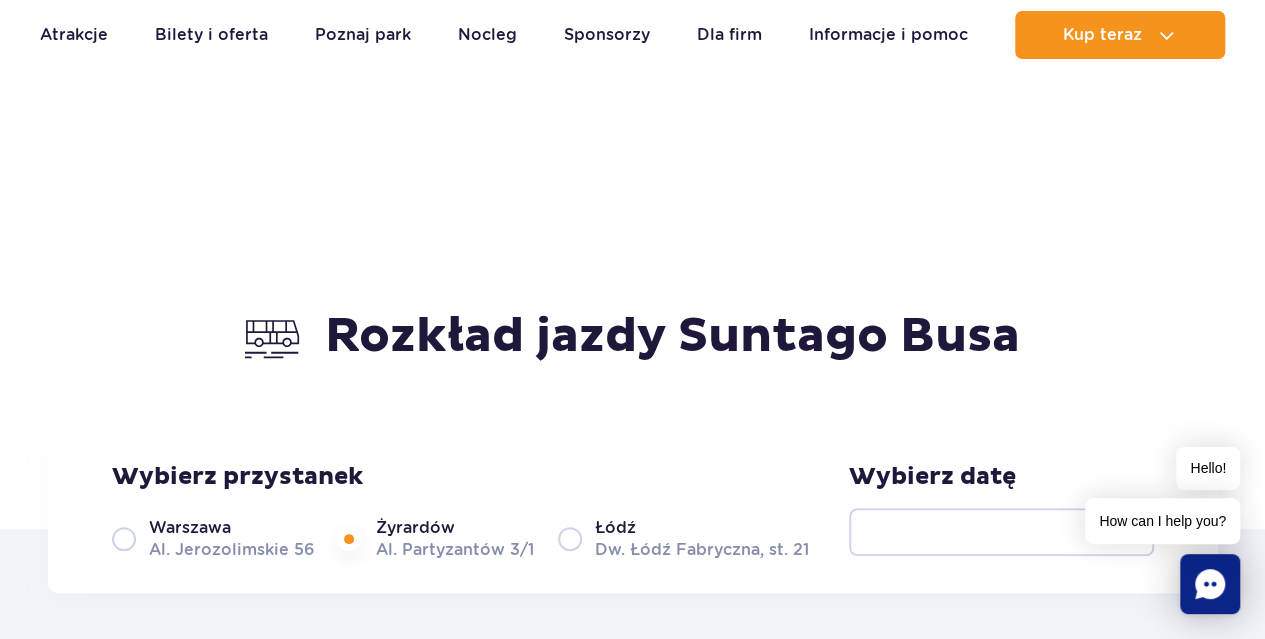 scroll, scrollTop: 400, scrollLeft: 0, axis: vertical 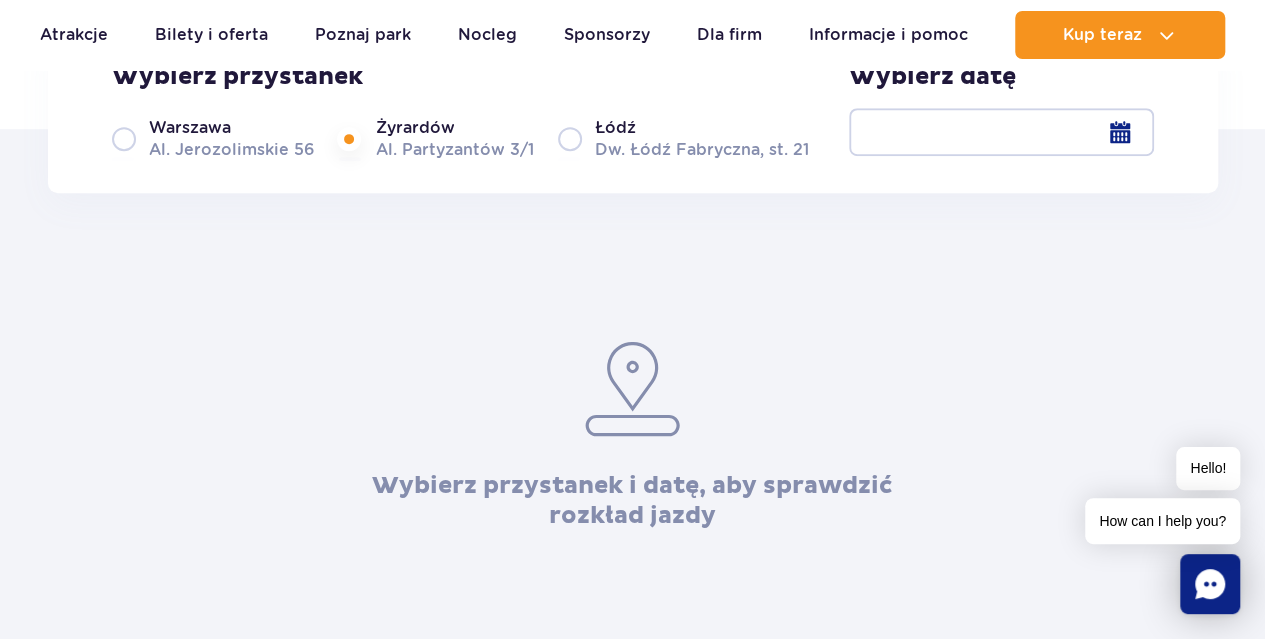 click at bounding box center [1001, 132] 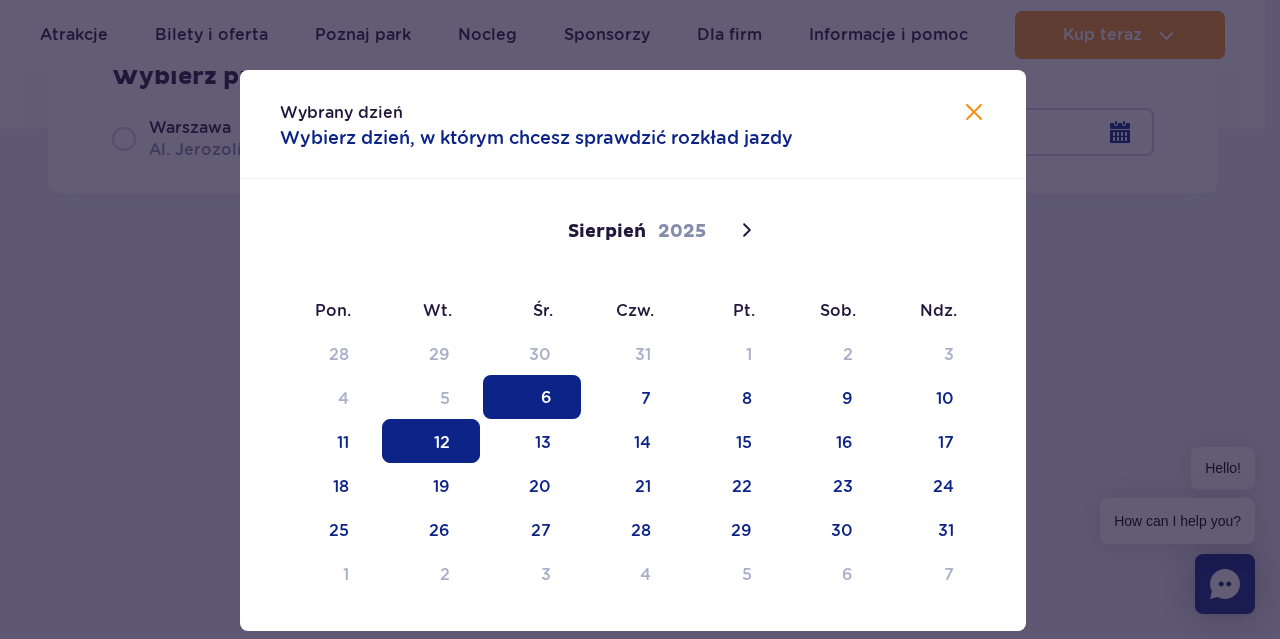 click on "12" at bounding box center [431, 441] 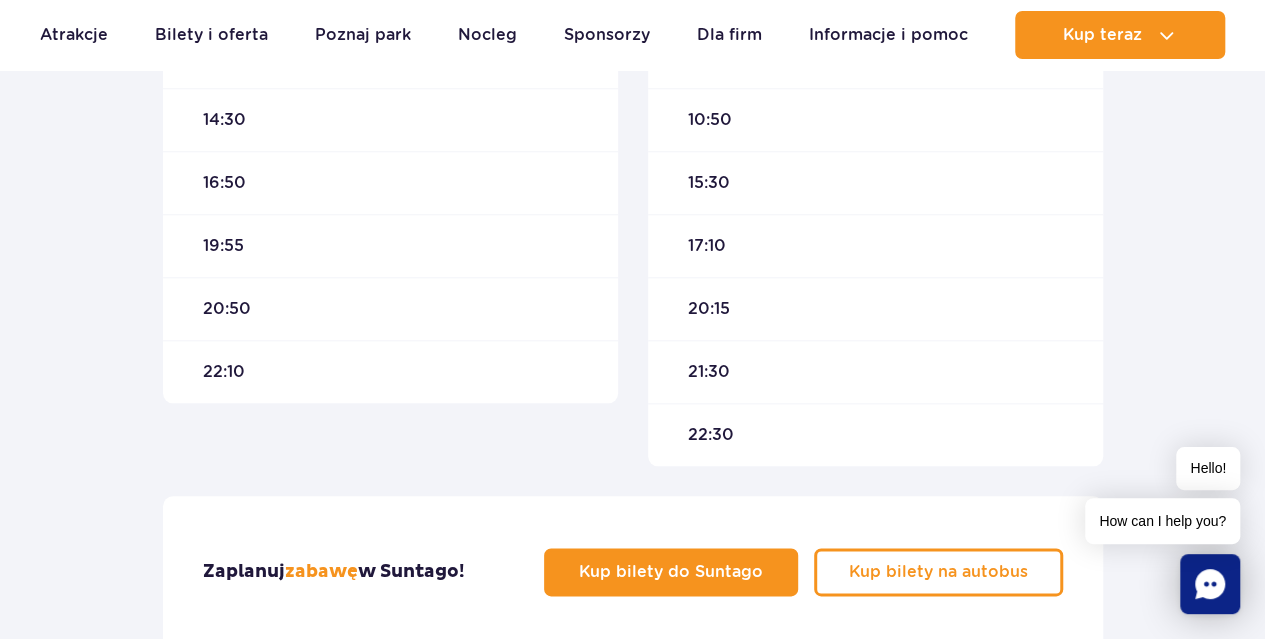 scroll, scrollTop: 1100, scrollLeft: 0, axis: vertical 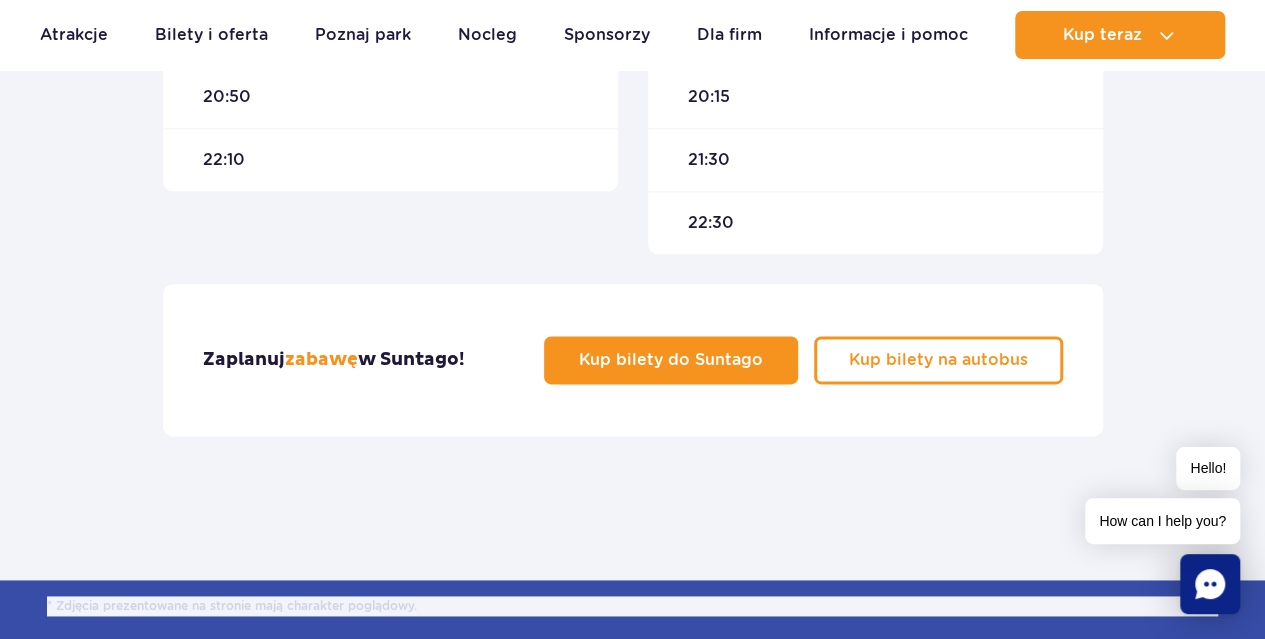 click on "Zaplanuj zabawę w Suntago! Kup bilety do Suntago Kup bilety na autobus" at bounding box center (633, 360) 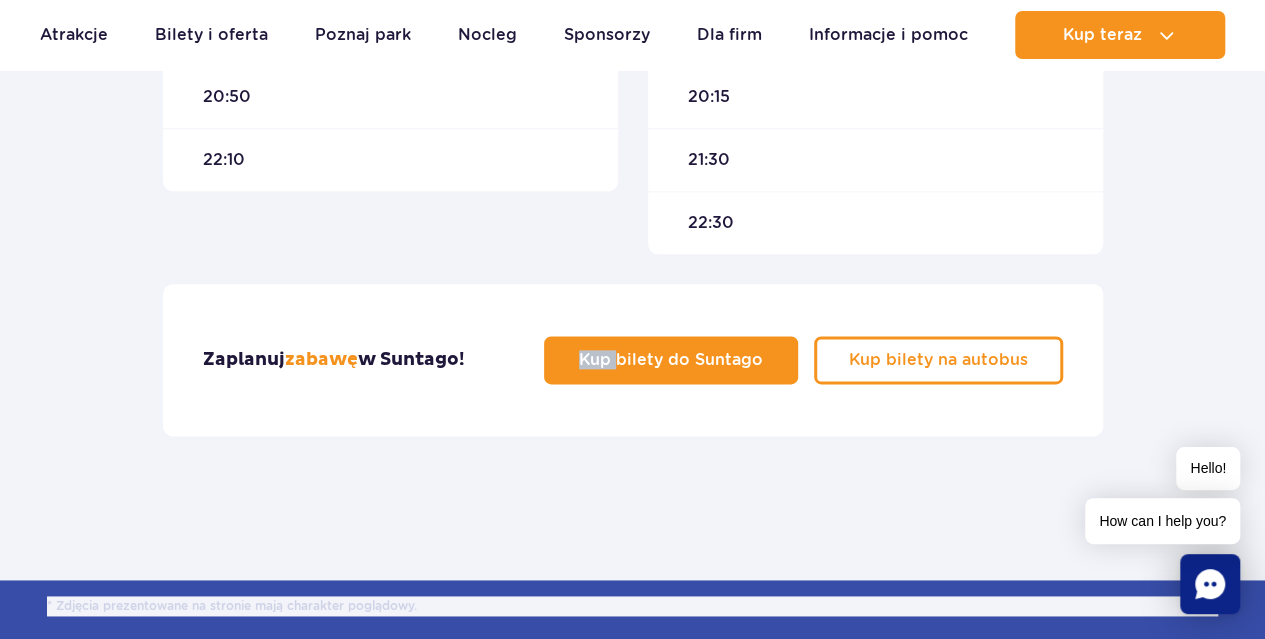 click on "Zaplanuj zabawę w Suntago! Kup bilety do Suntago Kup bilety na autobus" at bounding box center (633, 360) 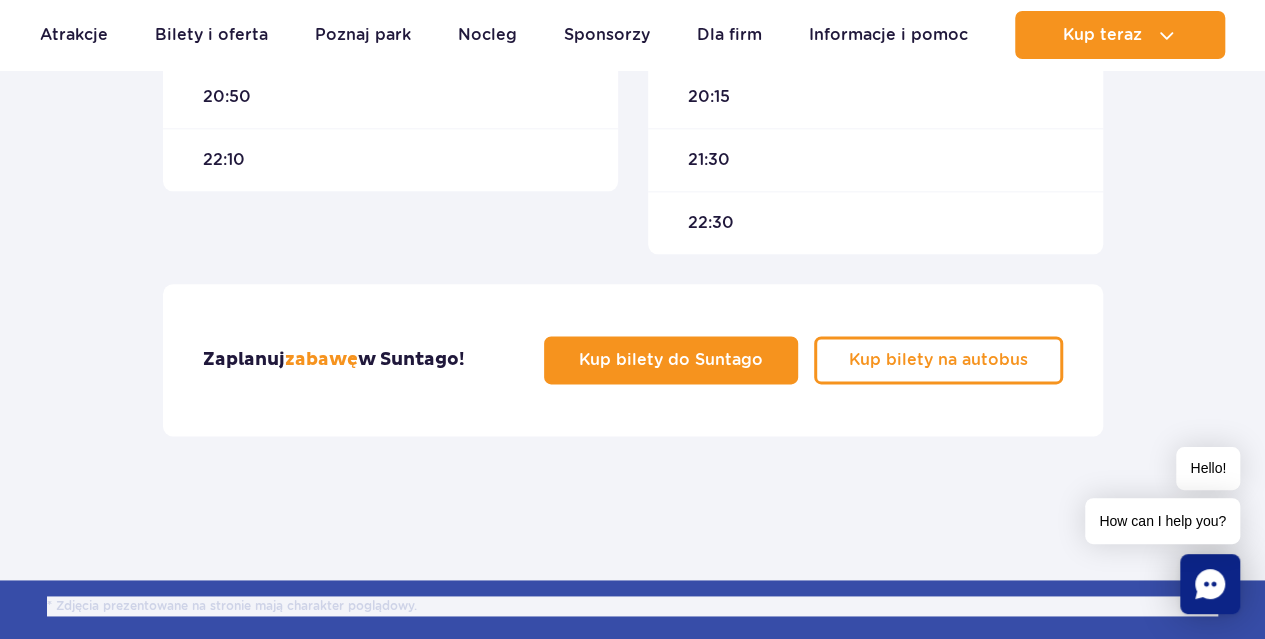 click on "Żyrardów Suntago Czas podróży : około 20 min Sprawdź na mapie Odjazd 09:30 10:35 14:30 16:50 19:55 20:50 22:10 Suntago Żyrardów Czas podróży : około 20 min Sprawdź na mapie Odjazd 09:15 09:50 10:50 15:30 17:10 20:15 21:30 22:30 Zaplanuj zabawę w Suntago! Kup bilety do Suntago Kup bilety na autobus" at bounding box center [632, 36] 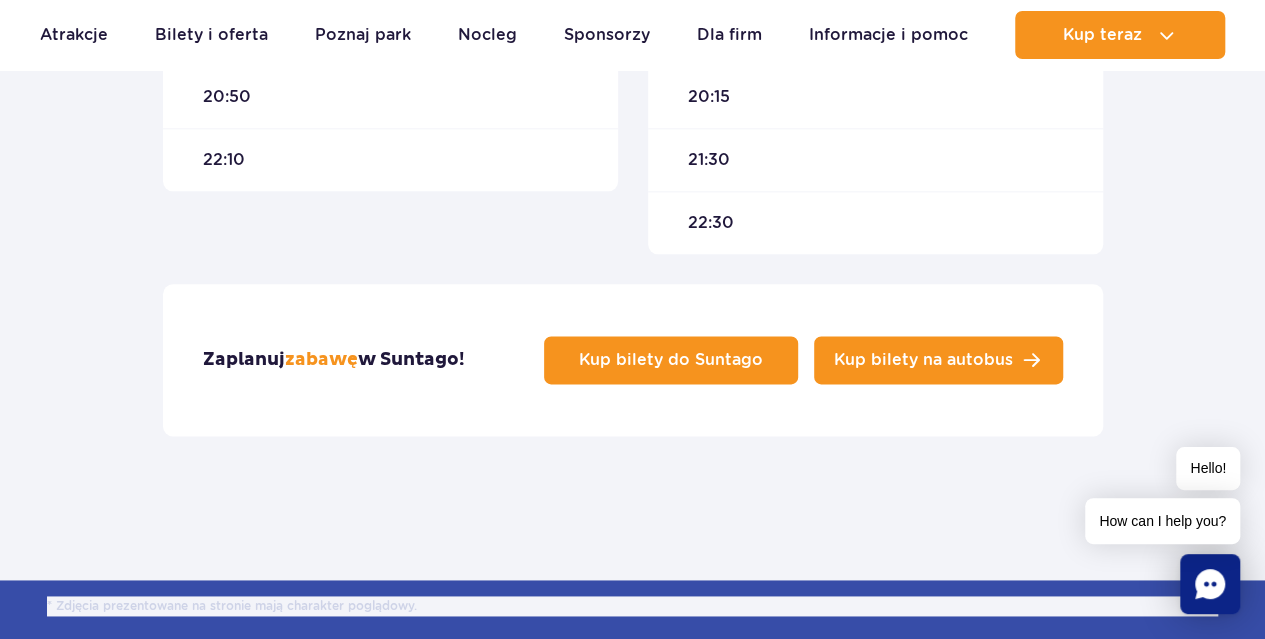 click on "Kup bilety na autobus" at bounding box center (938, 360) 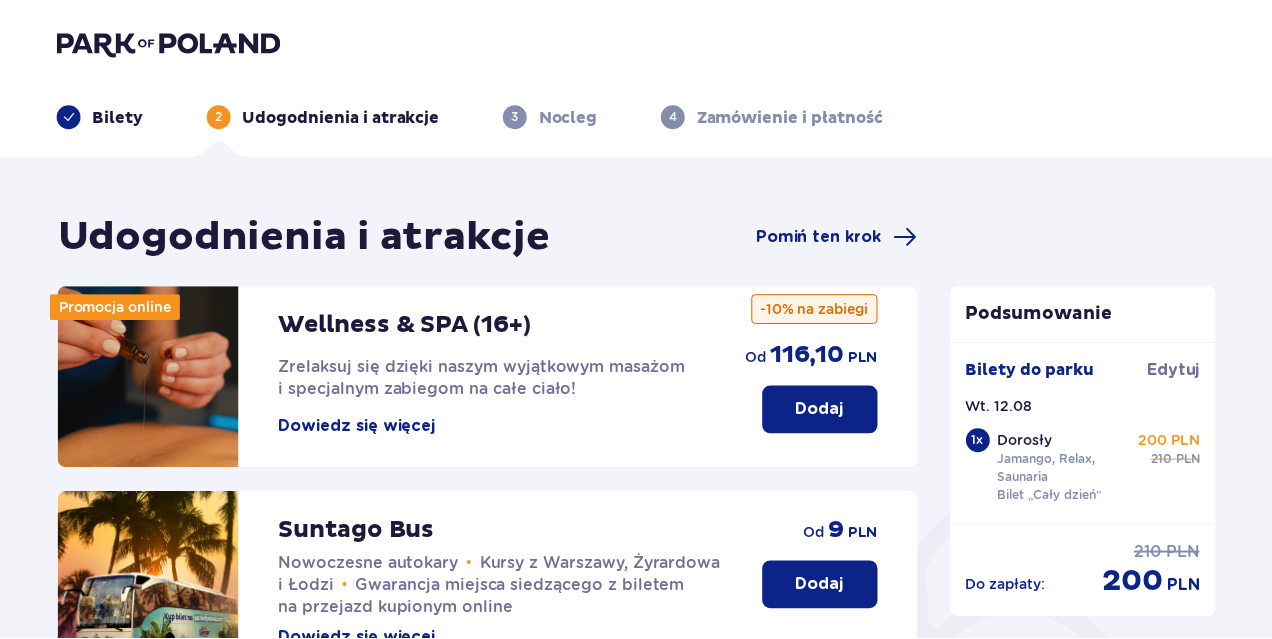 scroll, scrollTop: 0, scrollLeft: 0, axis: both 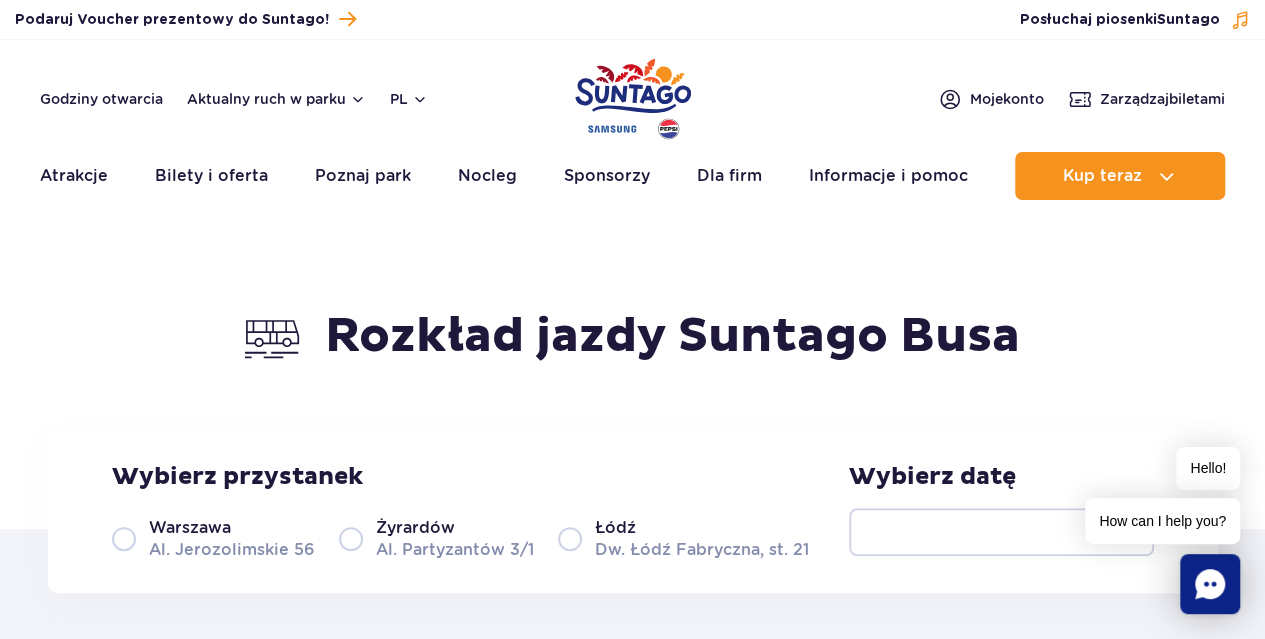 click on "[CITY] [STREET] [NUMBER]/[NUMBER]" at bounding box center [436, 538] 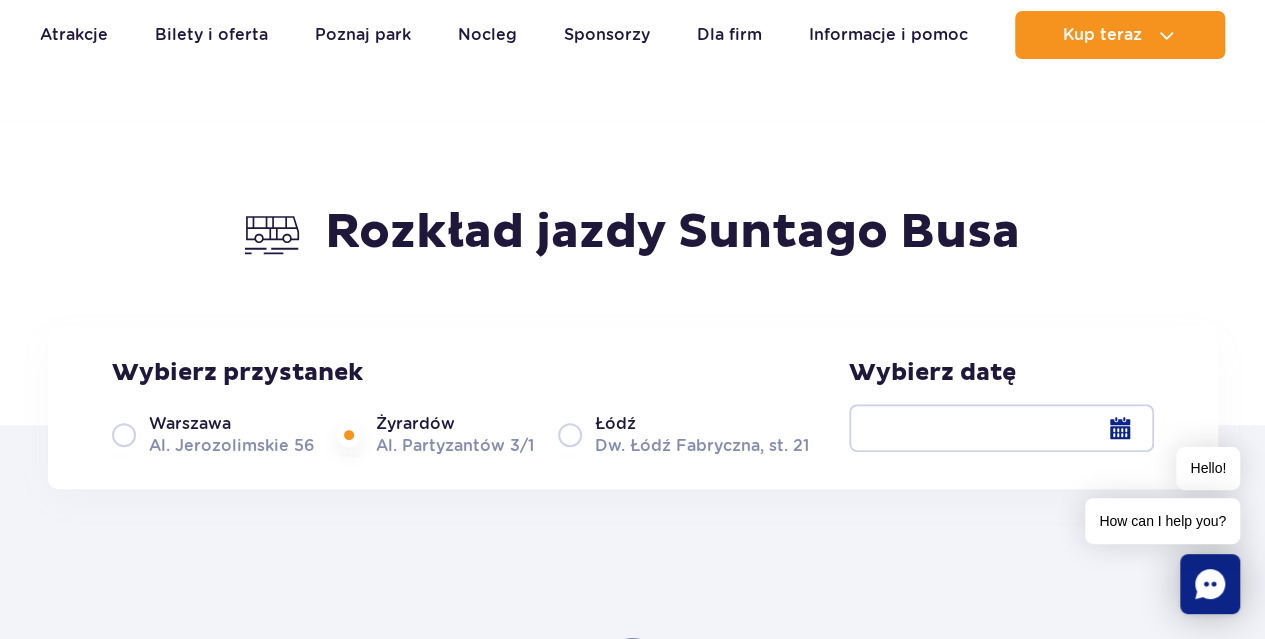 scroll, scrollTop: 200, scrollLeft: 0, axis: vertical 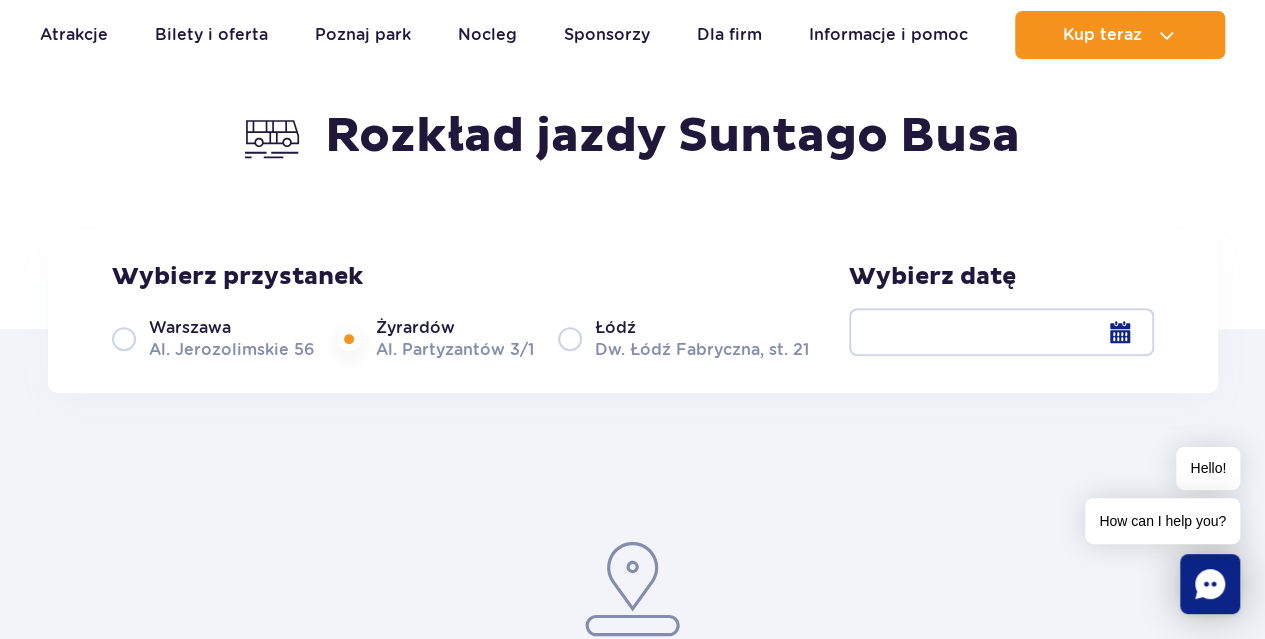 click at bounding box center [1001, 332] 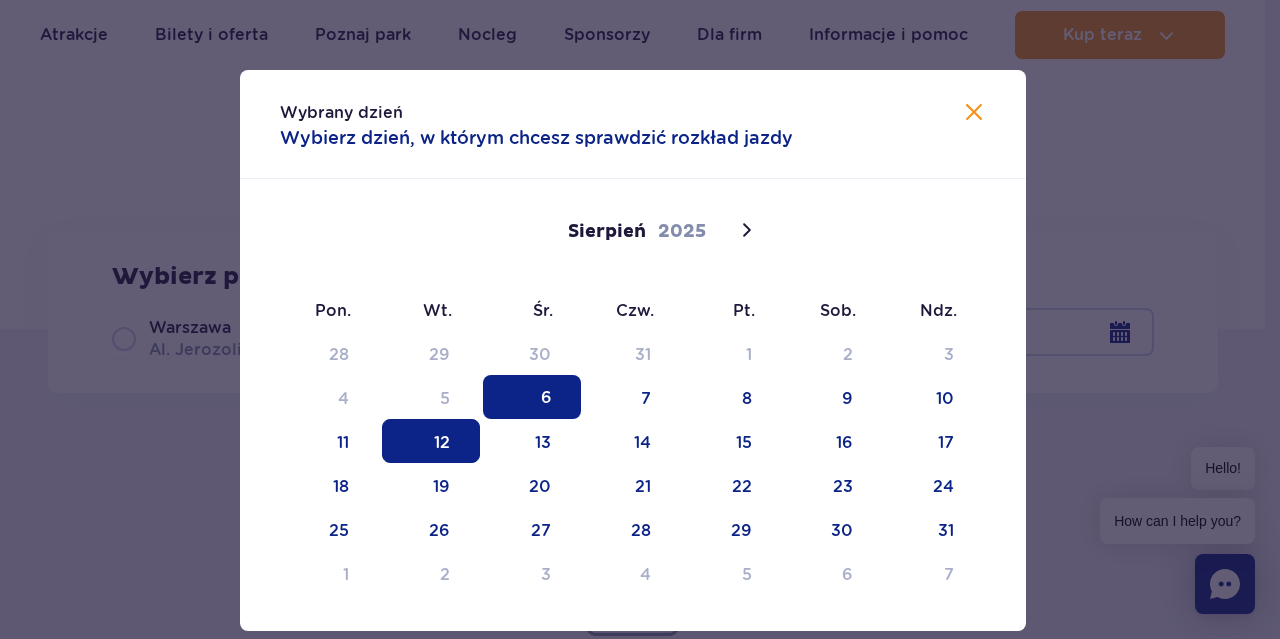 click on "12" at bounding box center [431, 441] 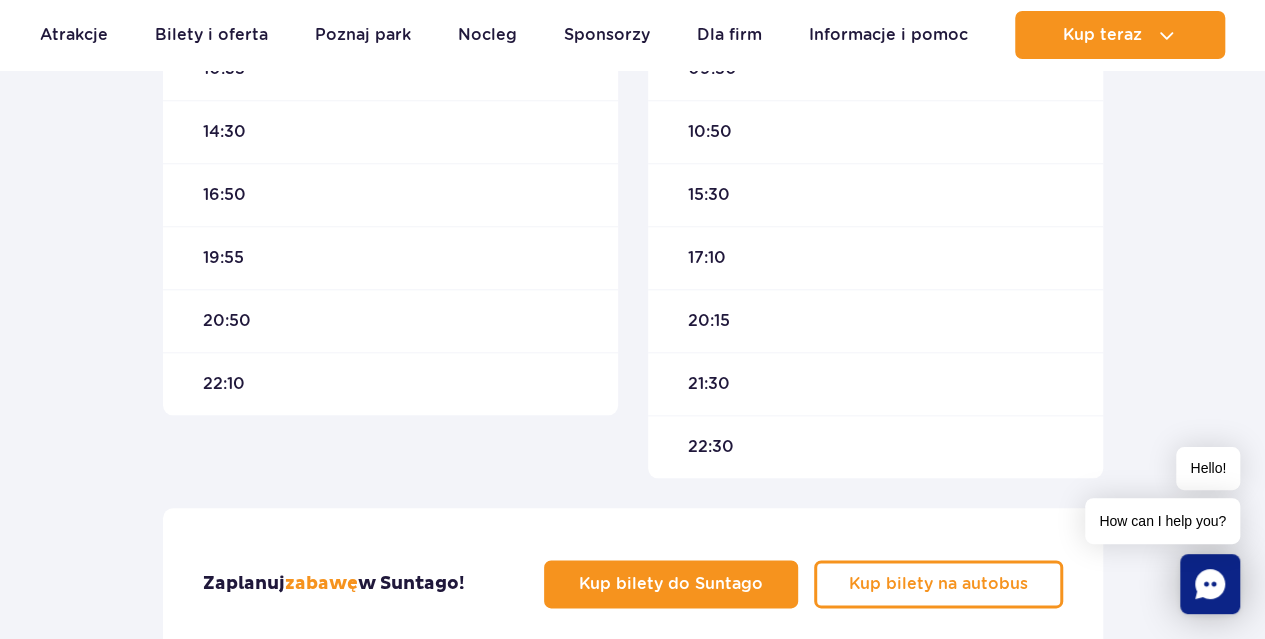 scroll, scrollTop: 1100, scrollLeft: 0, axis: vertical 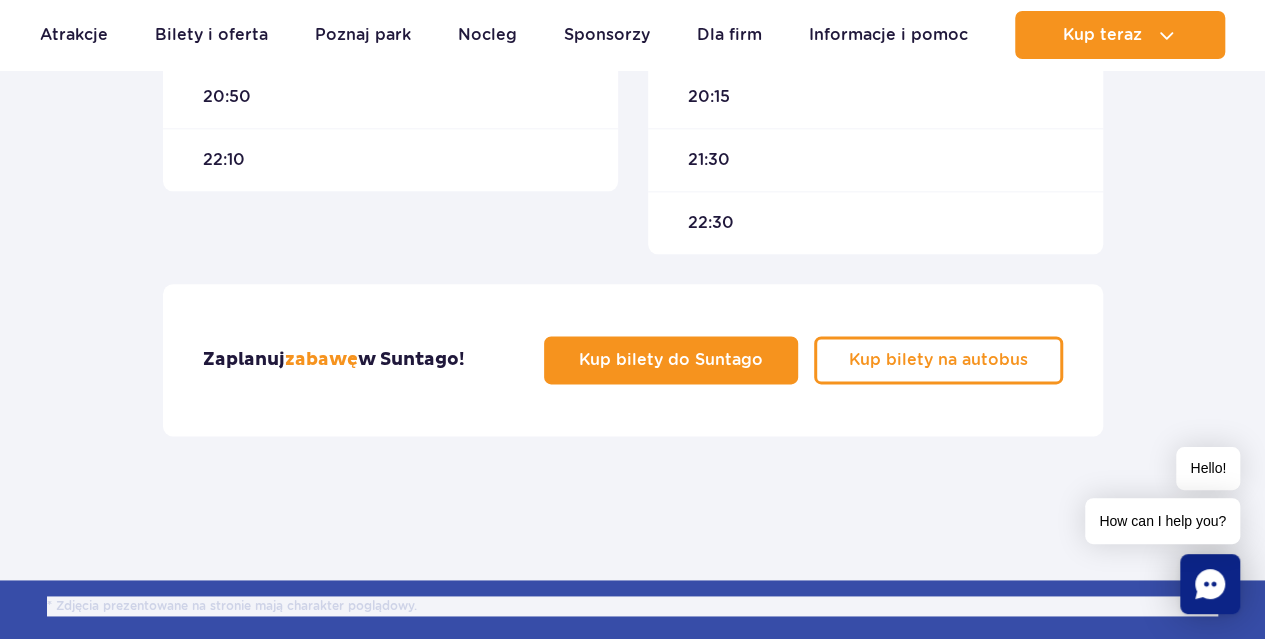 click on "Zaplanuj zabawę w Suntago!" at bounding box center (334, 360) 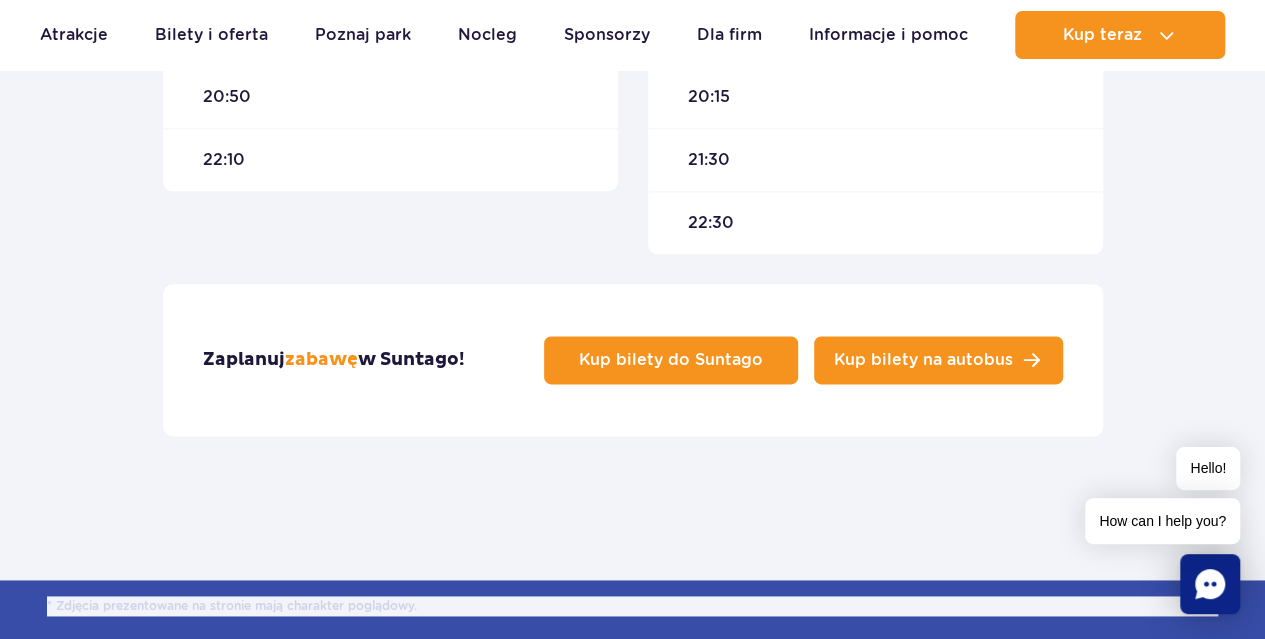 click on "Kup bilety na autobus" at bounding box center (938, 360) 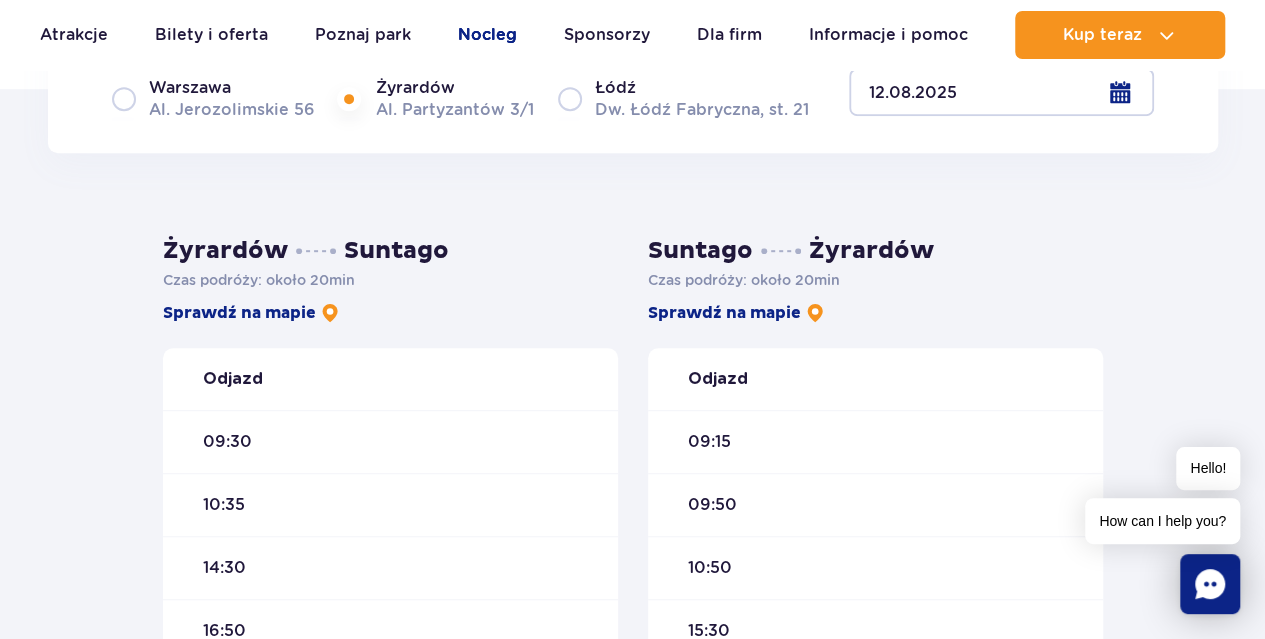 scroll, scrollTop: 300, scrollLeft: 0, axis: vertical 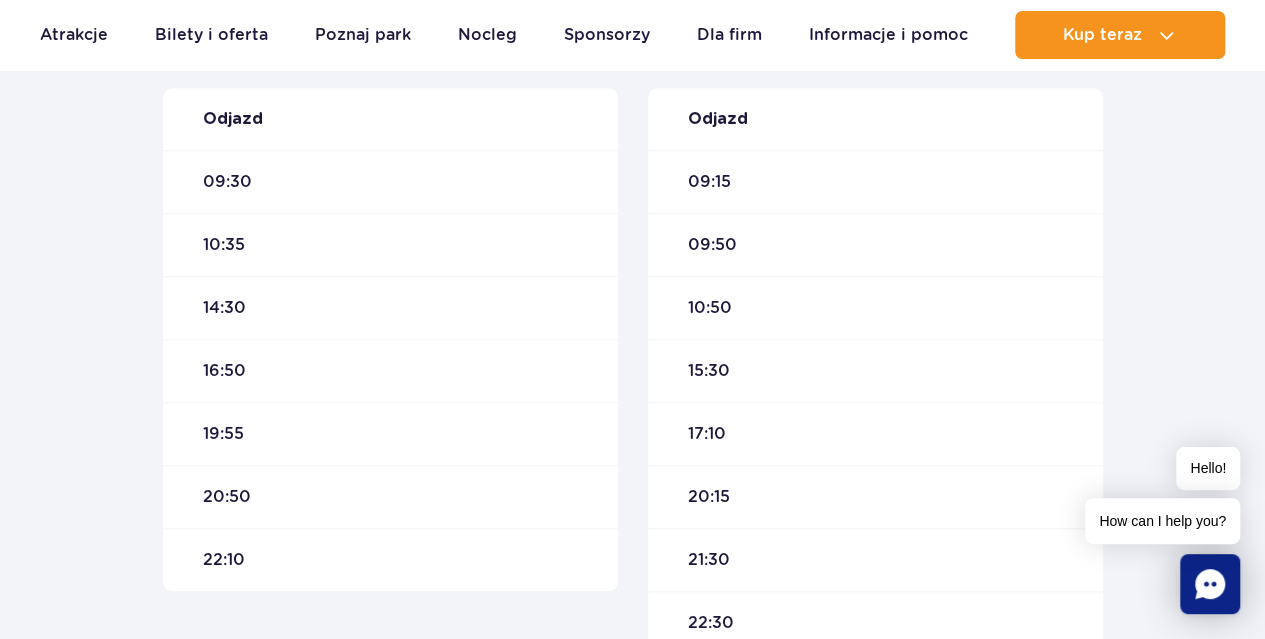click on "17:10" at bounding box center [875, 433] 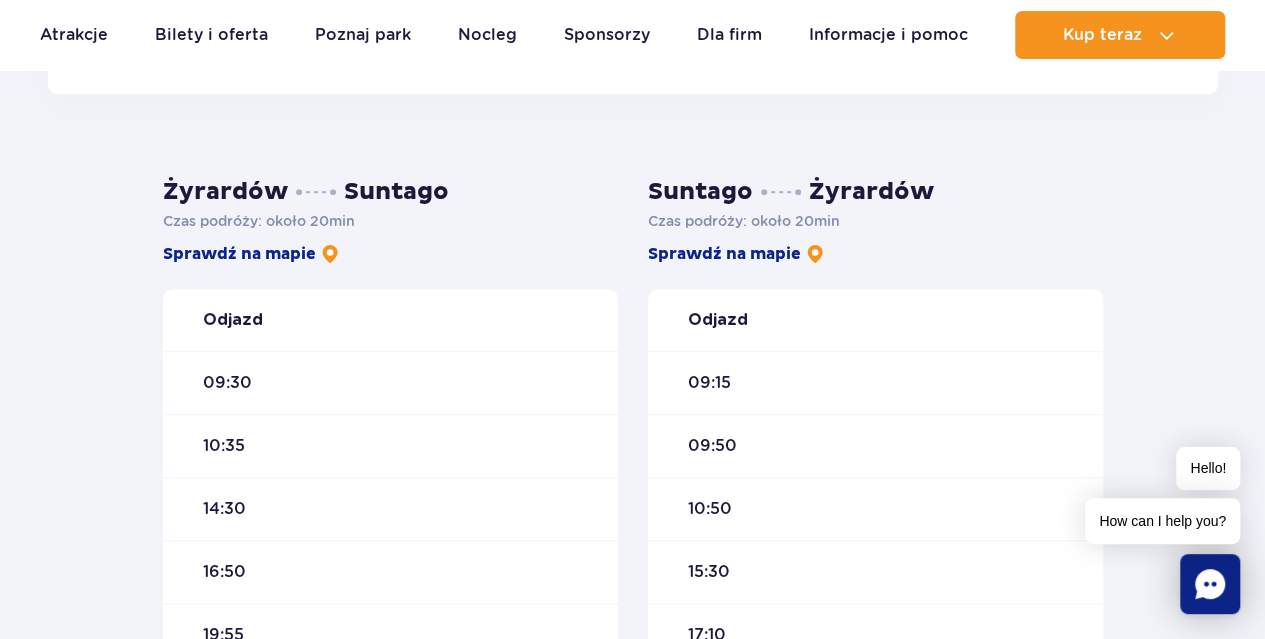 scroll, scrollTop: 500, scrollLeft: 0, axis: vertical 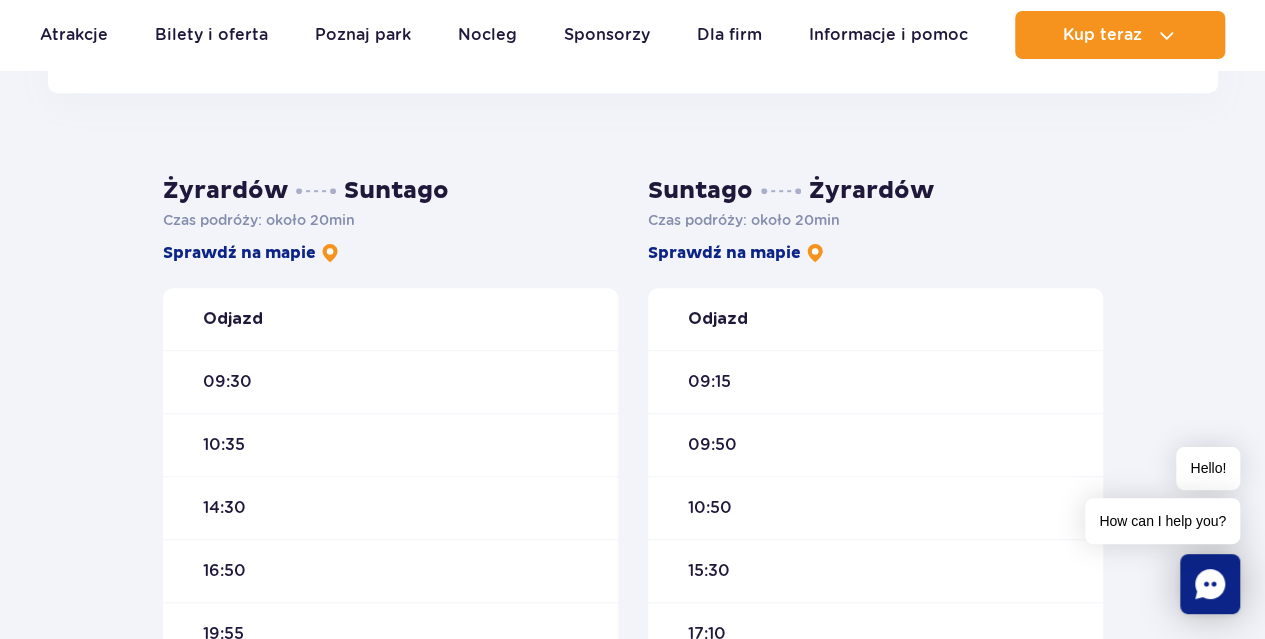 click on "09:15" at bounding box center (709, 382) 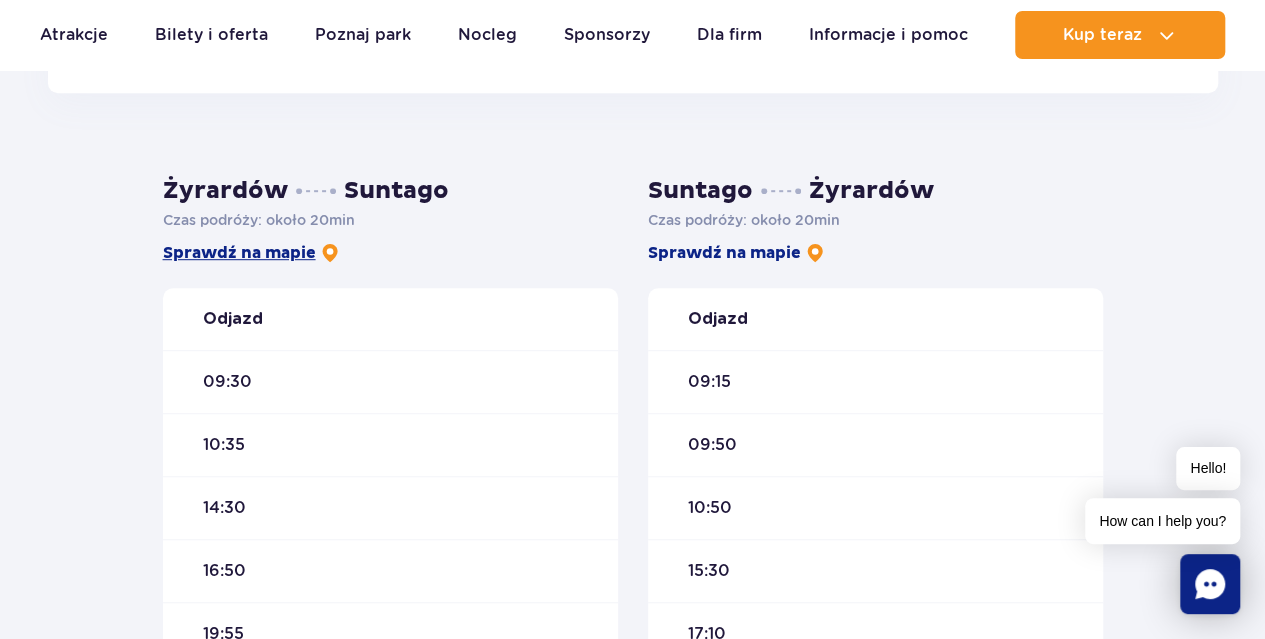 click on "Sprawdź na mapie" at bounding box center (251, 253) 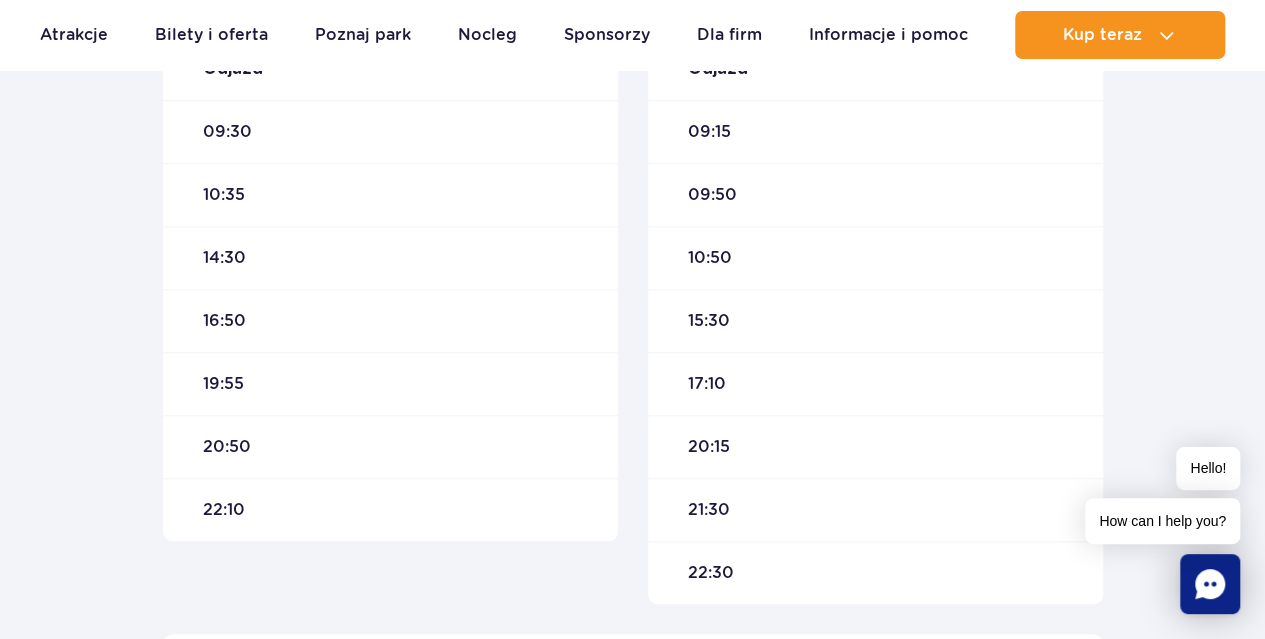 scroll, scrollTop: 1000, scrollLeft: 0, axis: vertical 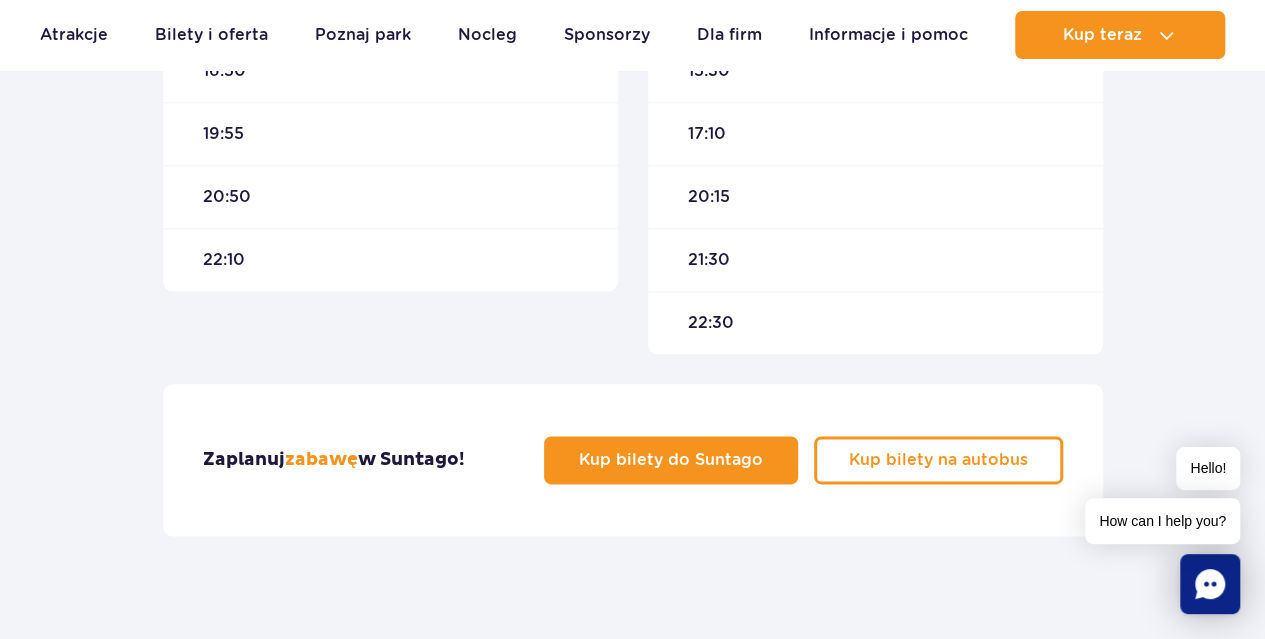 click on "22:10" at bounding box center (390, 259) 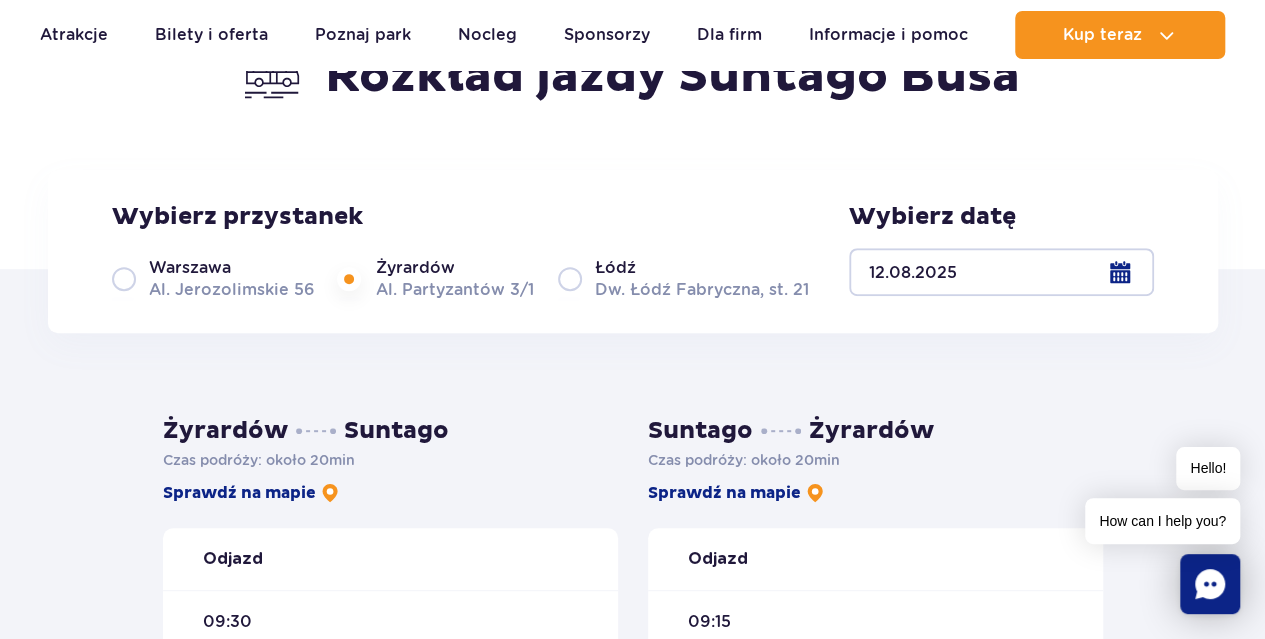 scroll, scrollTop: 400, scrollLeft: 0, axis: vertical 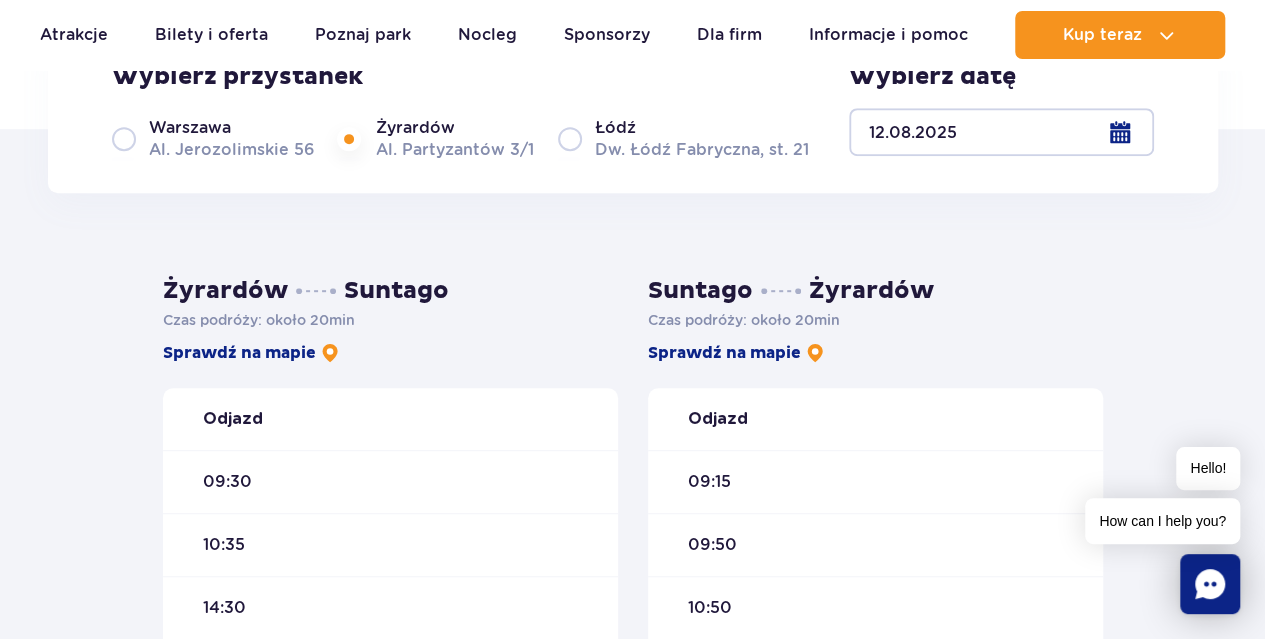 click on "Żyrardów Suntago Czas podróży :   około   20  min Sprawdź na mapie   Odjazd 09:30 10:35 14:30 16:50 19:55 20:50 22:10 Suntago Żyrardów Czas podróży :   około   20  min Sprawdź na mapie   Odjazd 09:15 09:50 10:50 15:30 17:10 20:15 21:30 22:30 Zaplanuj  zabawę  w Suntago! Kup bilety do Suntago Kup bilety na autobus" at bounding box center (633, 664) 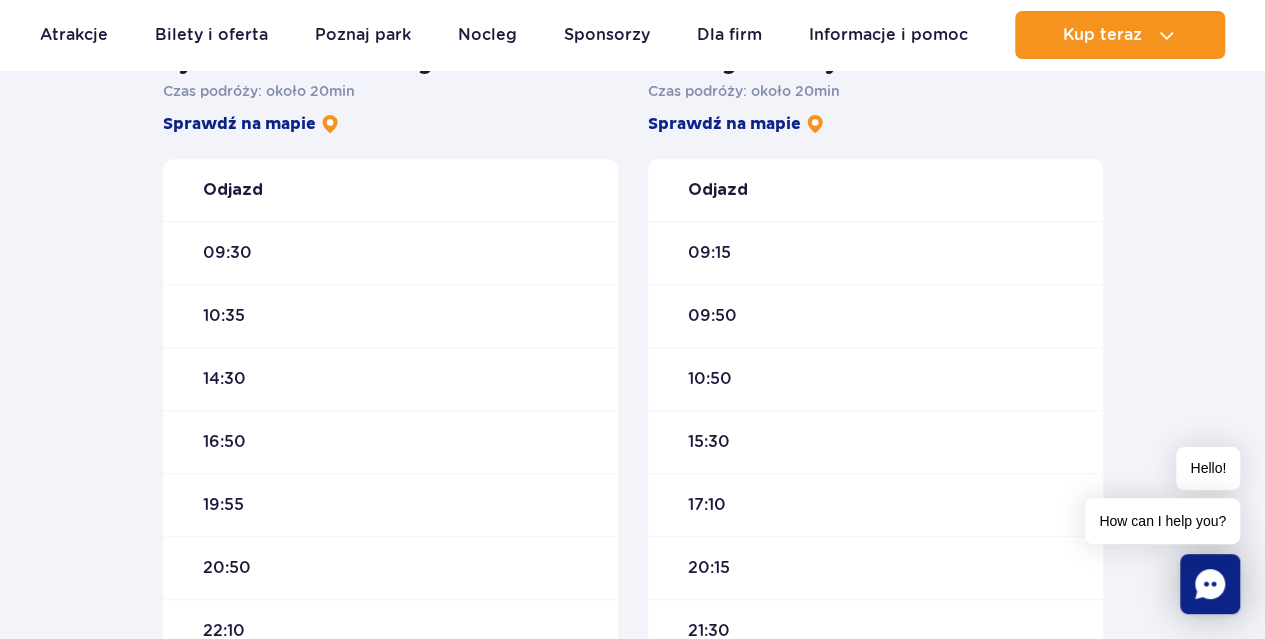 scroll, scrollTop: 1000, scrollLeft: 0, axis: vertical 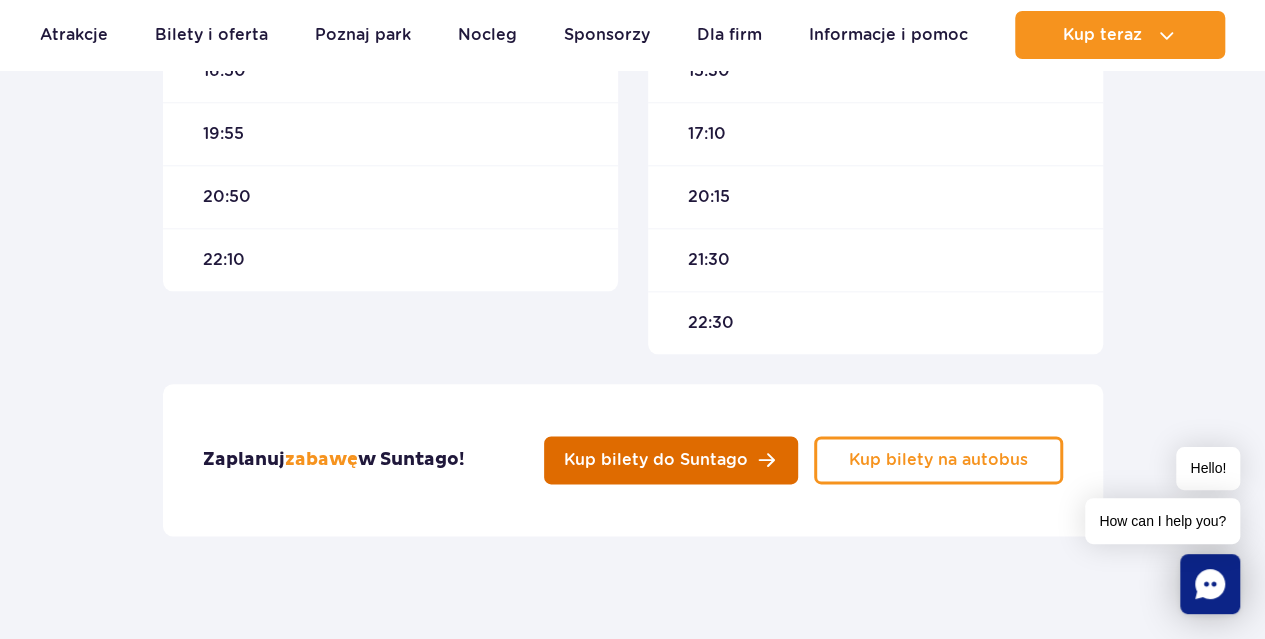 click on "Kup bilety do Suntago" at bounding box center [671, 460] 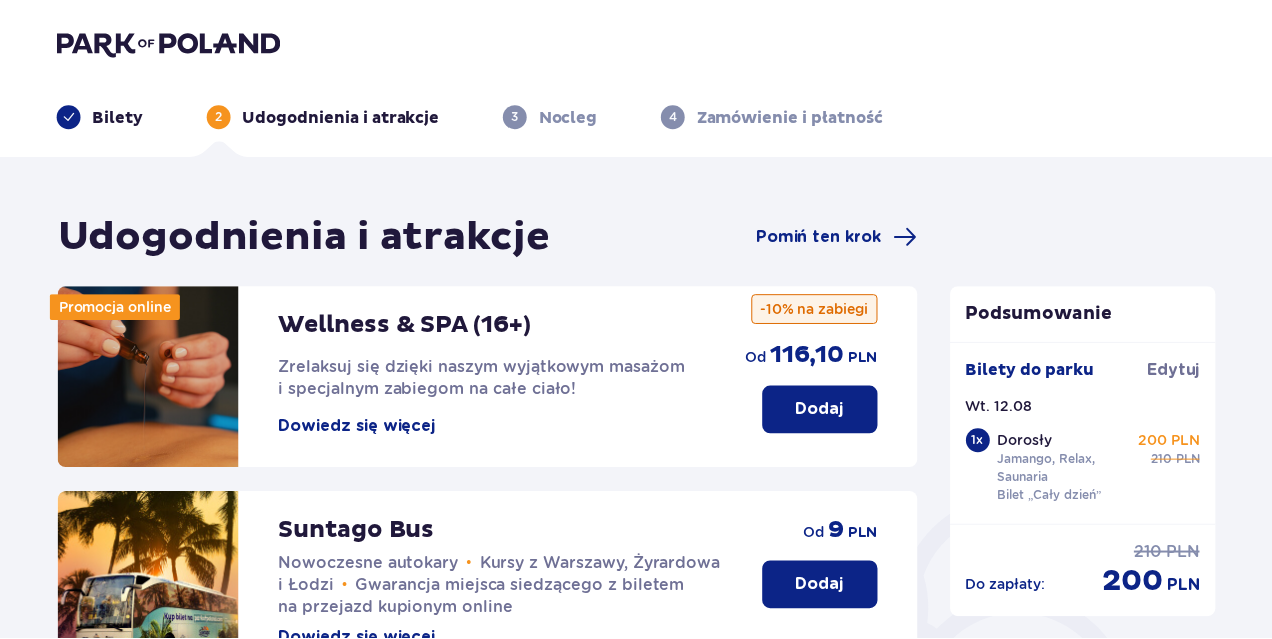 scroll, scrollTop: 0, scrollLeft: 0, axis: both 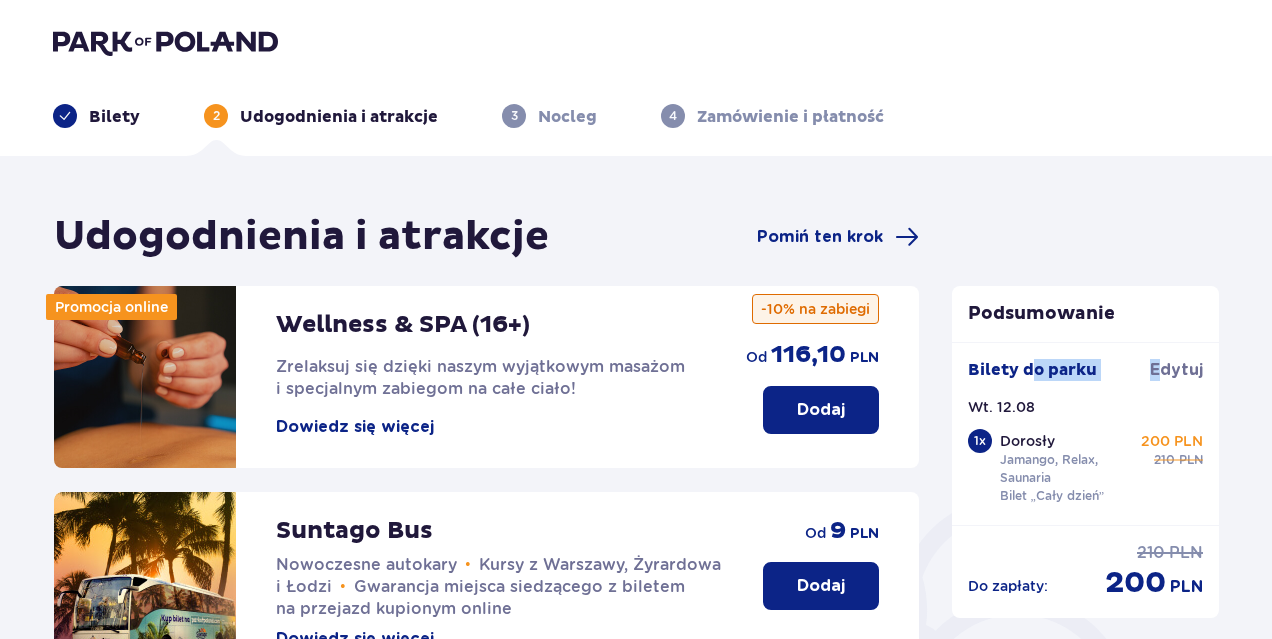 drag, startPoint x: 1028, startPoint y: 375, endPoint x: 1221, endPoint y: 381, distance: 193.09325 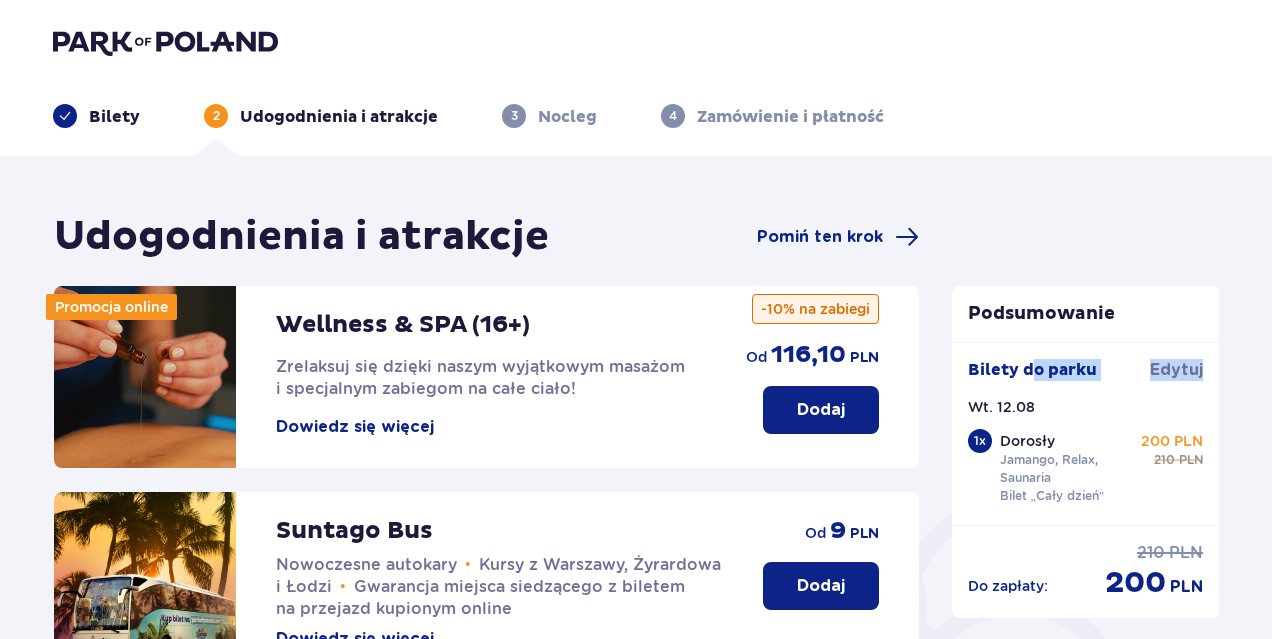 click on "Bilety do parku Edytuj Wt. 12.08   1 x Dorosły Jamango, Relax, Saunaria Bilet „Cały dzień” 200 PLN 210 PLN" at bounding box center (1086, 433) 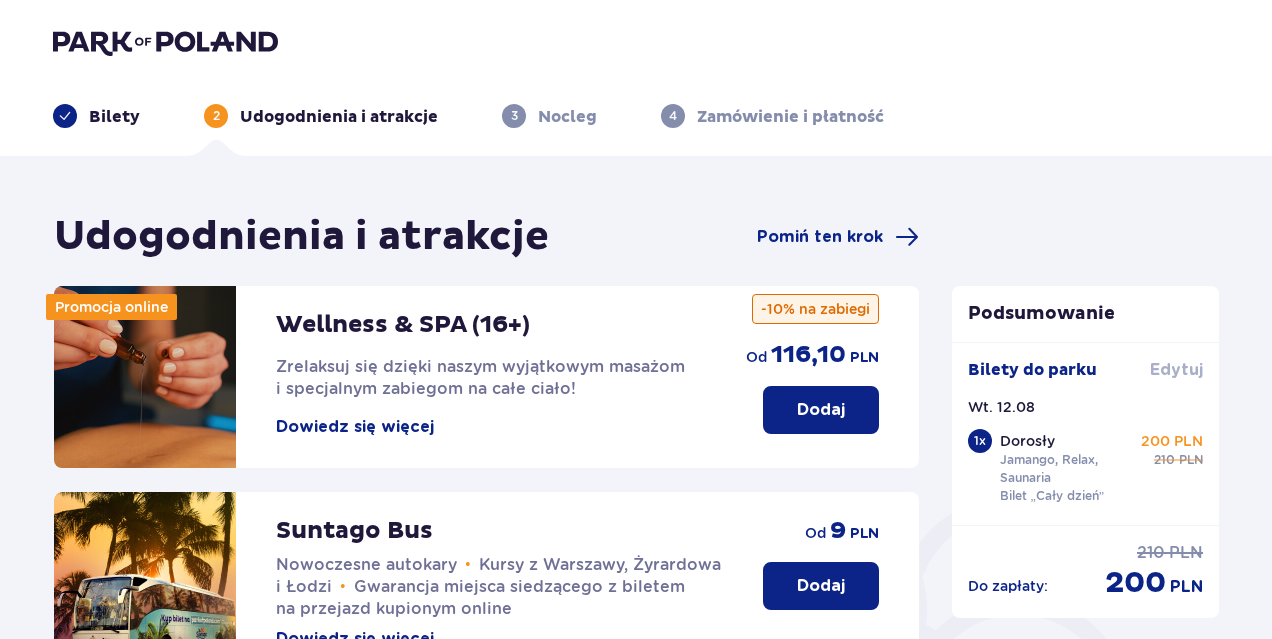 click on "Edytuj" at bounding box center (1176, 370) 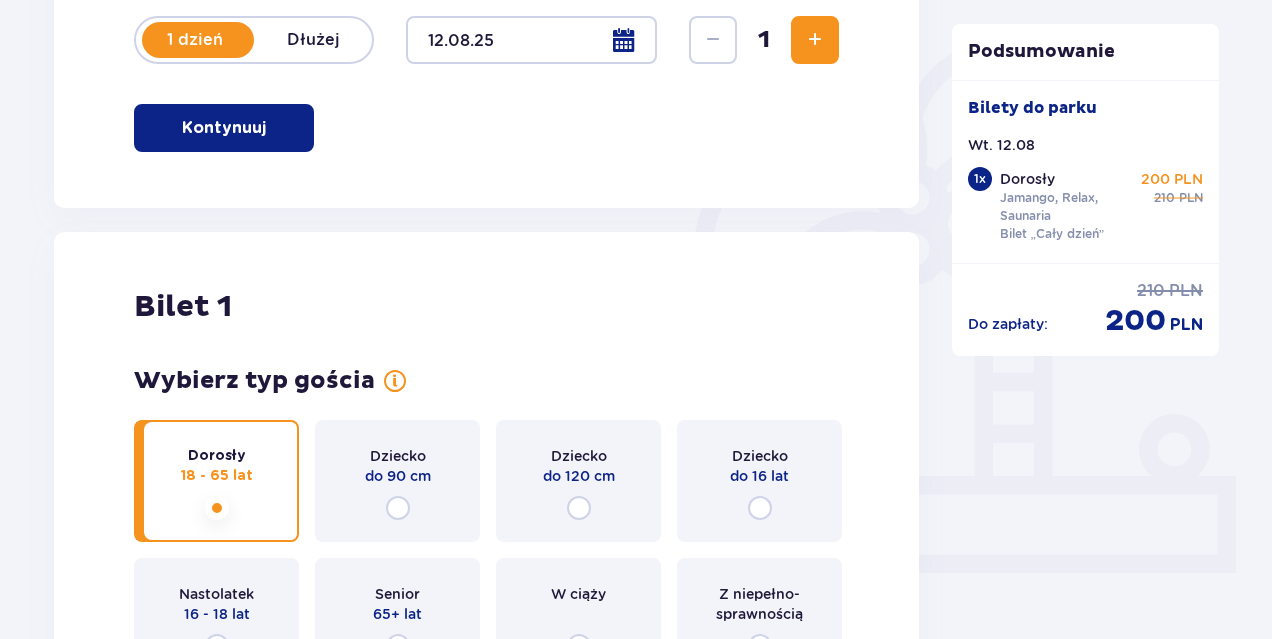 scroll, scrollTop: 0, scrollLeft: 0, axis: both 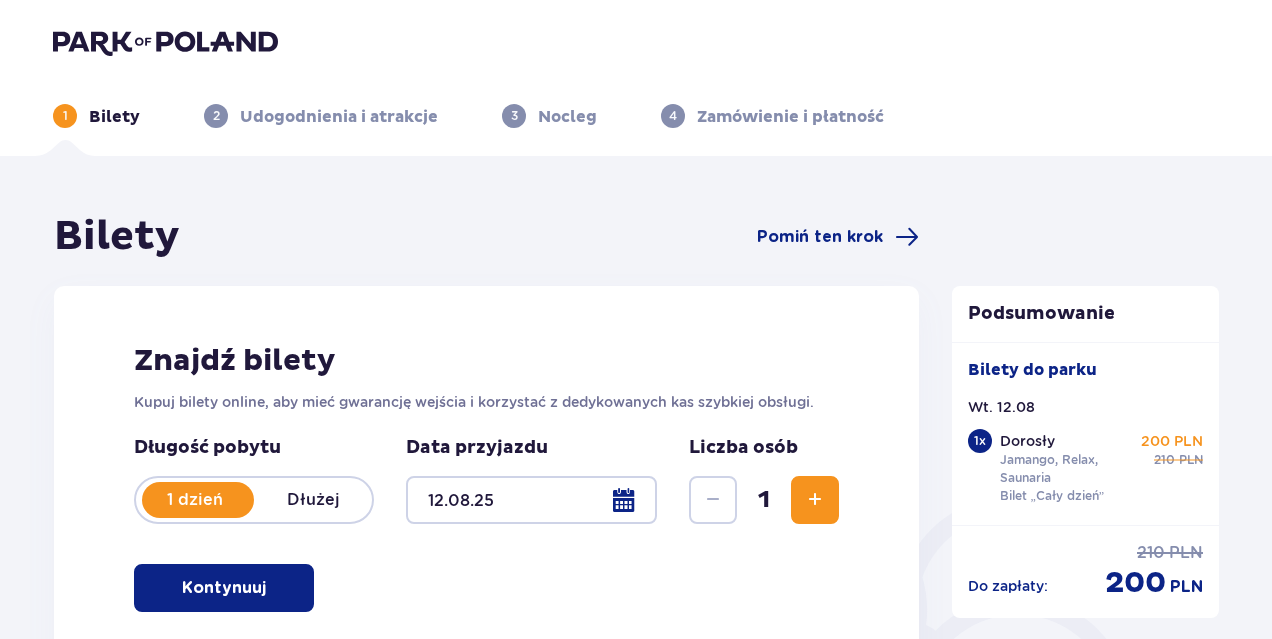 click at bounding box center [531, 500] 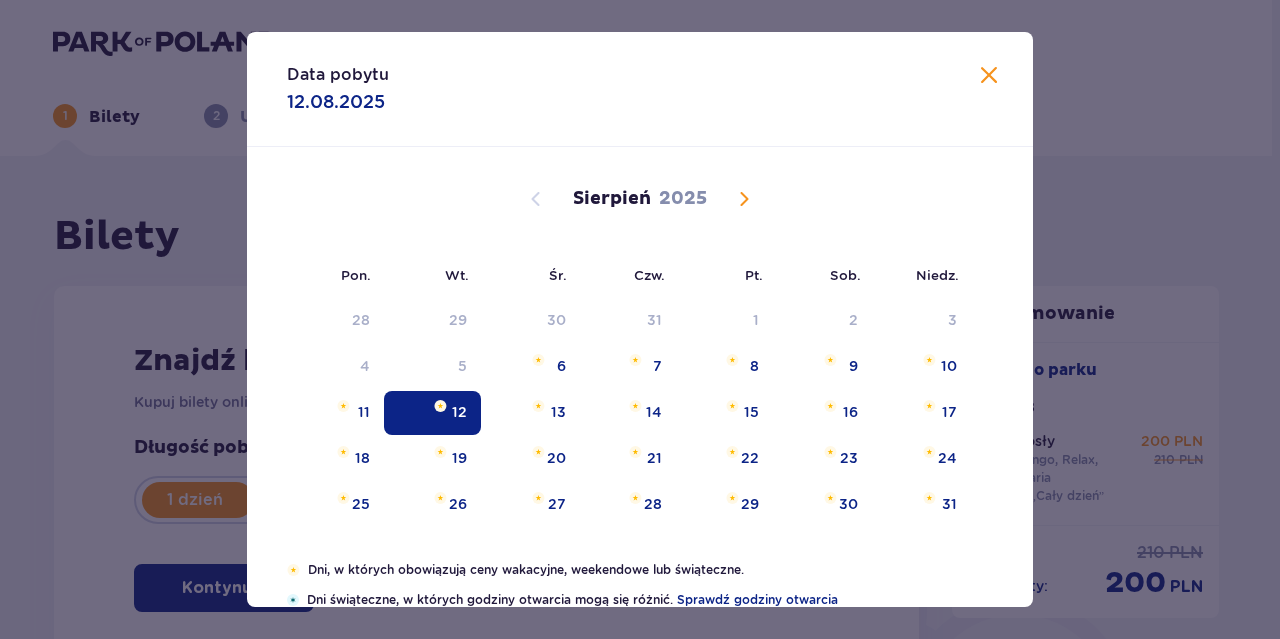 click at bounding box center (440, 406) 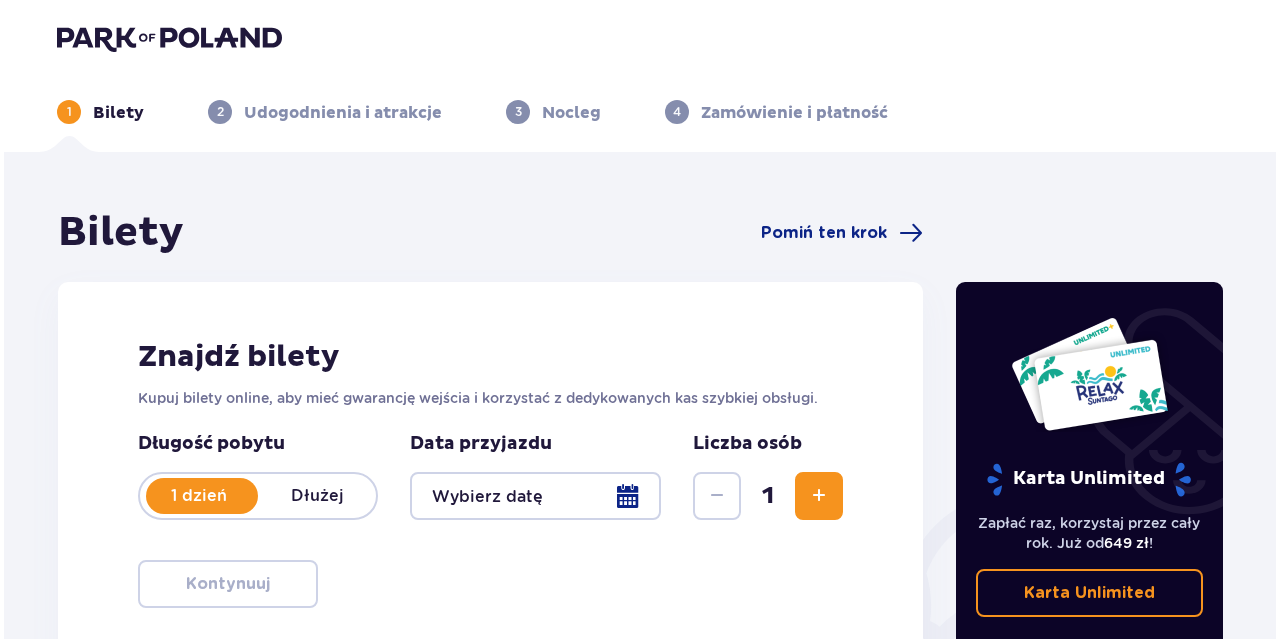 scroll, scrollTop: 0, scrollLeft: 0, axis: both 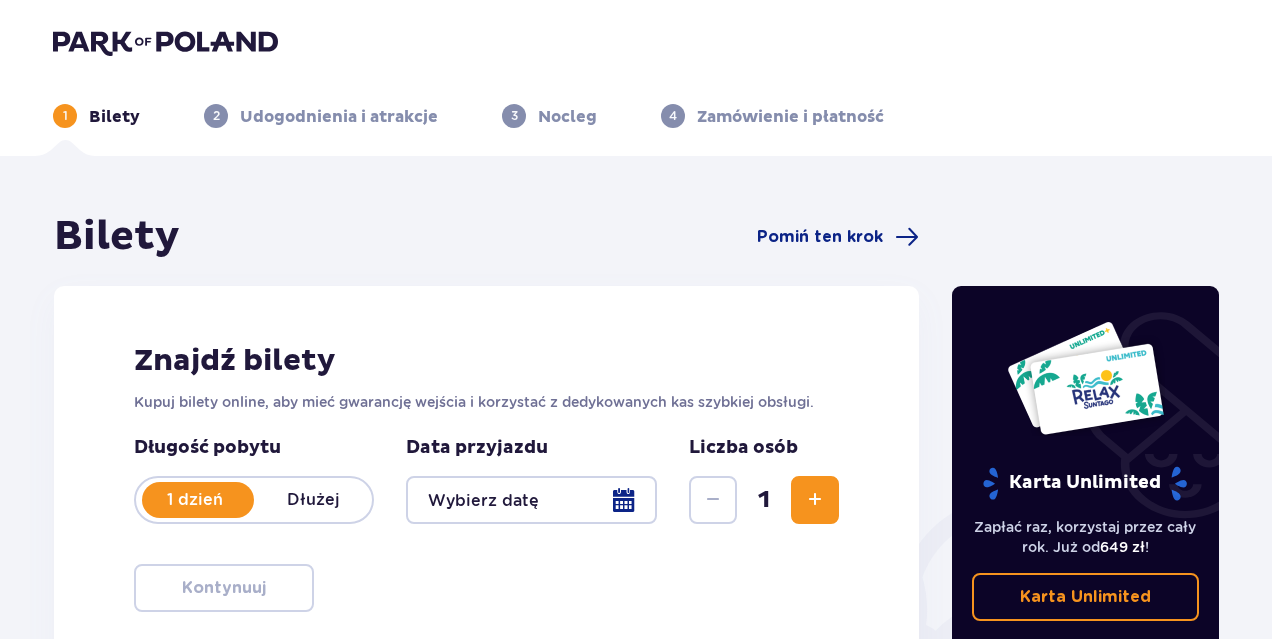 click at bounding box center [531, 500] 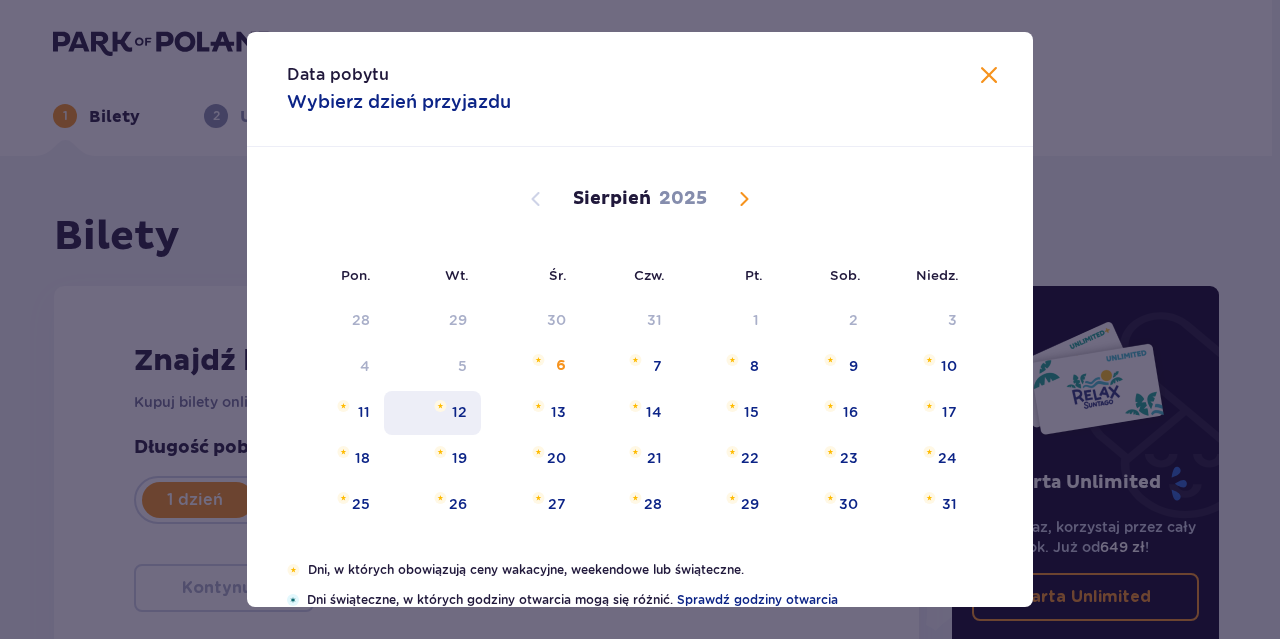 click on "12" at bounding box center [432, 413] 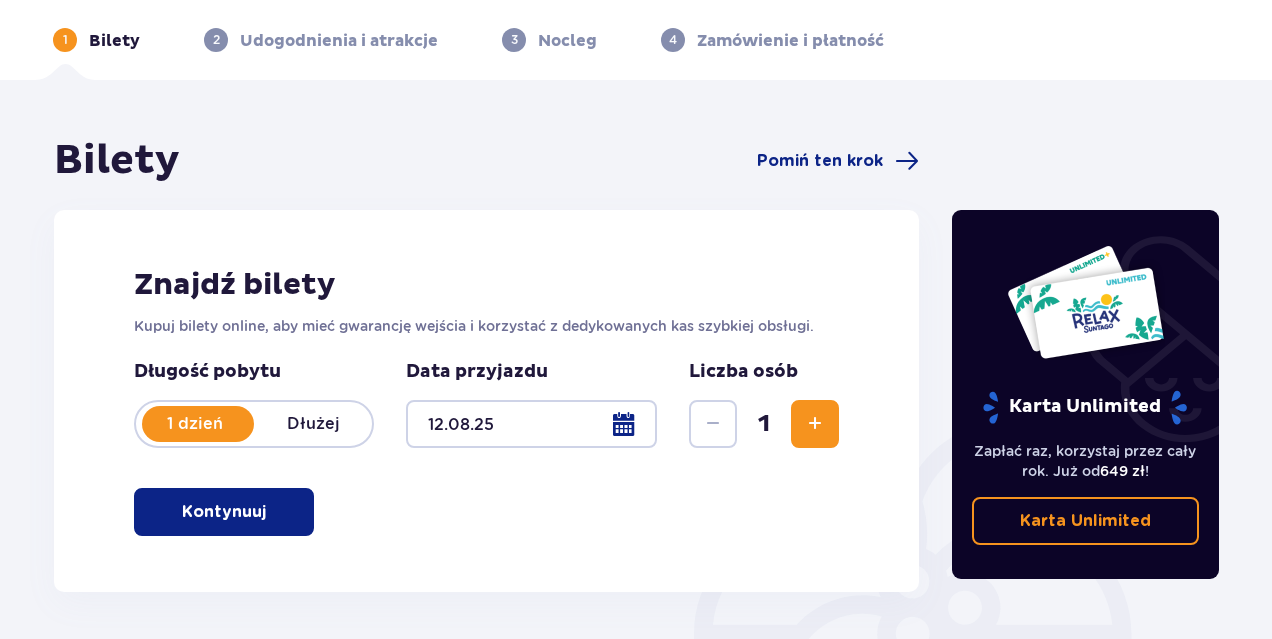scroll, scrollTop: 300, scrollLeft: 0, axis: vertical 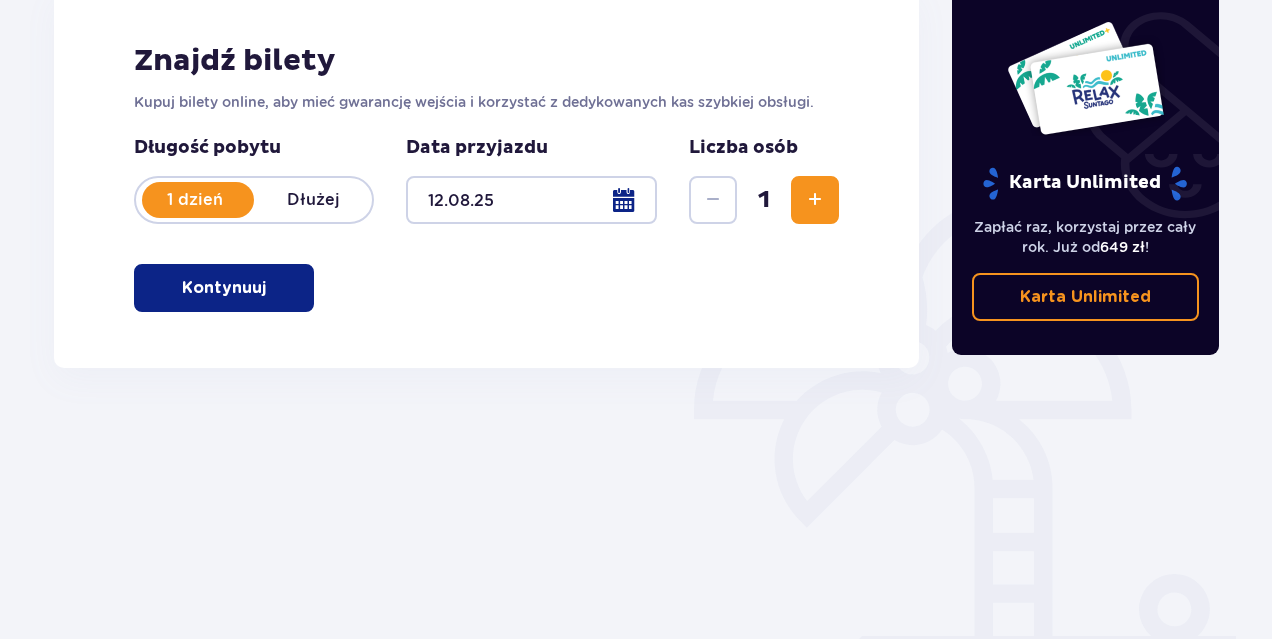 click on "Kontynuuj" at bounding box center [224, 288] 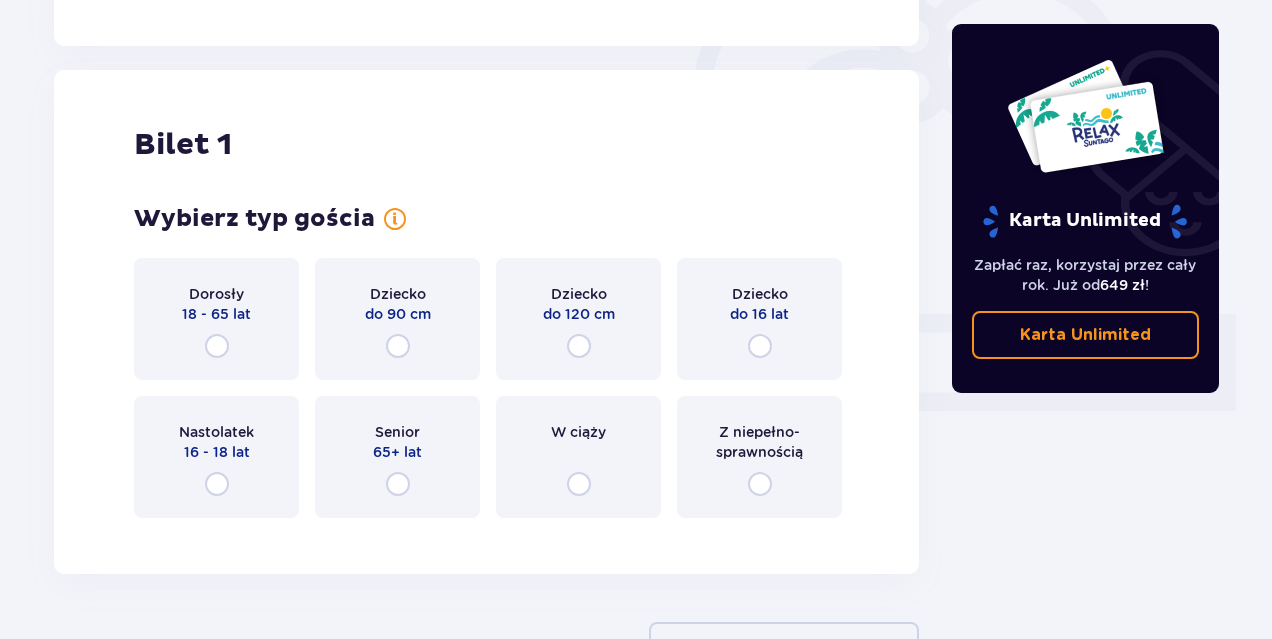 scroll, scrollTop: 668, scrollLeft: 0, axis: vertical 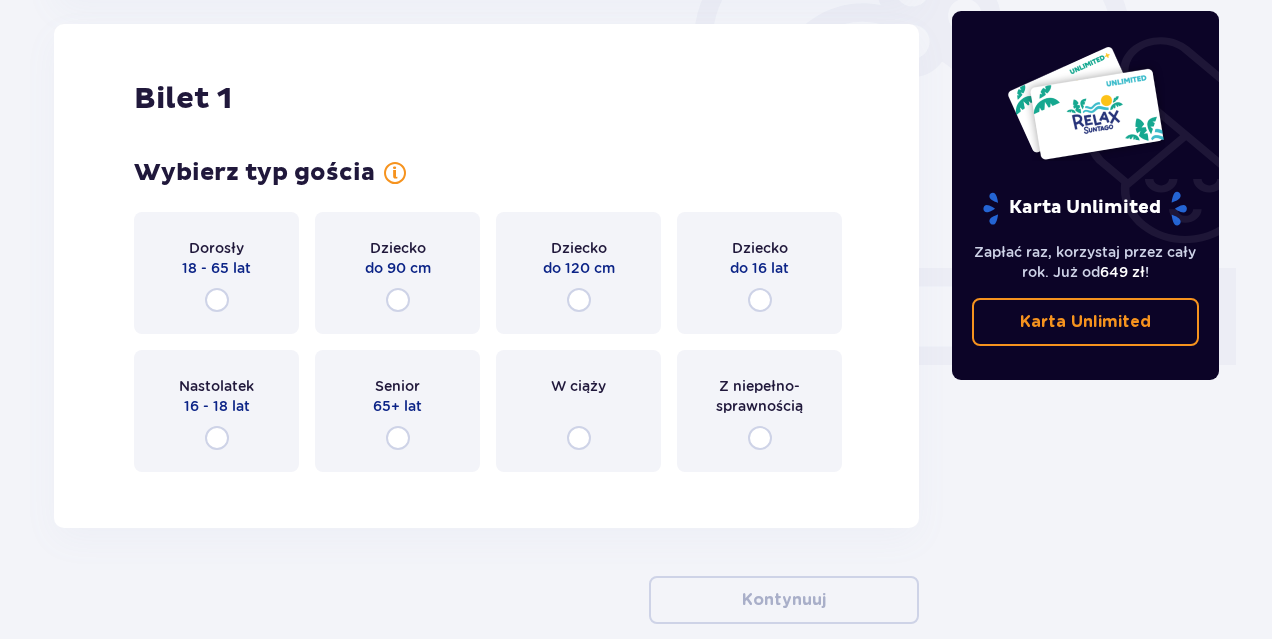 click on "Dorosły 18 - 65 lat" at bounding box center (216, 273) 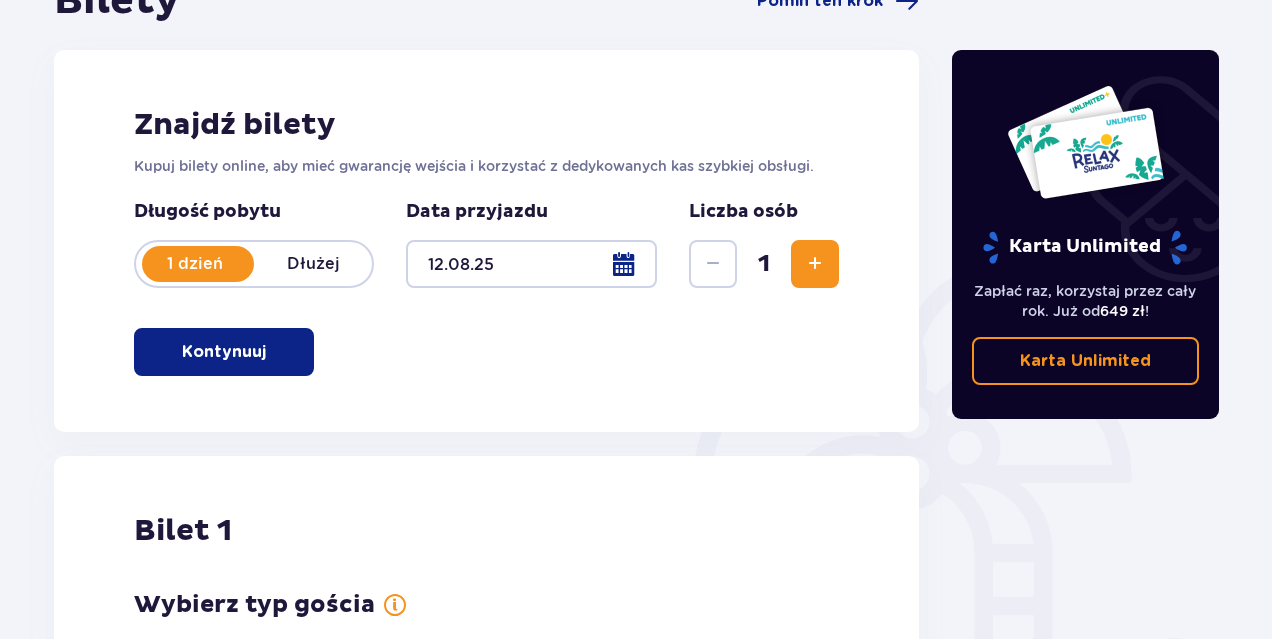 scroll, scrollTop: 0, scrollLeft: 0, axis: both 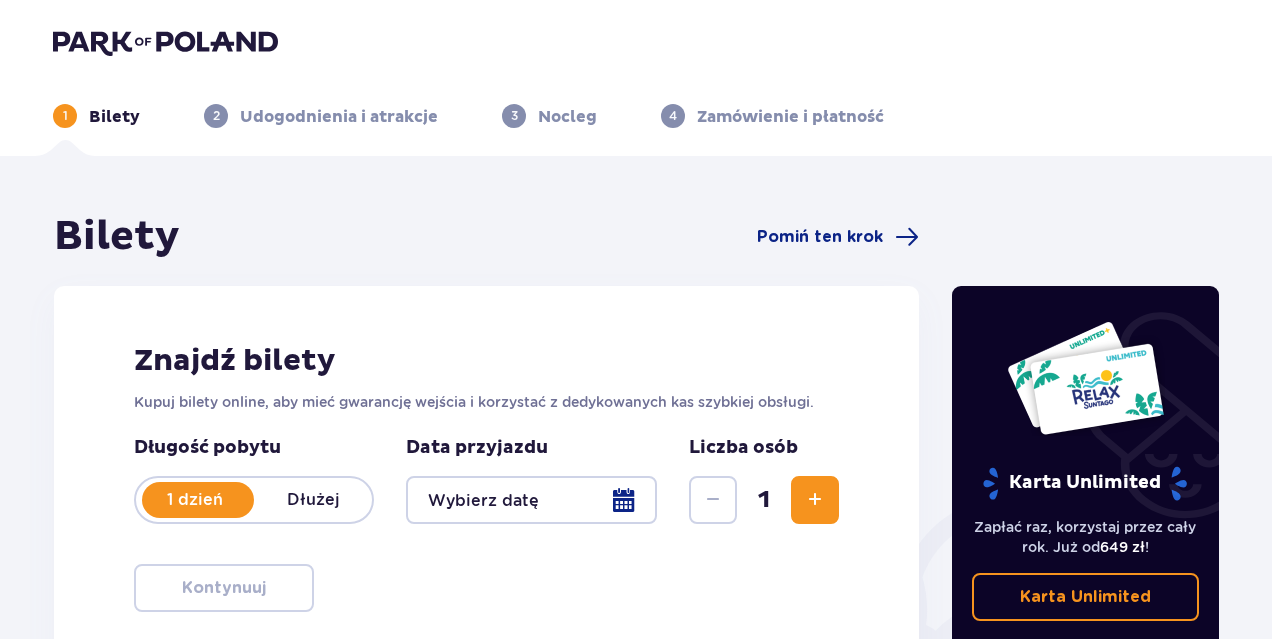 click at bounding box center (531, 500) 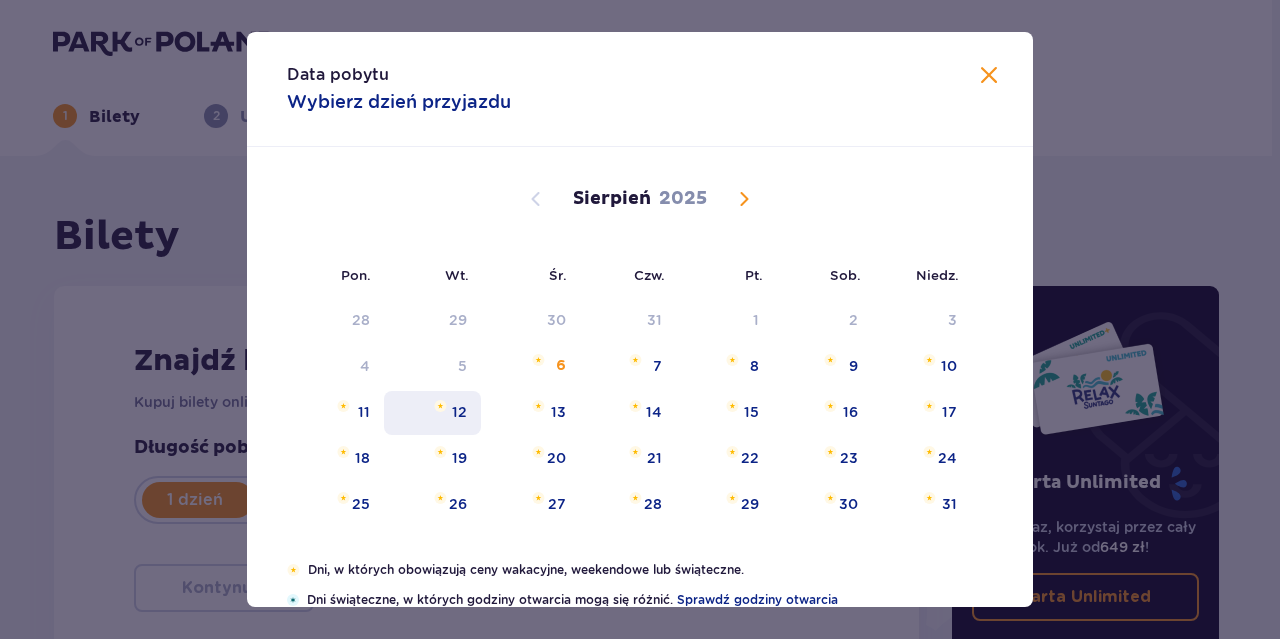 click on "12" at bounding box center [432, 413] 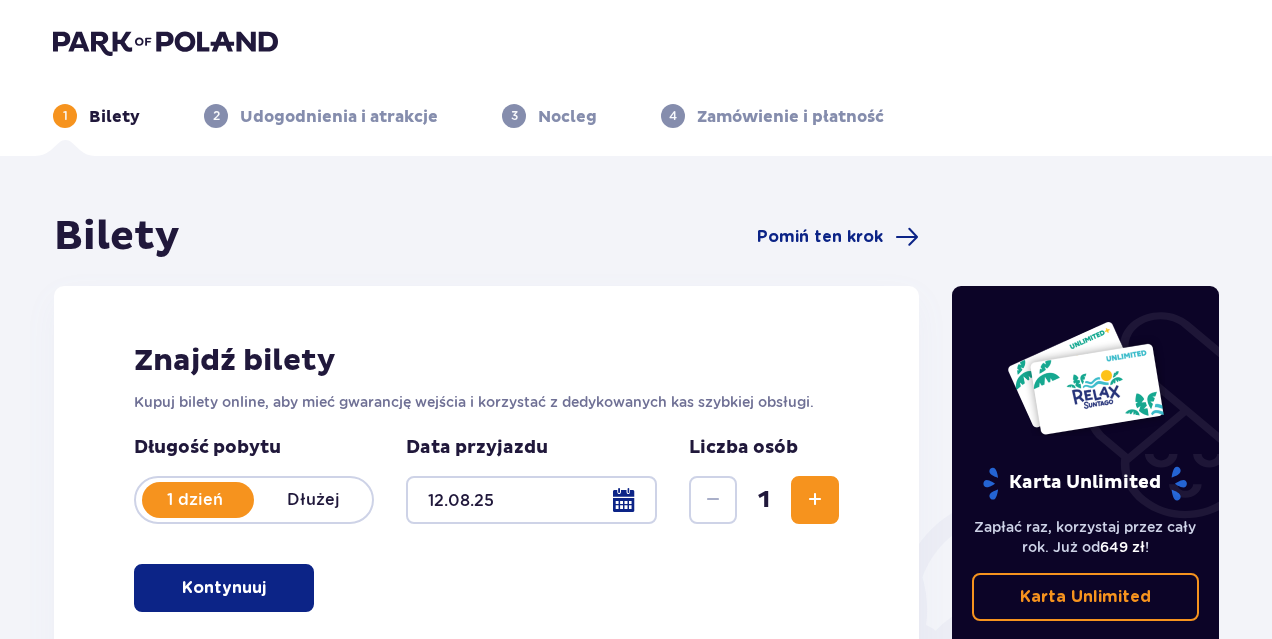 click on "Kontynuuj" at bounding box center (224, 588) 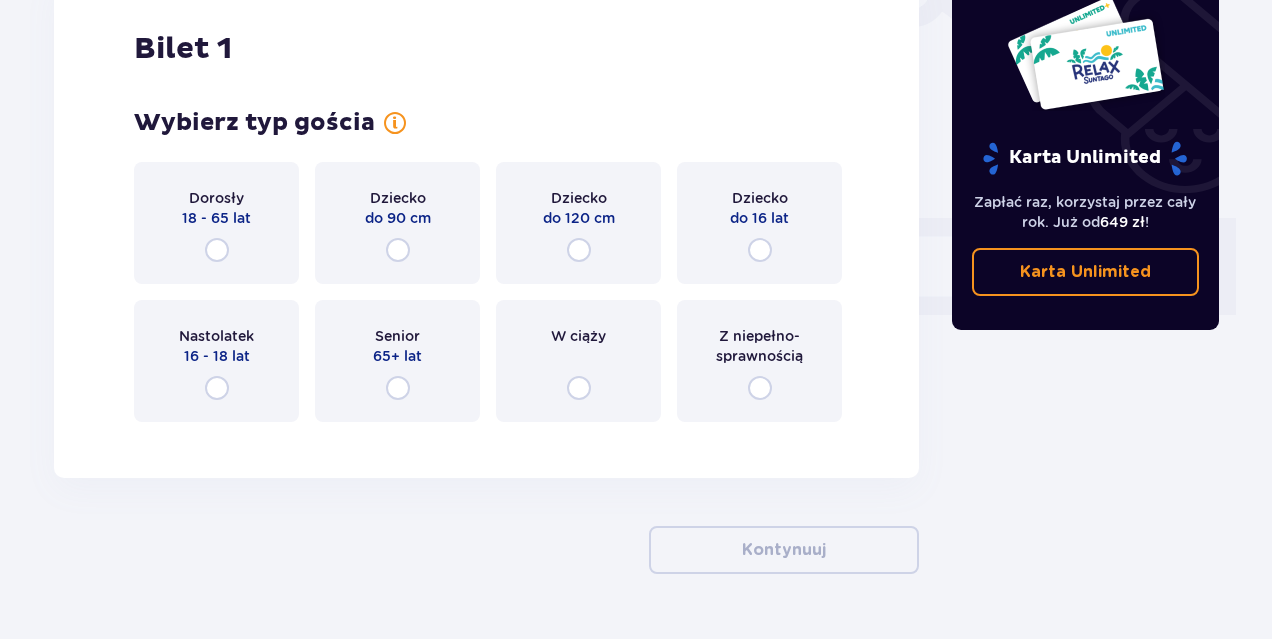 scroll, scrollTop: 372, scrollLeft: 0, axis: vertical 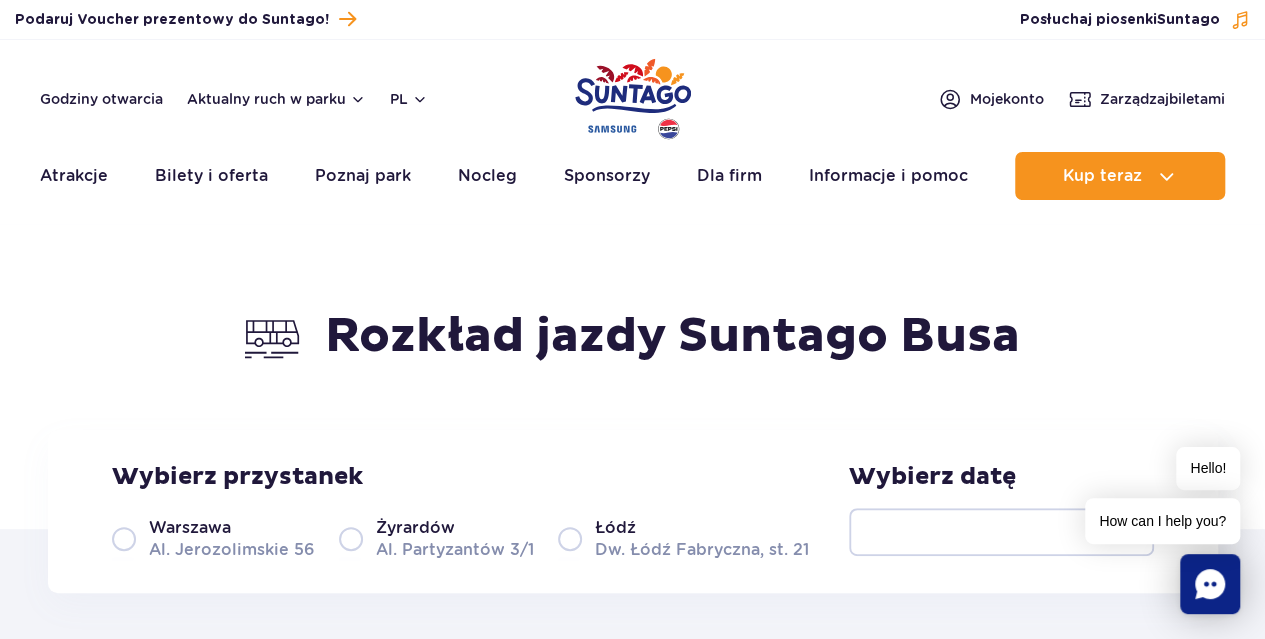 click on "Żyrardów" at bounding box center [415, 528] 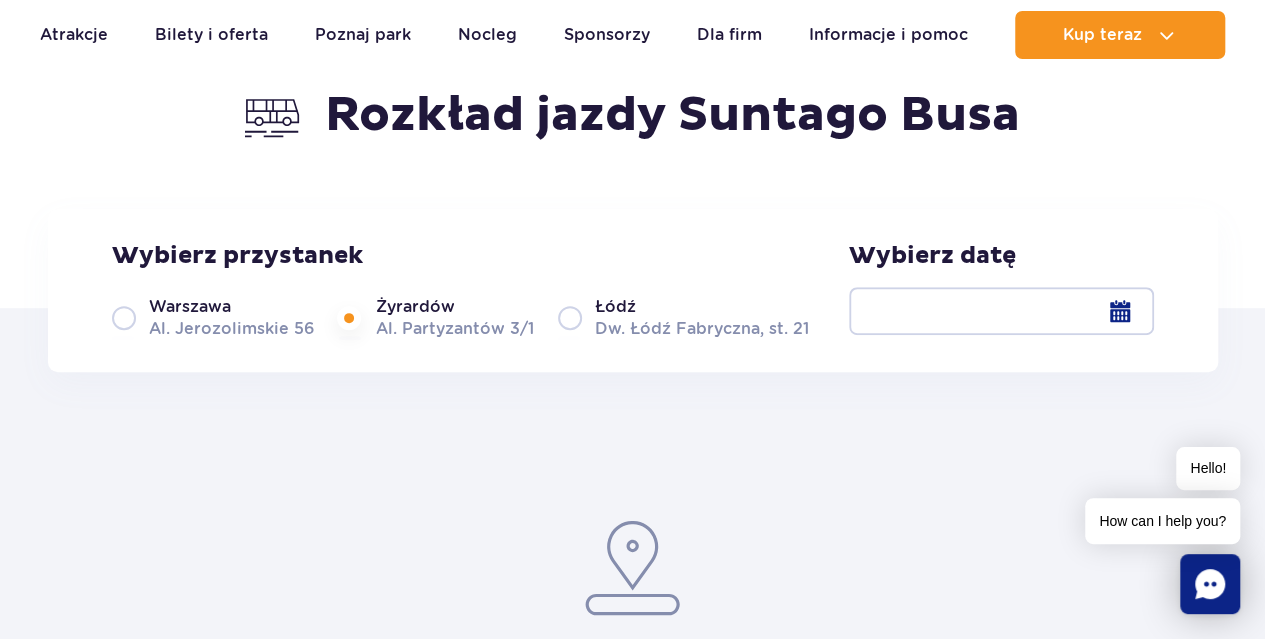 scroll, scrollTop: 400, scrollLeft: 0, axis: vertical 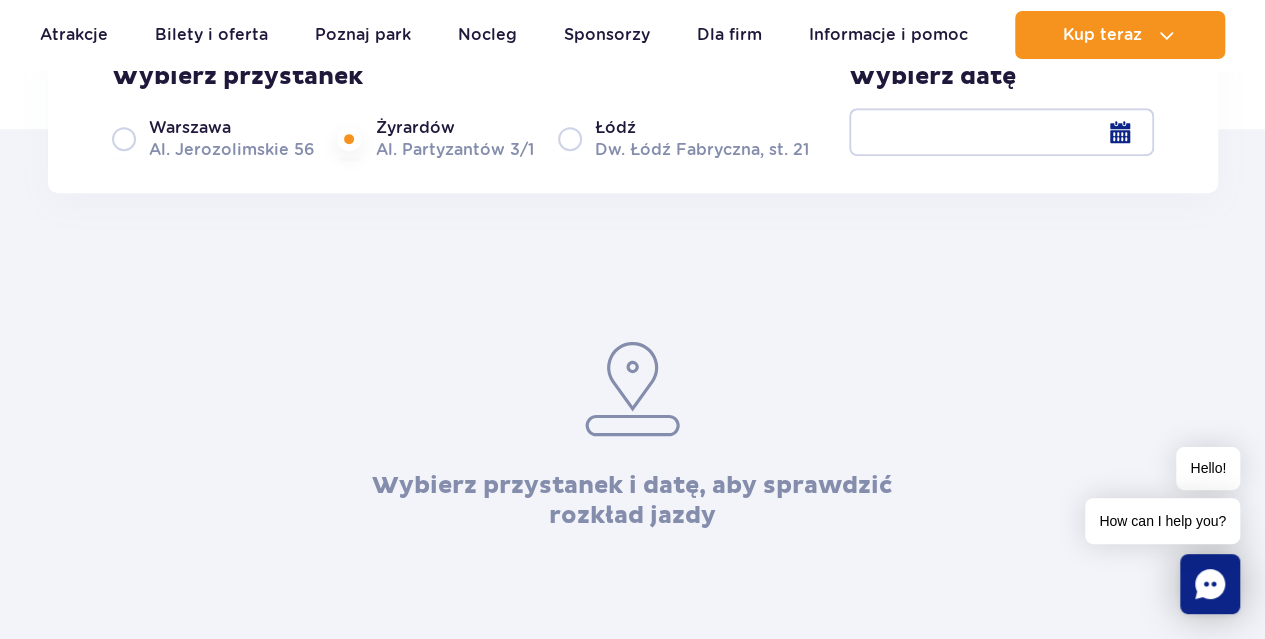 click at bounding box center [1001, 132] 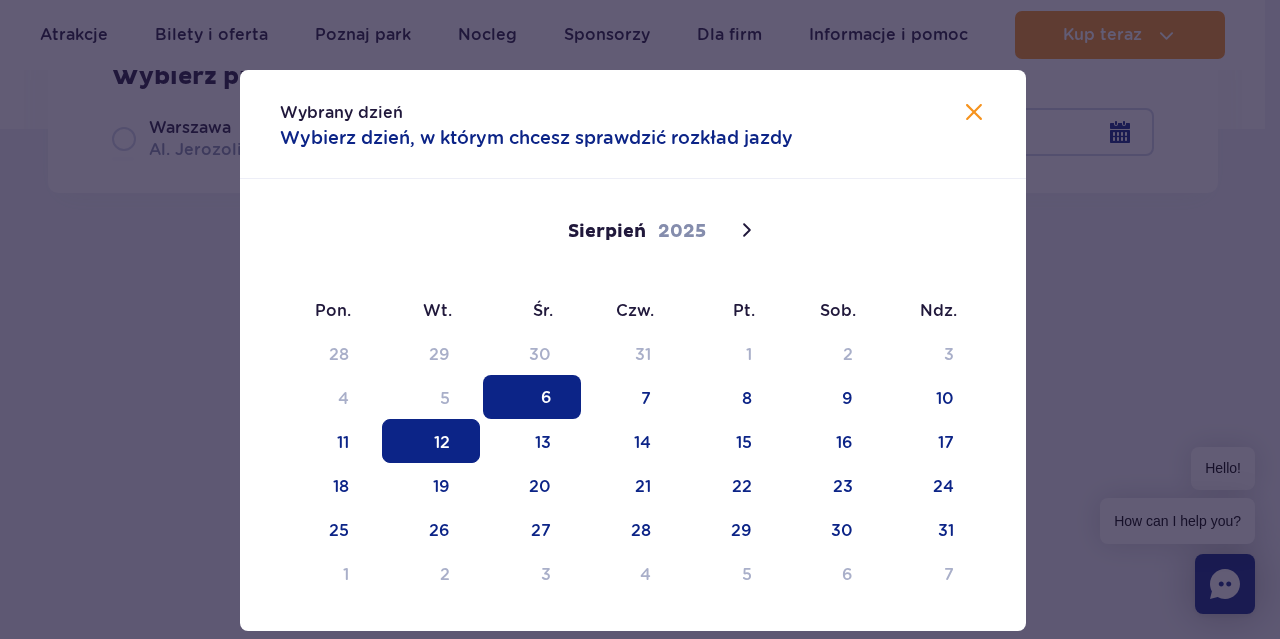 click on "12" at bounding box center [431, 441] 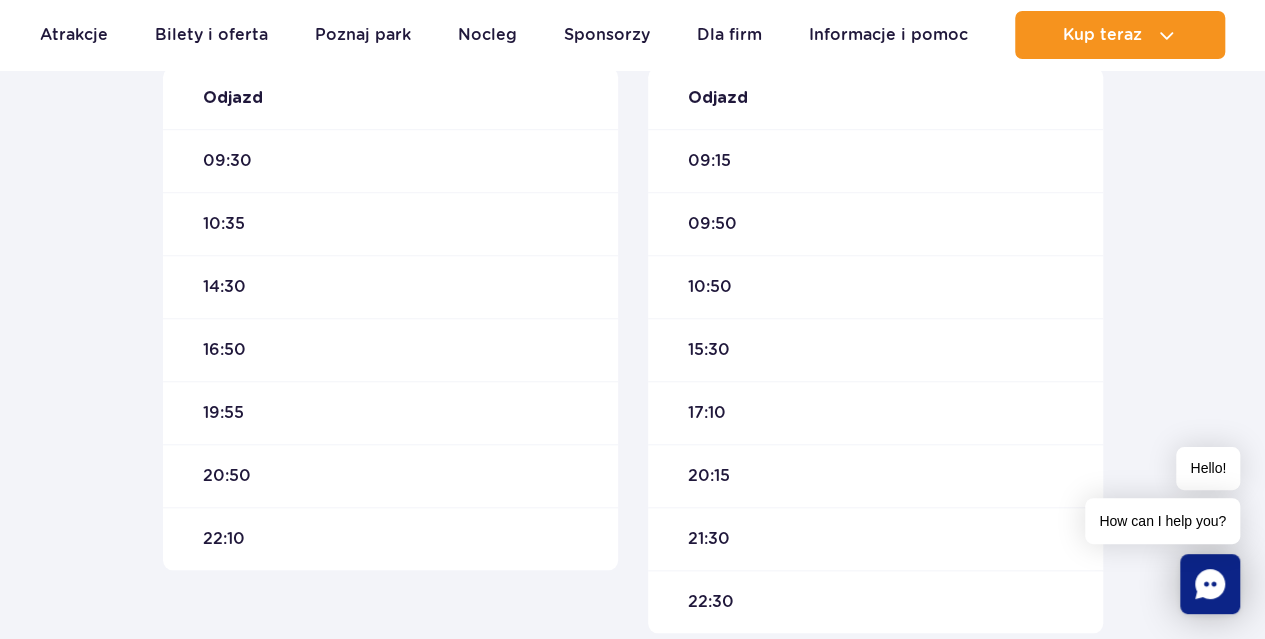 scroll, scrollTop: 1000, scrollLeft: 0, axis: vertical 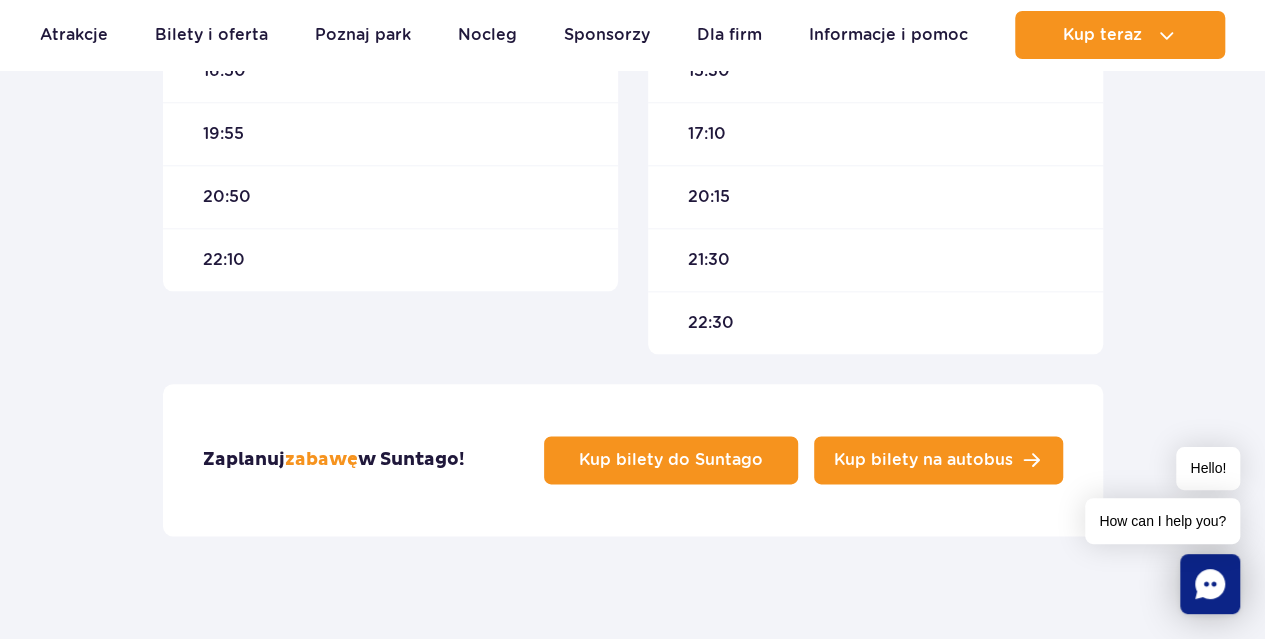 click on "Kup bilety na autobus" at bounding box center [923, 460] 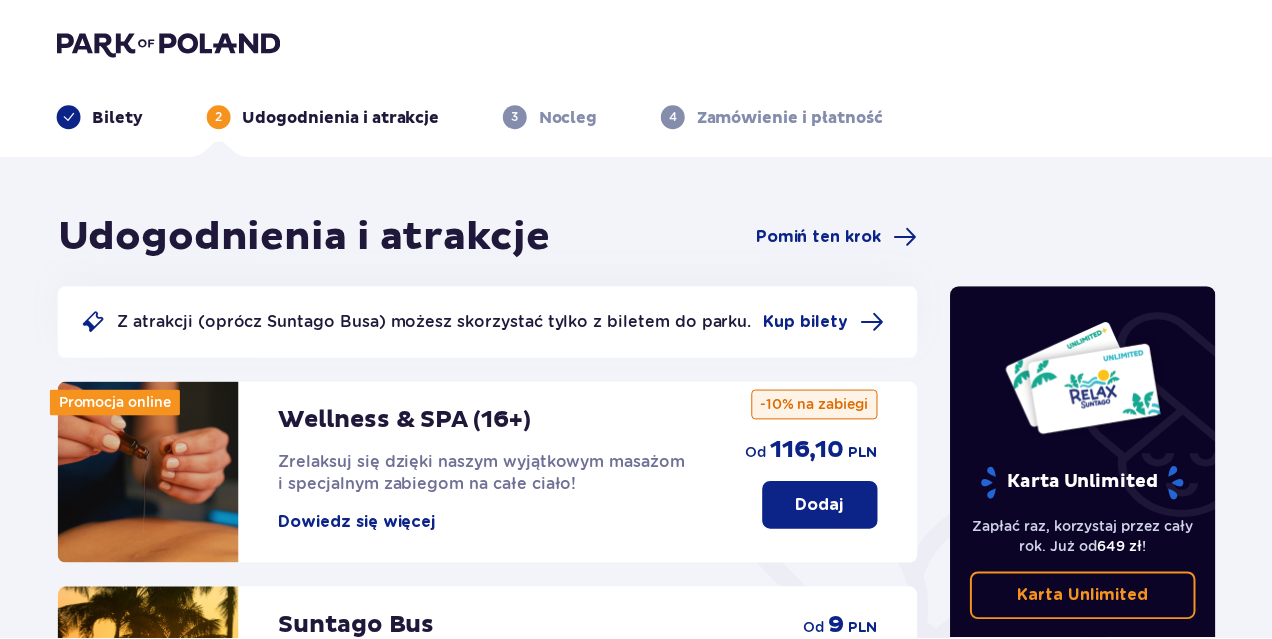 scroll, scrollTop: 0, scrollLeft: 0, axis: both 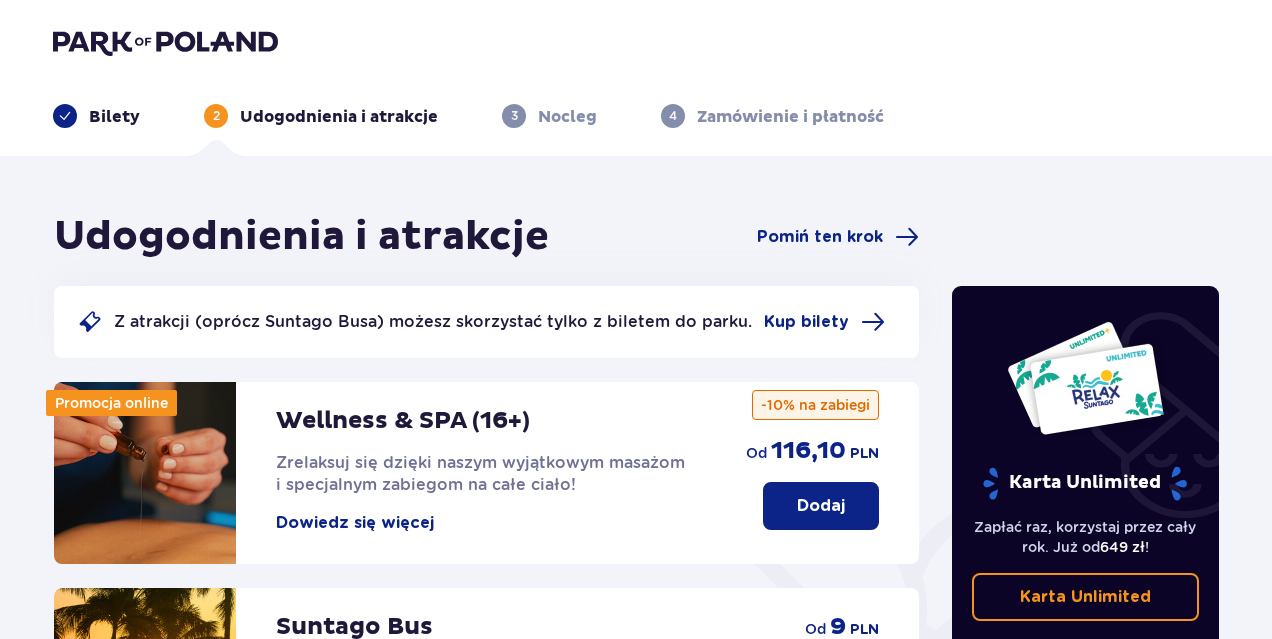 click on "Udogodnienia i atrakcje Pomiń ten krok Z atrakcji (oprócz Suntago Busa) możesz skorzystać tylko z biletem do parku. Kup bilety Promocja online Wellness & SPA (16+) Zrelaksuj się dzięki naszym wyjątkowym masażom i specjalnym zabiegom na całe ciało! Dowiedz się więcej Dodaj od 116,10 PLN -10% na zabiegi Suntago Bus Nowoczesne autokary • Kursy z Warszawy, Żyrardowa i Łodzi • Gwarancja miejsca siedzącego z biletem na przejazd kupionym online Dowiedz się więcej Dodaj od 9 PLN Cabana (16+) Odpręż się na wygodnym łożu typu Cabana z baldachimem! Dowiedz się więcej Najniższa cena z 30 dni przed wprowadzeniem obniżki: 99 PLN Dodaj 149 PLN 99 PLN /2 os. Dostępne na miejscu Surf Air Poczuj się jak prawdziwy surfer na symulatorze sztucznej fali w centrum Polski! Dowiedz się więcej Dostępne na miejscu od 40 PLN /os. Kontynuuj Karta Unlimited Zapłać raz, korzystaj przez cały rok. Już od 649 zł ! Karta Unlimited" at bounding box center (636, 804) 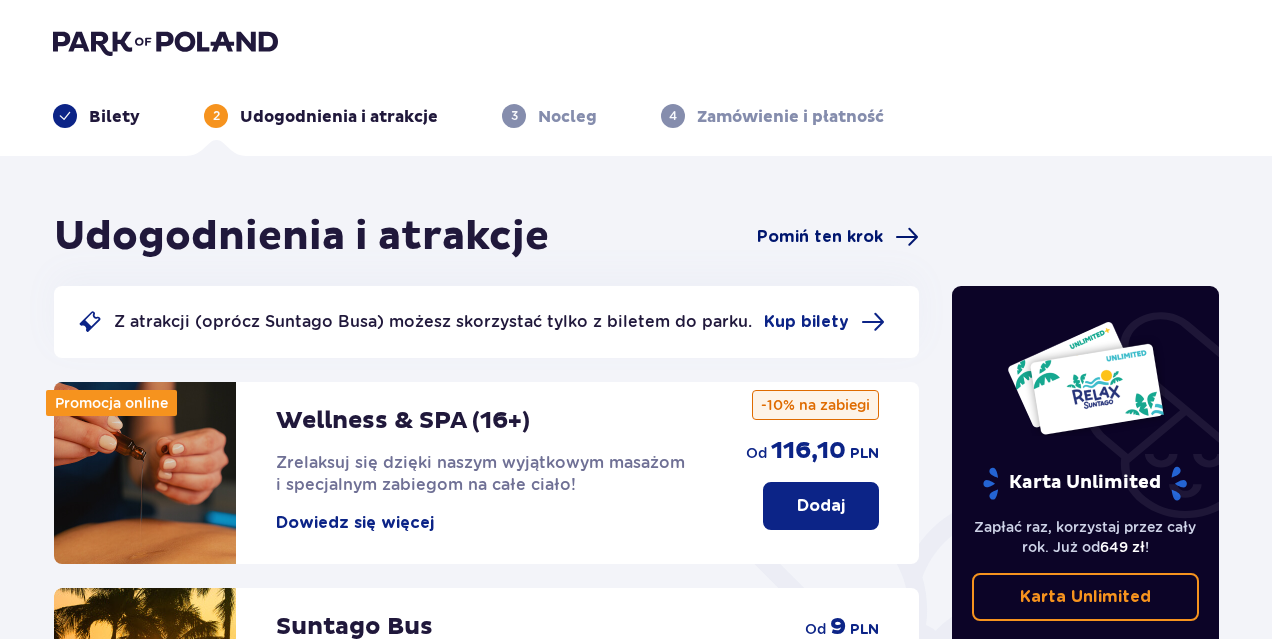 click on "Pomiń ten krok" at bounding box center [820, 237] 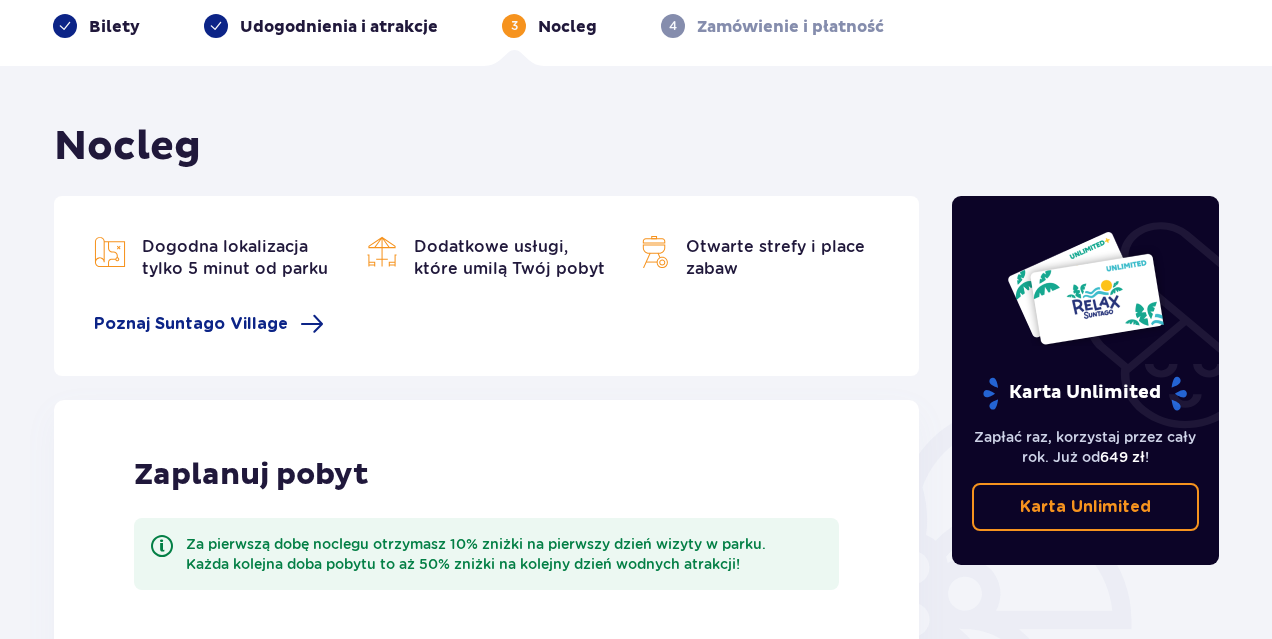 scroll, scrollTop: 490, scrollLeft: 0, axis: vertical 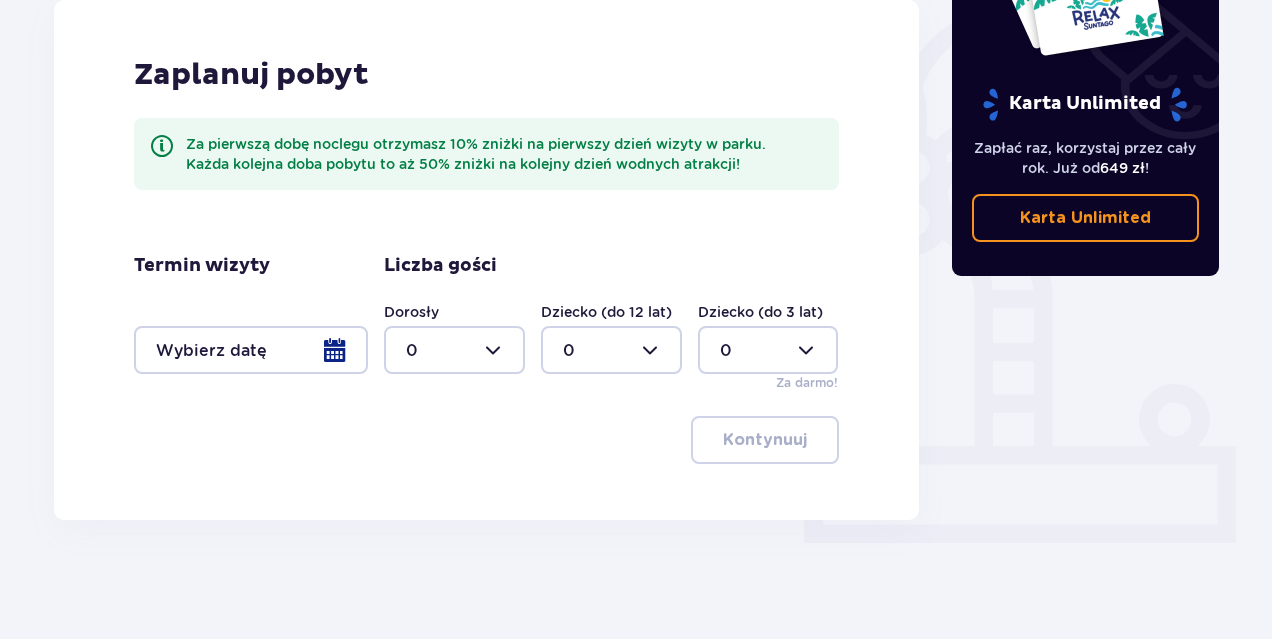 click at bounding box center (454, 350) 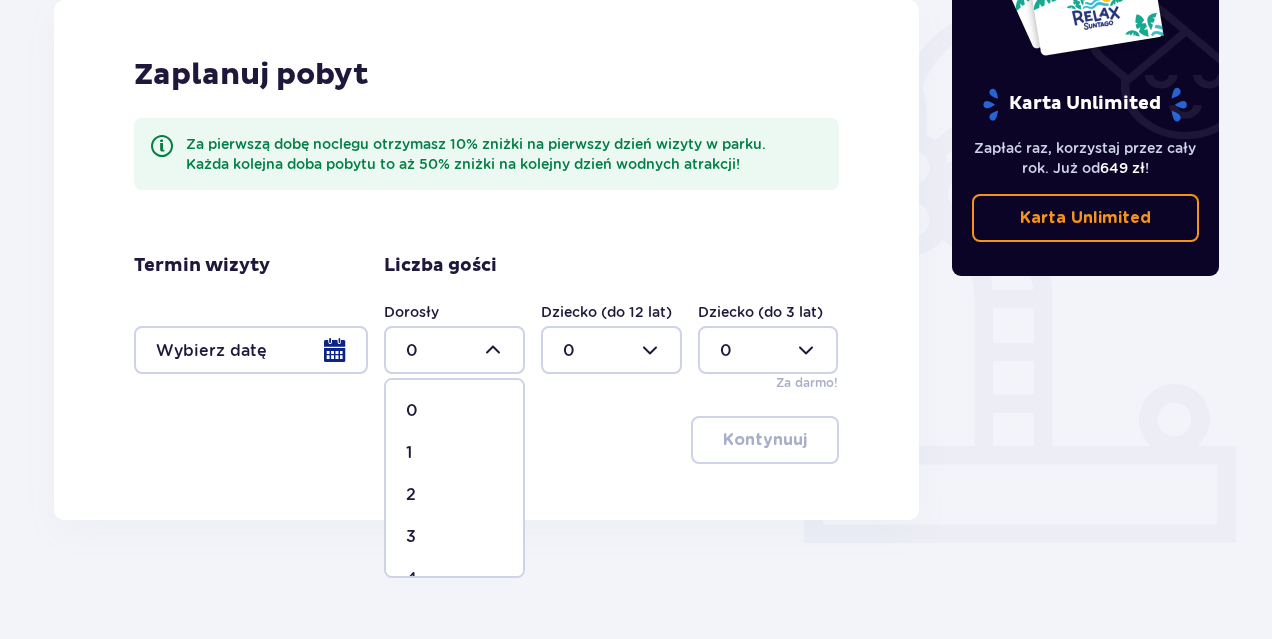 click on "1" at bounding box center (454, 453) 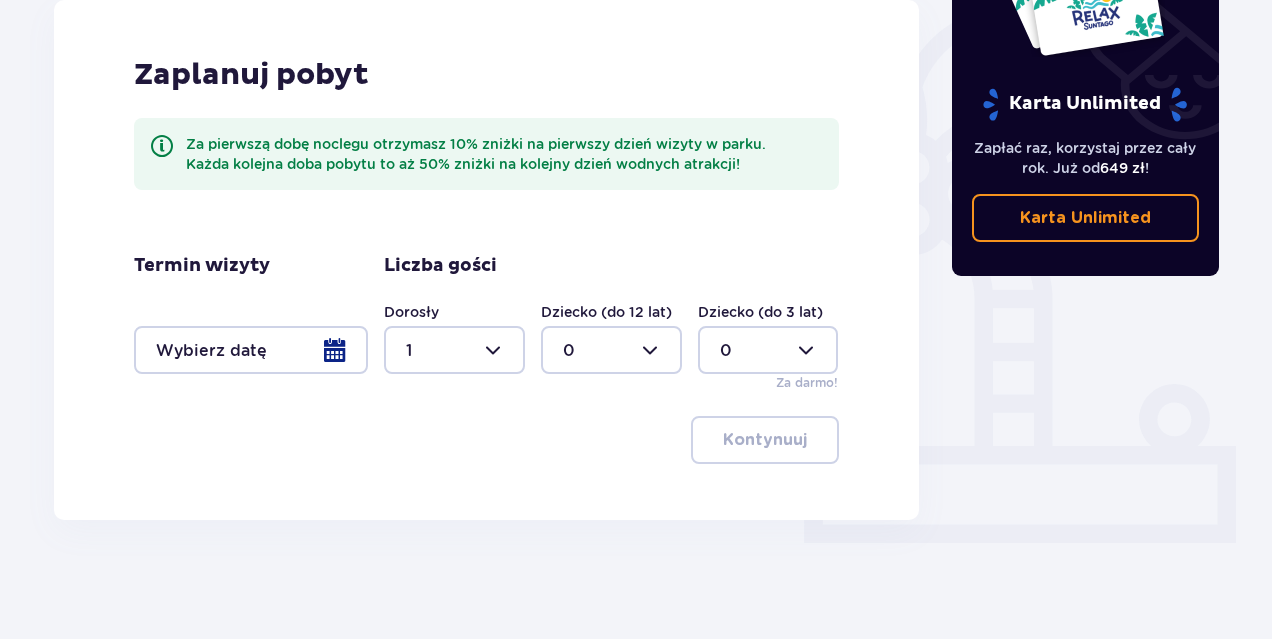 click at bounding box center (251, 350) 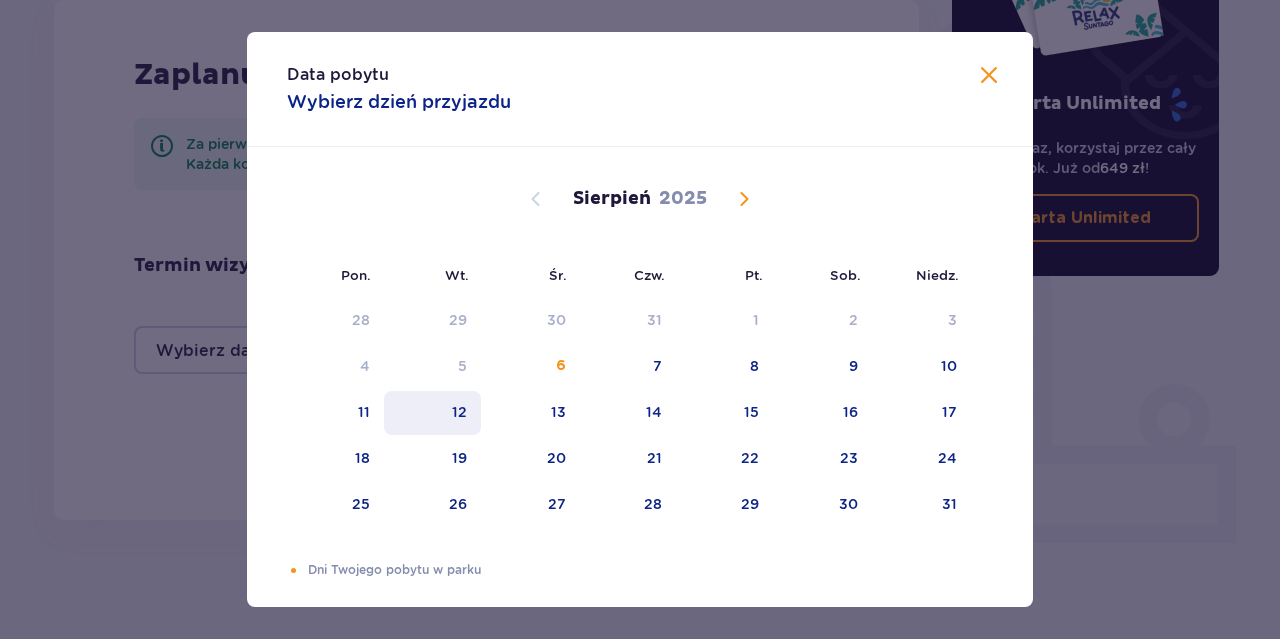 click on "12" at bounding box center [432, 413] 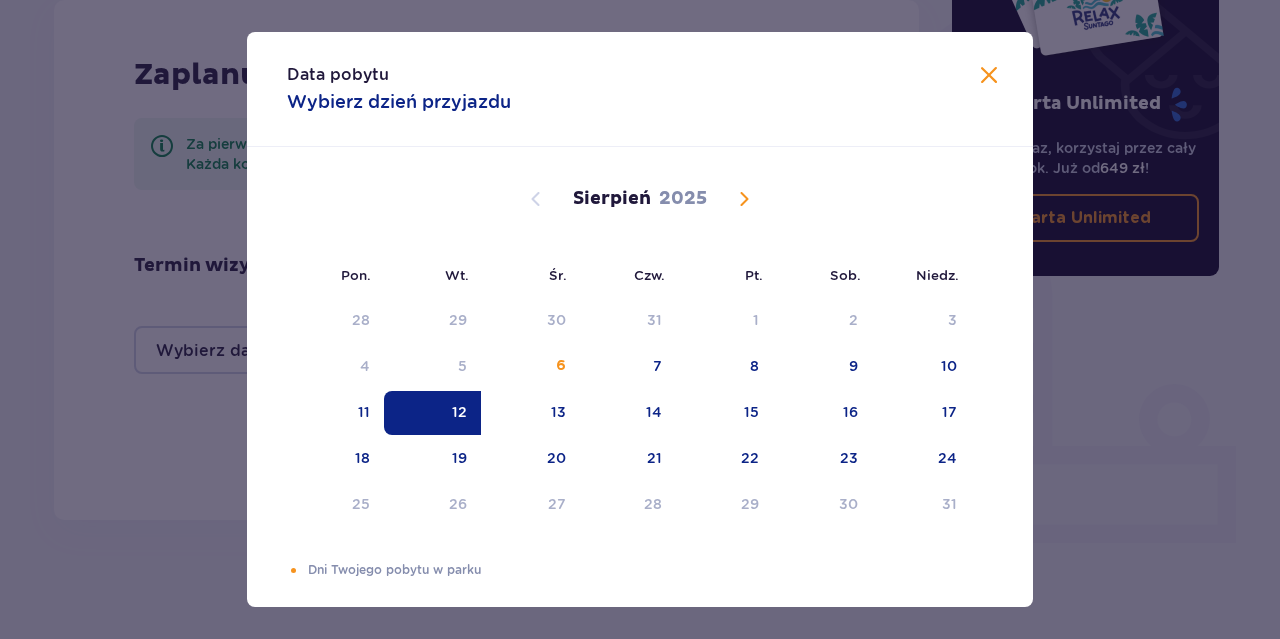 click on "Data pobytu Wybierz dzień przyjazdu Pon. Wt. Śr. Czw. Pt. Sob. Niedz. Lipiec 2025 30 1 2 3 4 5 6 7 8 9 10 11 12 13 14 15 16 17 18 19 20 21 22 23 24 25 26 27 28 29 30 31 1 2 3 Sierpień 2025 28 29 30 31 1 2 3 4 5 6 7 8 9 10 11 12 13 14 15 16 17 18 19 20 21 22 23 24 25 26 27 28 29 30 31 Wrzesień 2025 1 2 3 4 5 6 7 8 9 10 11 12 13 14 15 16 17 18 19 20 21 22 23 24 25 26 27 28 29 30 1 2 3 4 5 Dni Twojego pobytu w parku" at bounding box center (640, 319) 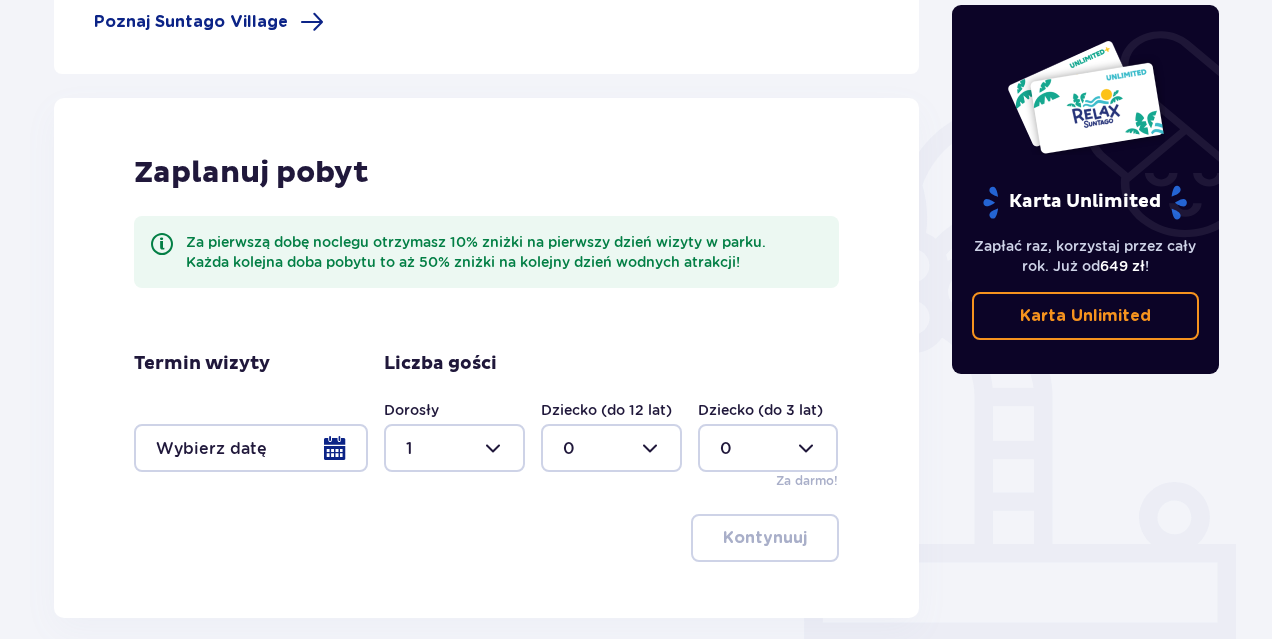 scroll, scrollTop: 400, scrollLeft: 0, axis: vertical 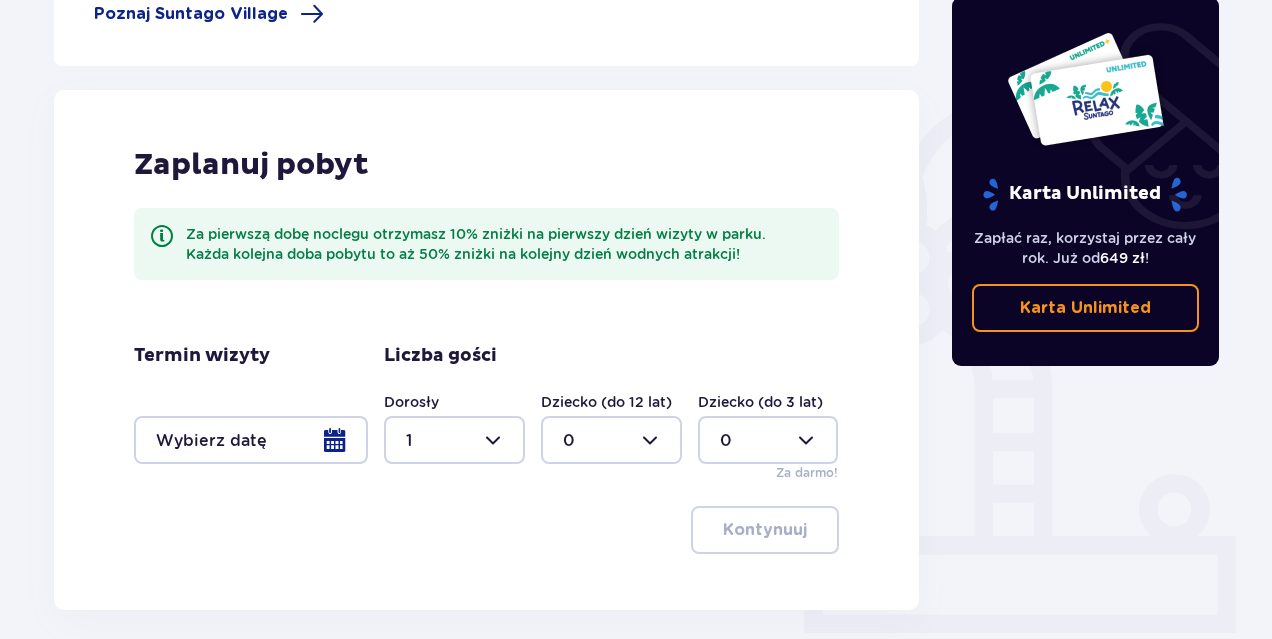 click at bounding box center [251, 440] 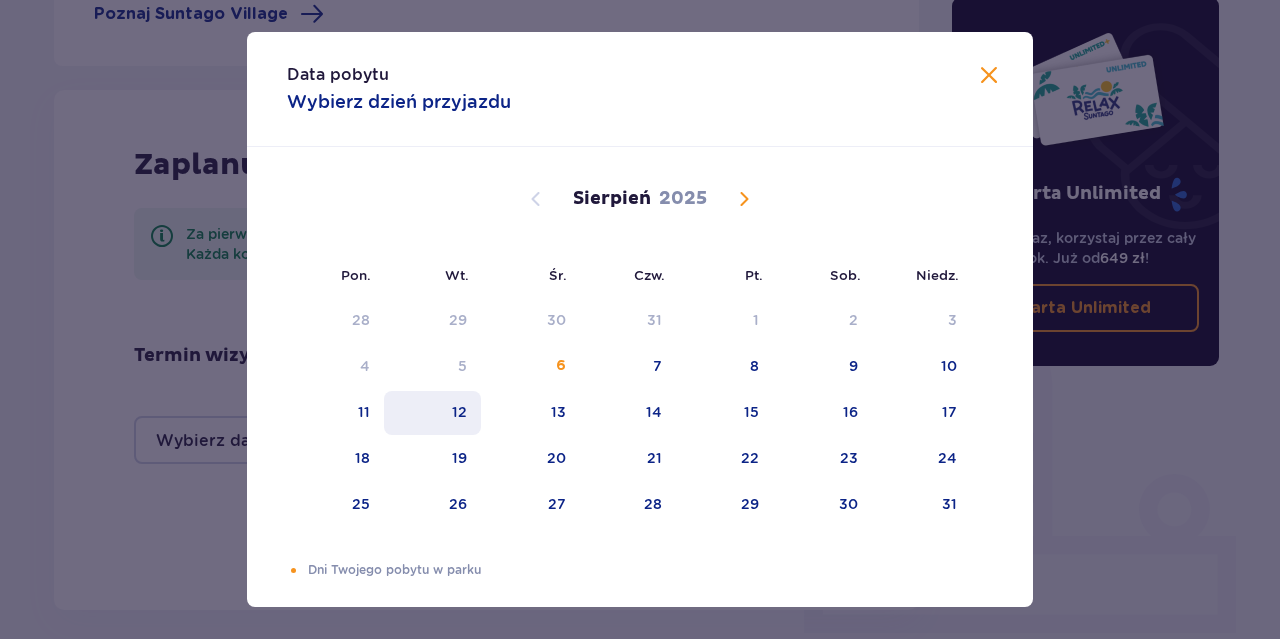 click on "12" at bounding box center [432, 413] 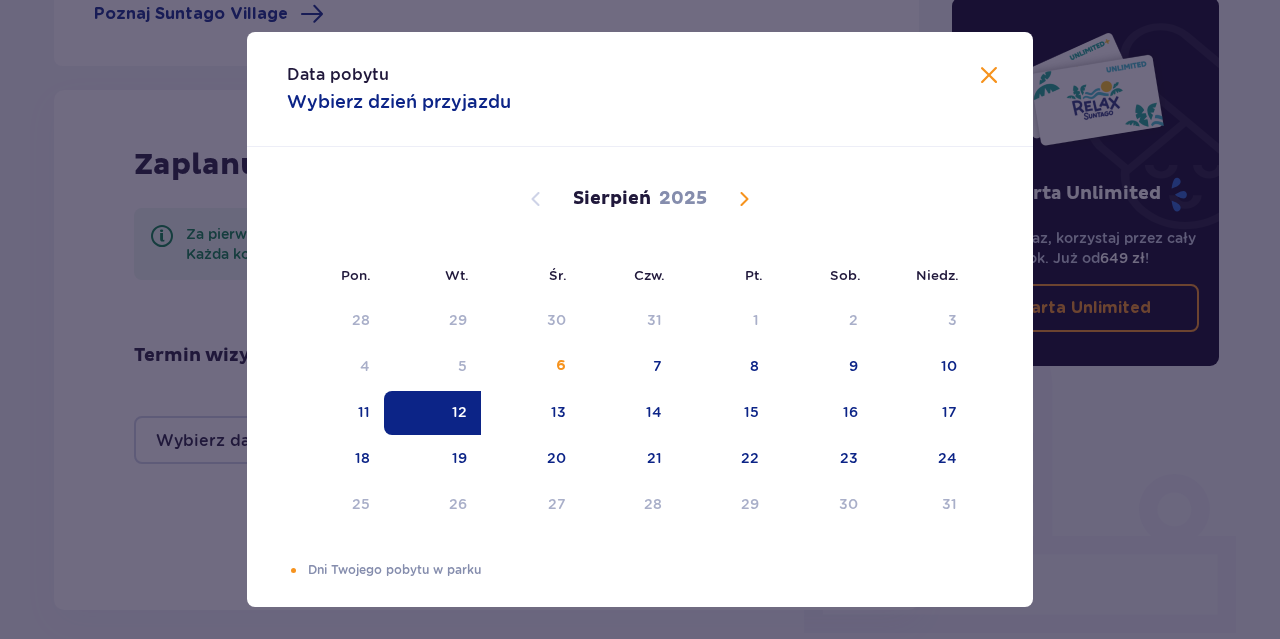 click on "Data pobytu Wybierz dzień przyjazdu Pon. Wt. Śr. Czw. Pt. Sob. Niedz. Lipiec 2025 30 1 2 3 4 5 6 7 8 9 10 11 12 13 14 15 16 17 18 19 20 21 22 23 24 25 26 27 28 29 30 31 1 2 3 Sierpień 2025 28 29 30 31 1 2 3 4 5 6 7 8 9 10 11 12 13 14 15 16 17 18 19 20 21 22 23 24 25 26 27 28 29 30 31 Wrzesień 2025 1 2 3 4 5 6 7 8 9 10 11 12 13 14 15 16 17 18 19 20 21 22 23 24 25 26 27 28 29 30 1 2 3 4 5 Dni Twojego pobytu w parku" at bounding box center [640, 319] 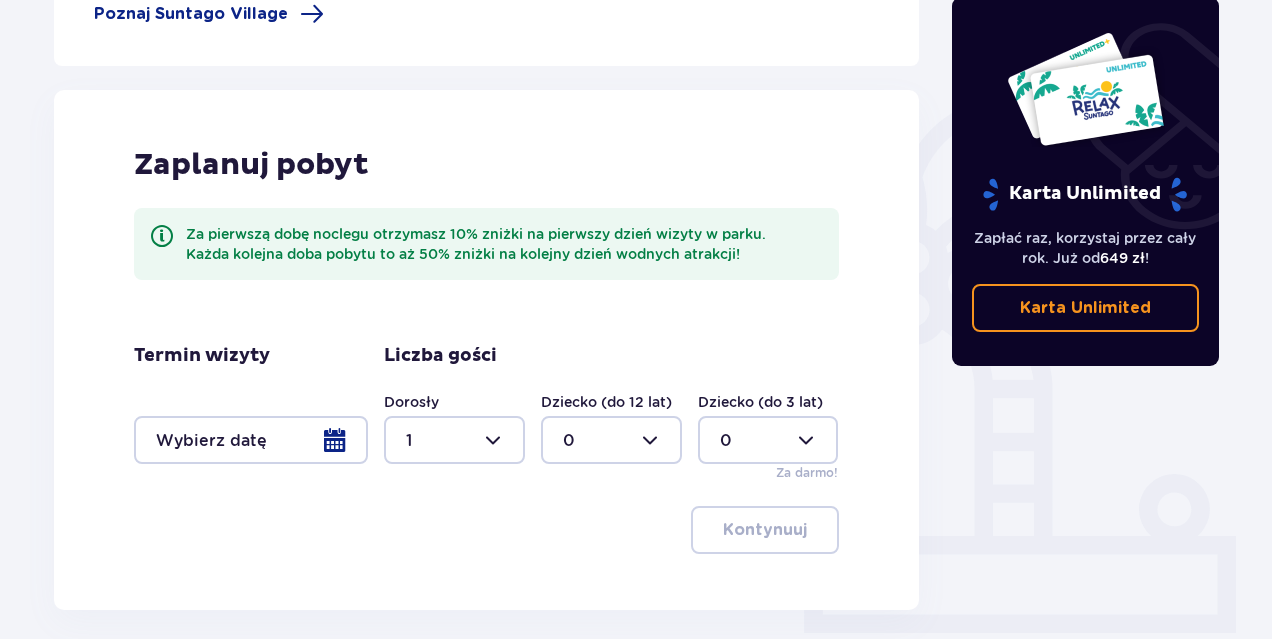 click at bounding box center (251, 440) 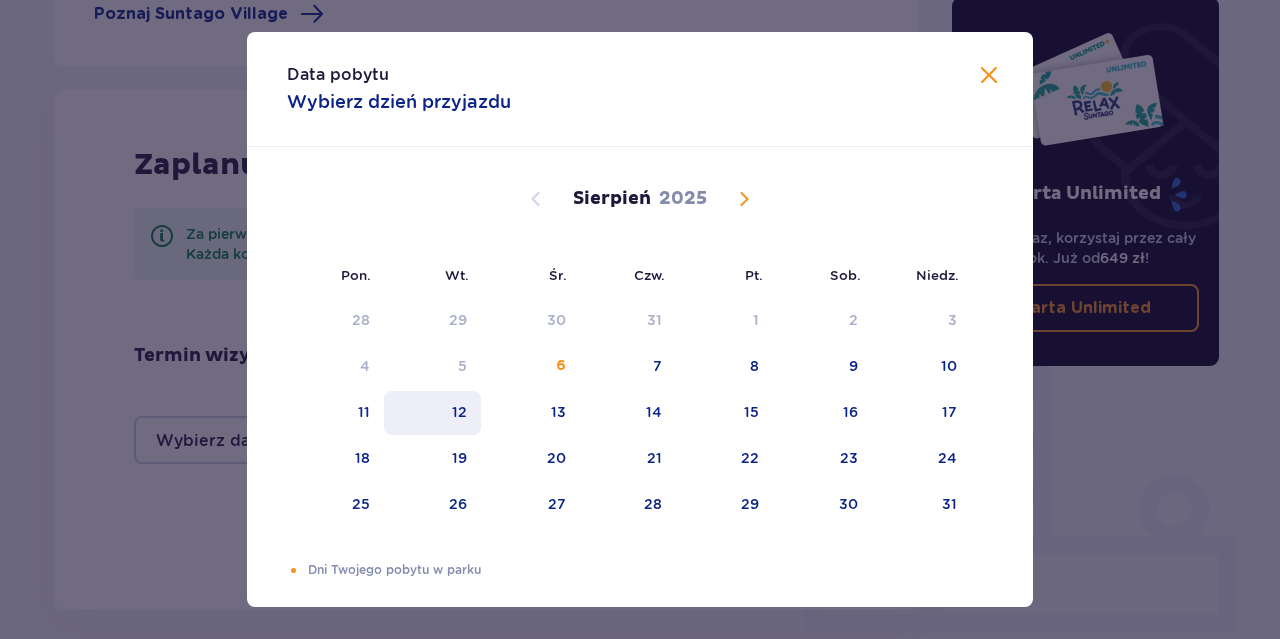 click on "12" at bounding box center (432, 413) 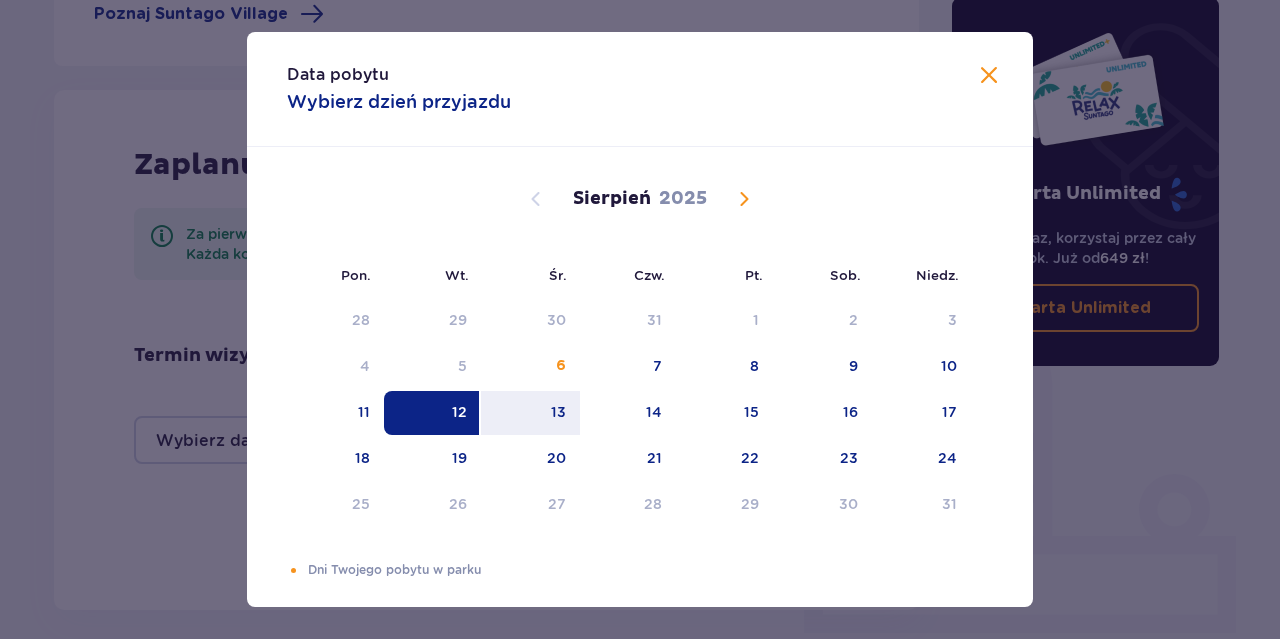 click on "12" at bounding box center [432, 413] 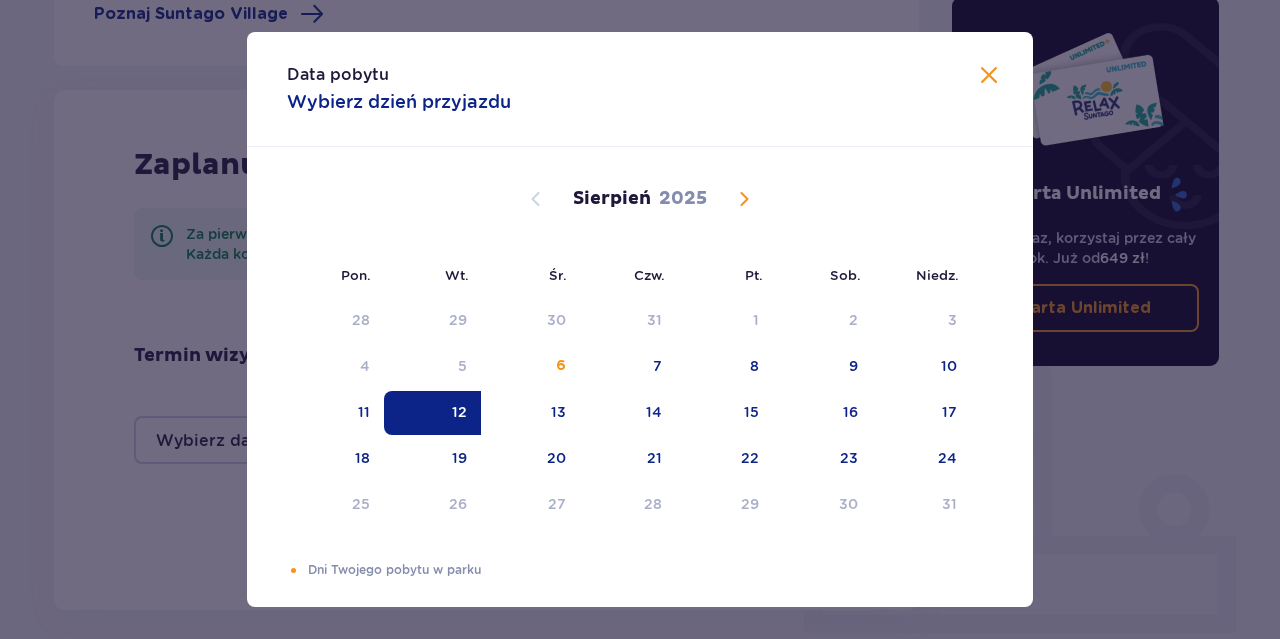 click on "Data pobytu Wybierz dzień przyjazdu Pon. Wt. Śr. Czw. Pt. Sob. Niedz. Lipiec 2025 30 1 2 3 4 5 6 7 8 9 10 11 12 13 14 15 16 17 18 19 20 21 22 23 24 25 26 27 28 29 30 31 1 2 3 Sierpień 2025 28 29 30 31 1 2 3 4 5 6 7 8 9 10 11 12 13 14 15 16 17 18 19 20 21 22 23 24 25 26 27 28 29 30 31 Wrzesień 2025 1 2 3 4 5 6 7 8 9 10 11 12 13 14 15 16 17 18 19 20 21 22 23 24 25 26 27 28 29 30 1 2 3 4 5 Dni Twojego pobytu w parku" at bounding box center [640, 319] 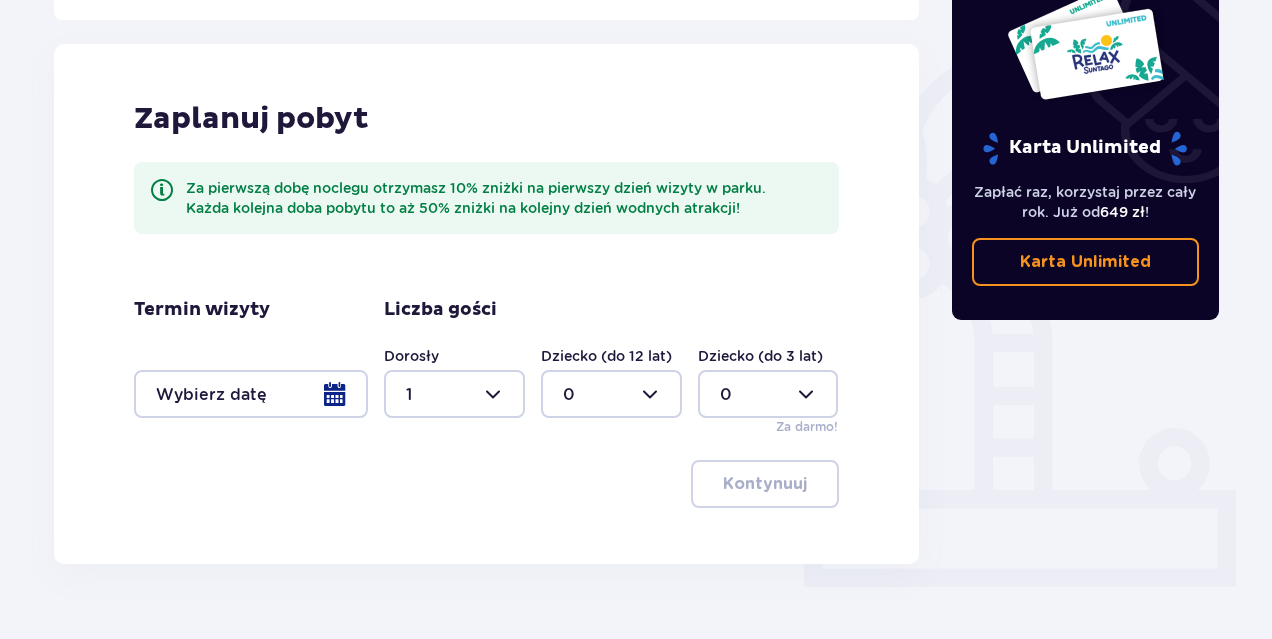 scroll, scrollTop: 490, scrollLeft: 0, axis: vertical 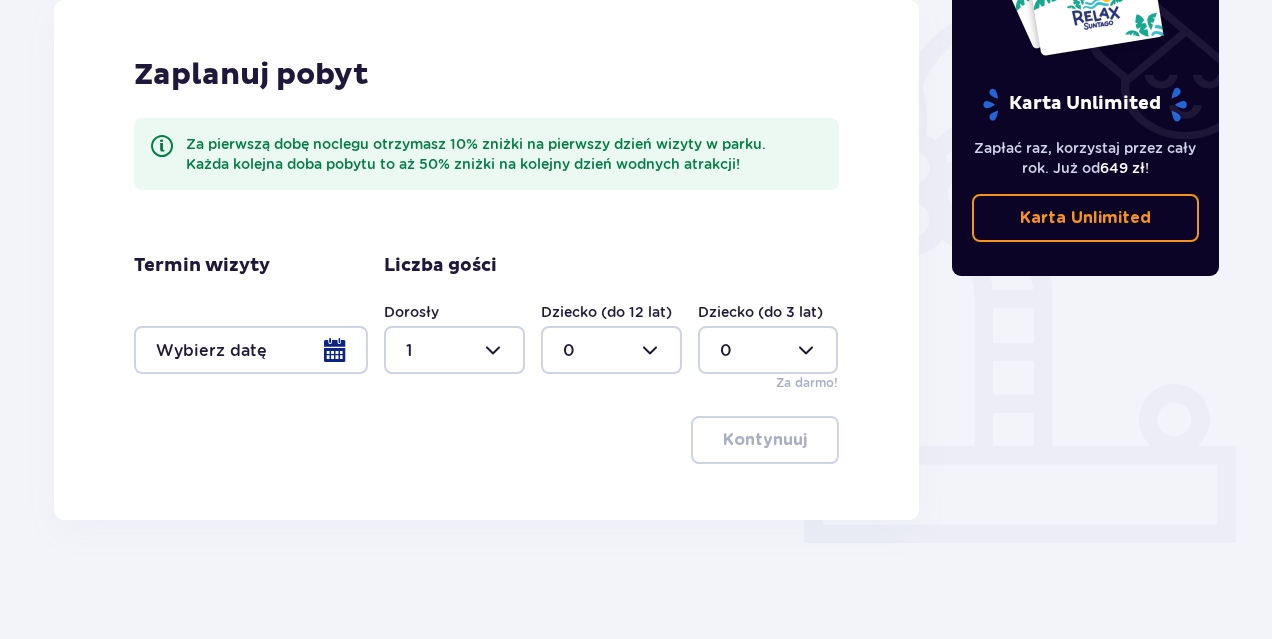 click at bounding box center (251, 350) 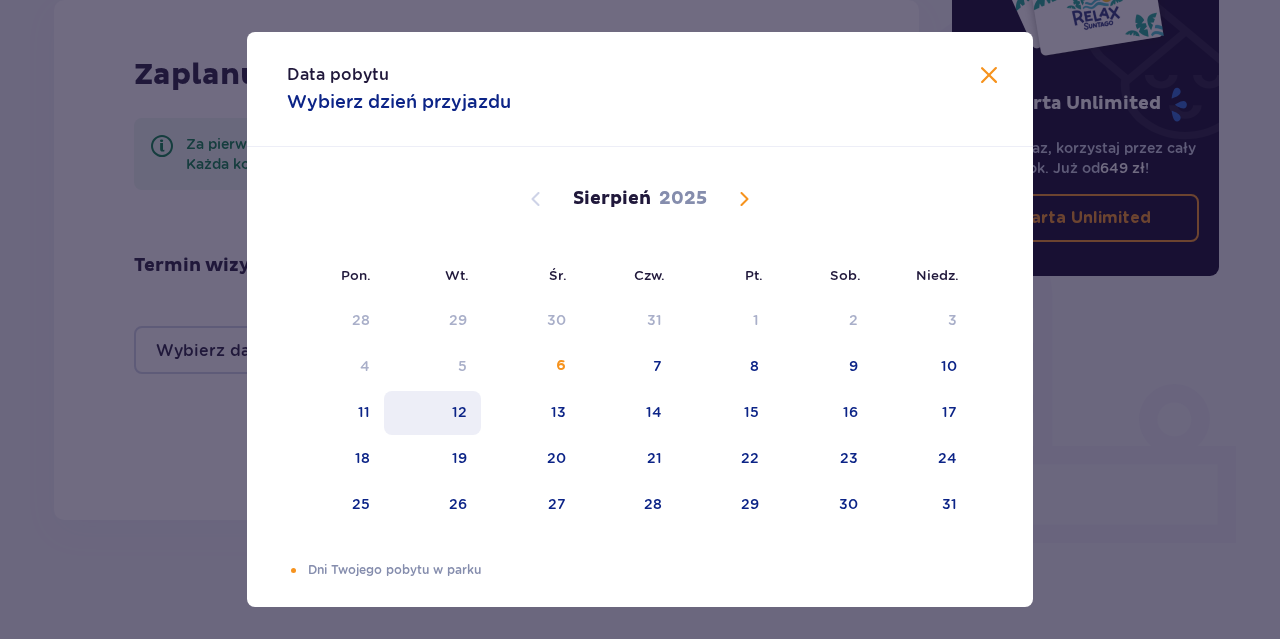 click on "12" at bounding box center [432, 413] 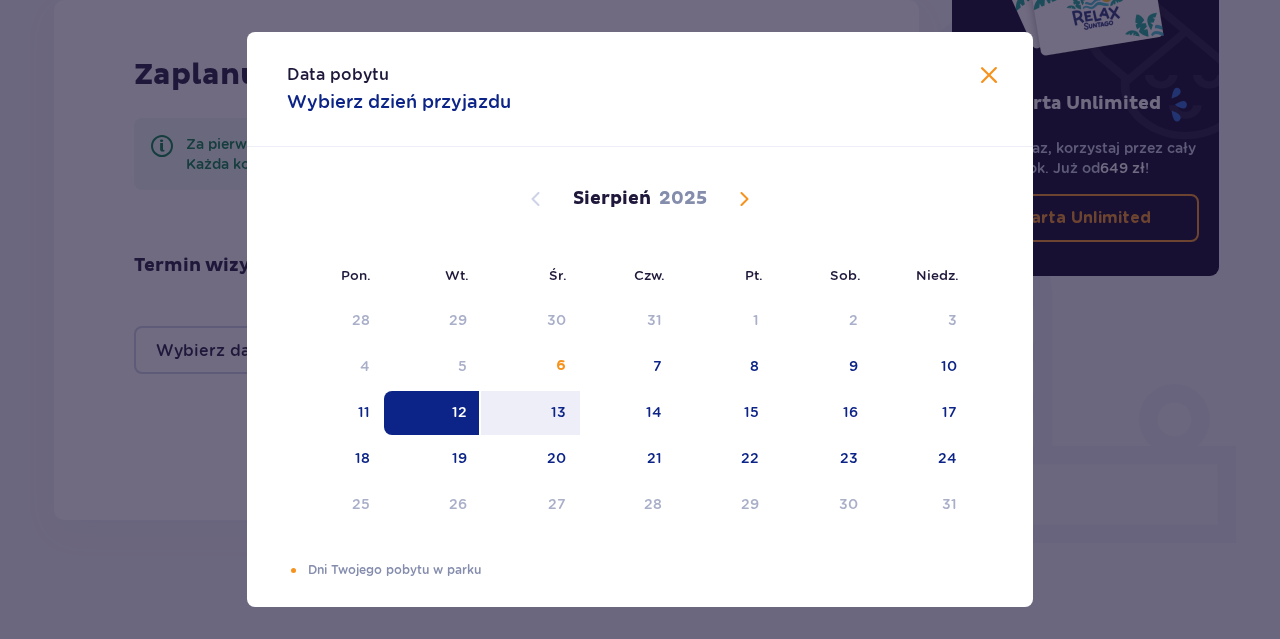 click on "12" at bounding box center (432, 413) 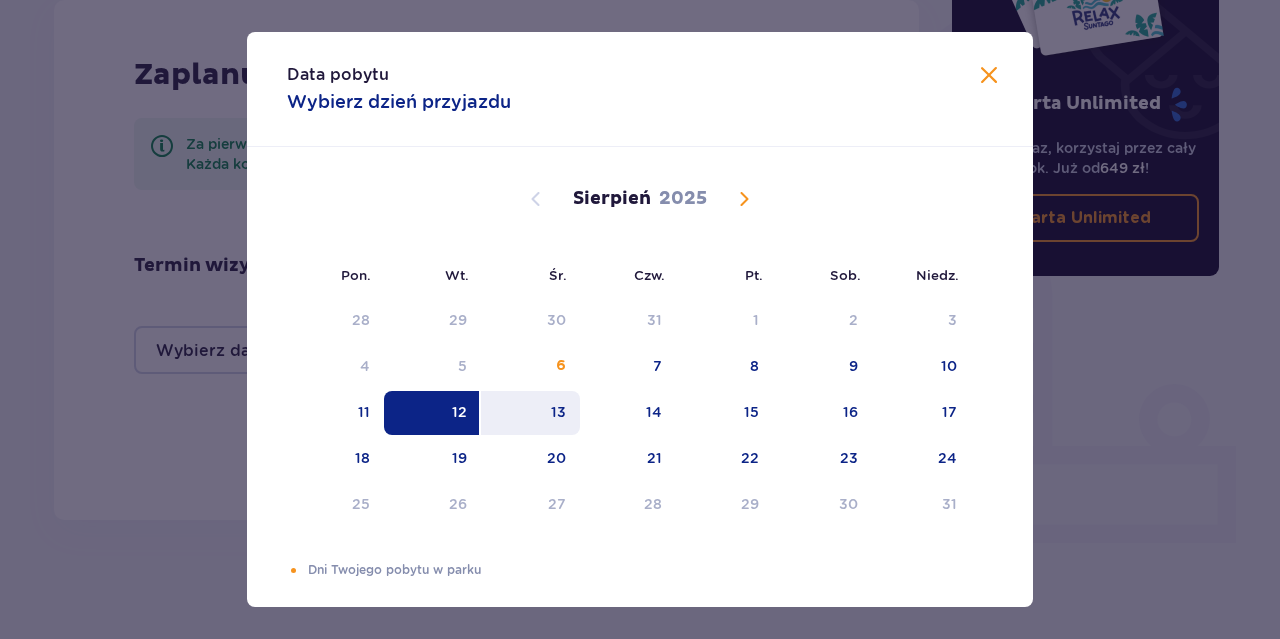 click on "13" at bounding box center [530, 413] 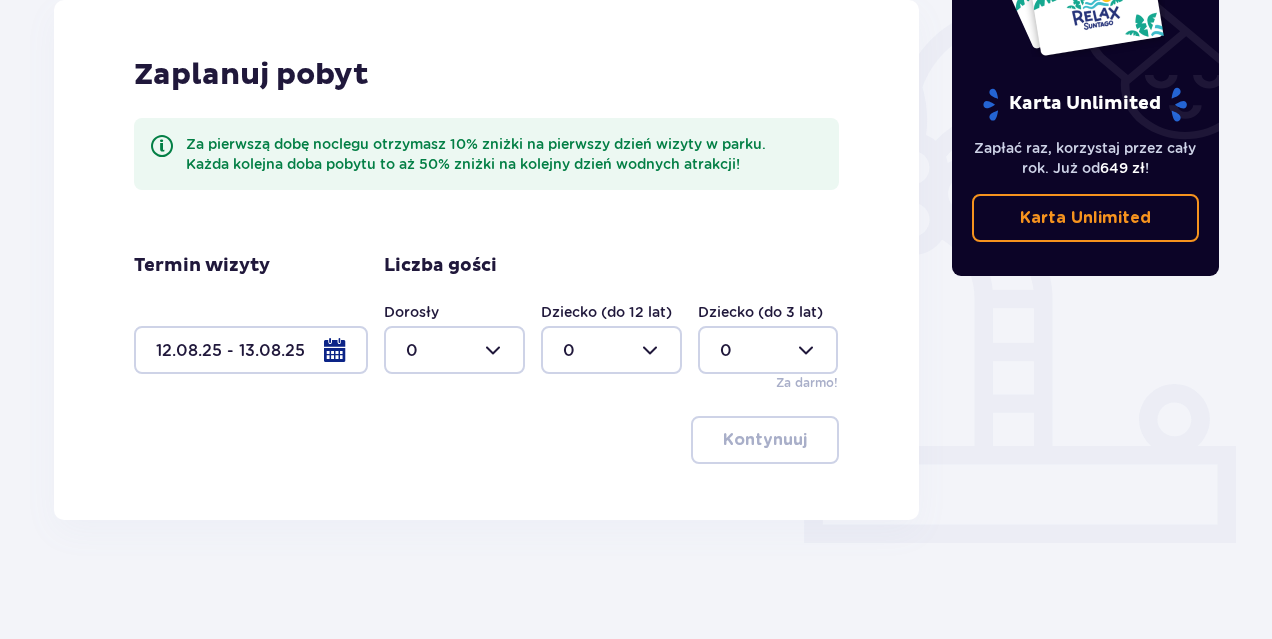 click on "Zaplanuj pobyt Za pierwszą dobę noclegu otrzymasz 10% zniżki na pierwszy dzień wizyty w parku. Każda kolejna doba pobytu to aż 50% zniżki na kolejny dzień wodnych atrakcji! Termin wizyty 12.08.25 - 13.08.25 Liczba gości Dorosły   0 Dziecko (do 12 lat)   0 Dziecko (do 3 lat)   0 Za darmo! Kontynuuj" at bounding box center (486, 260) 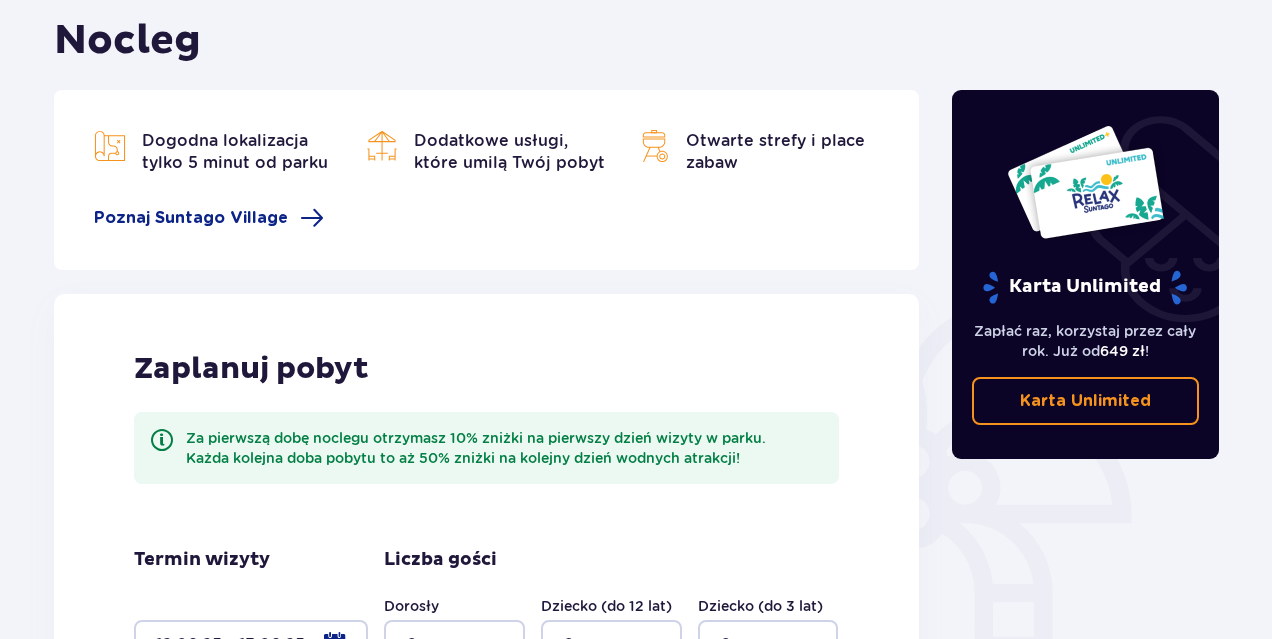 scroll, scrollTop: 0, scrollLeft: 0, axis: both 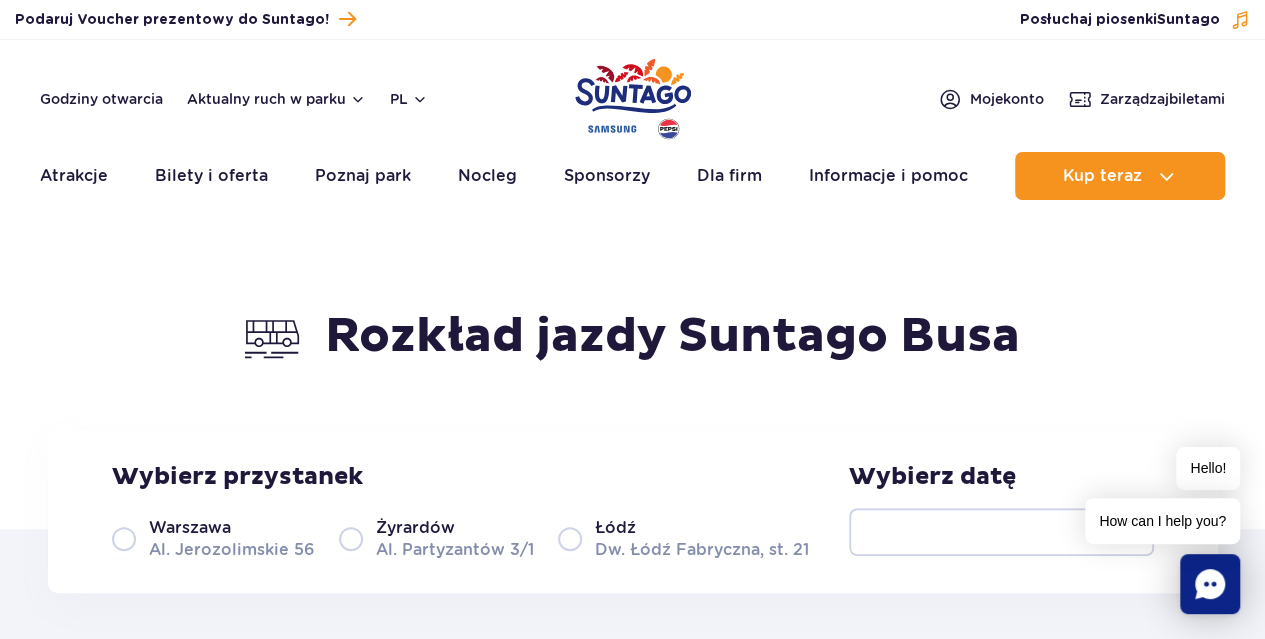 click on "[CITY] [STREET] [NUMBER]/[NUMBER]" at bounding box center (436, 538) 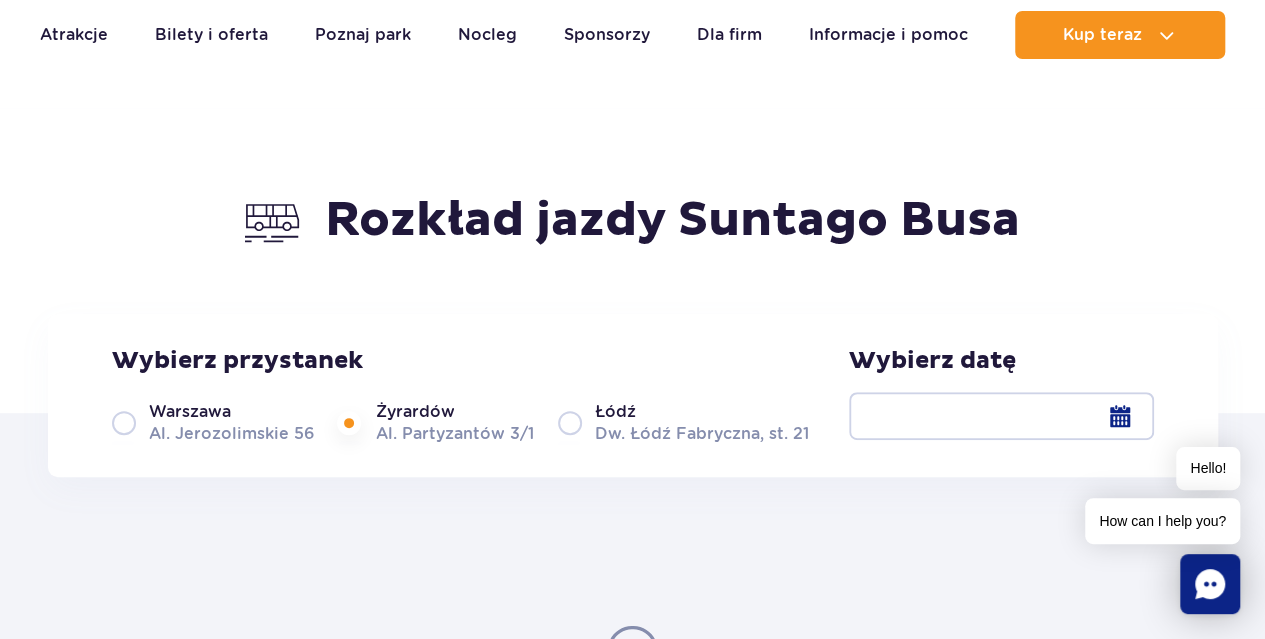 scroll, scrollTop: 300, scrollLeft: 0, axis: vertical 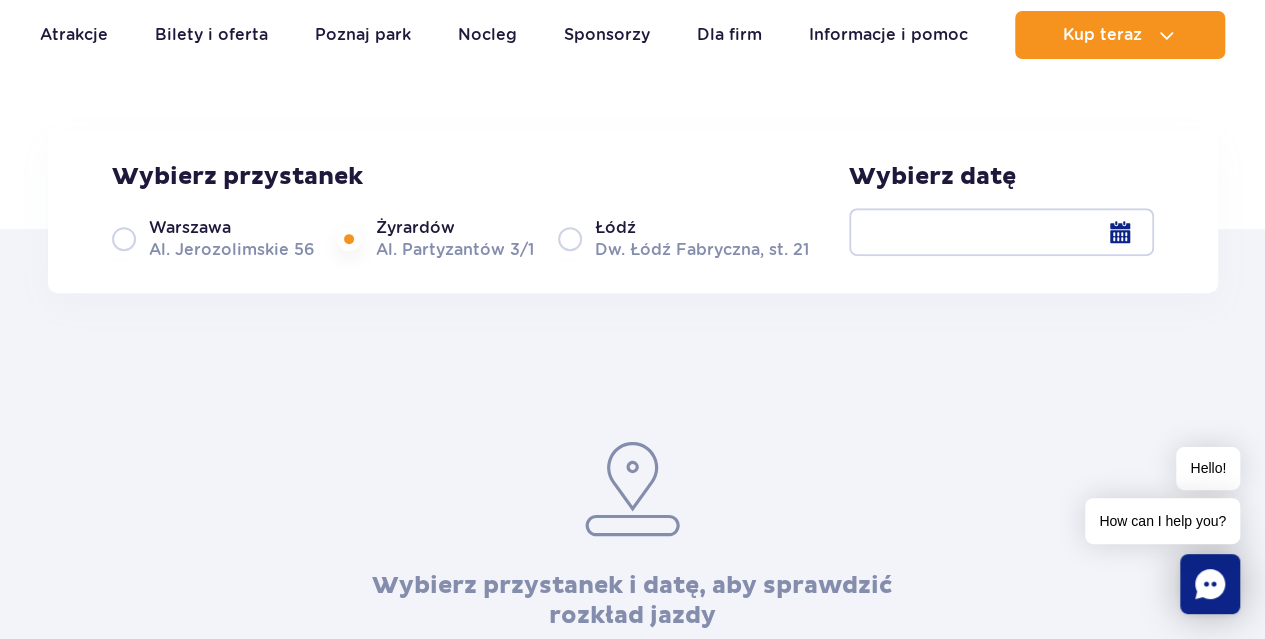 click at bounding box center [1001, 232] 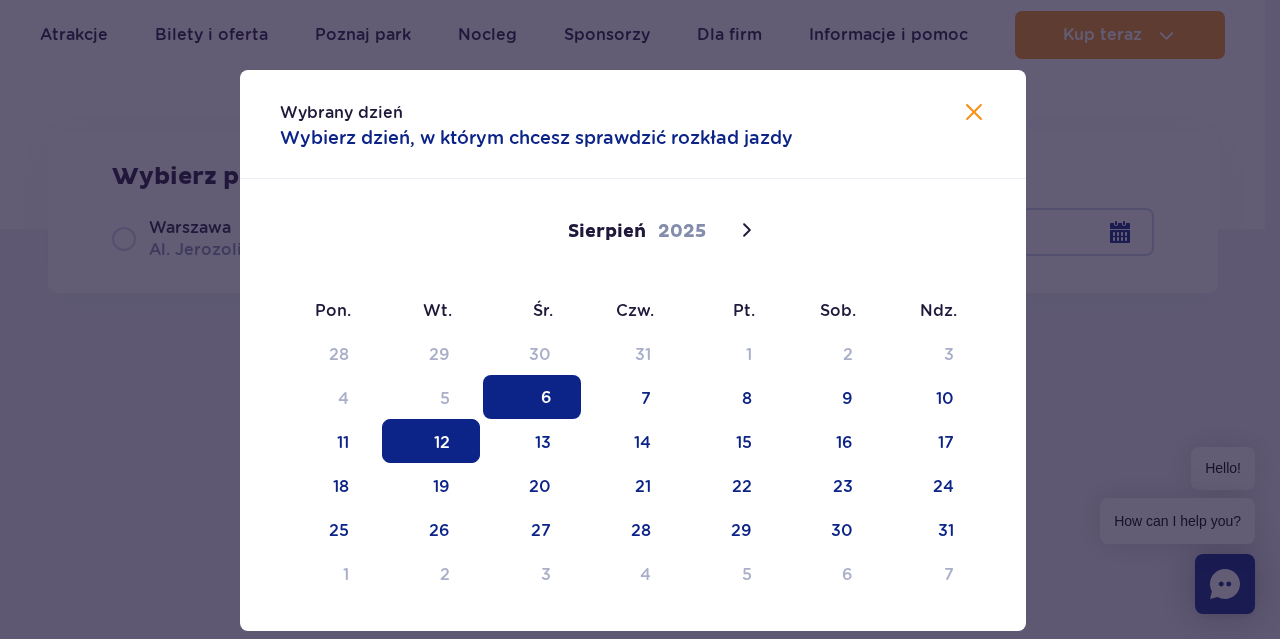 click on "12" at bounding box center (431, 441) 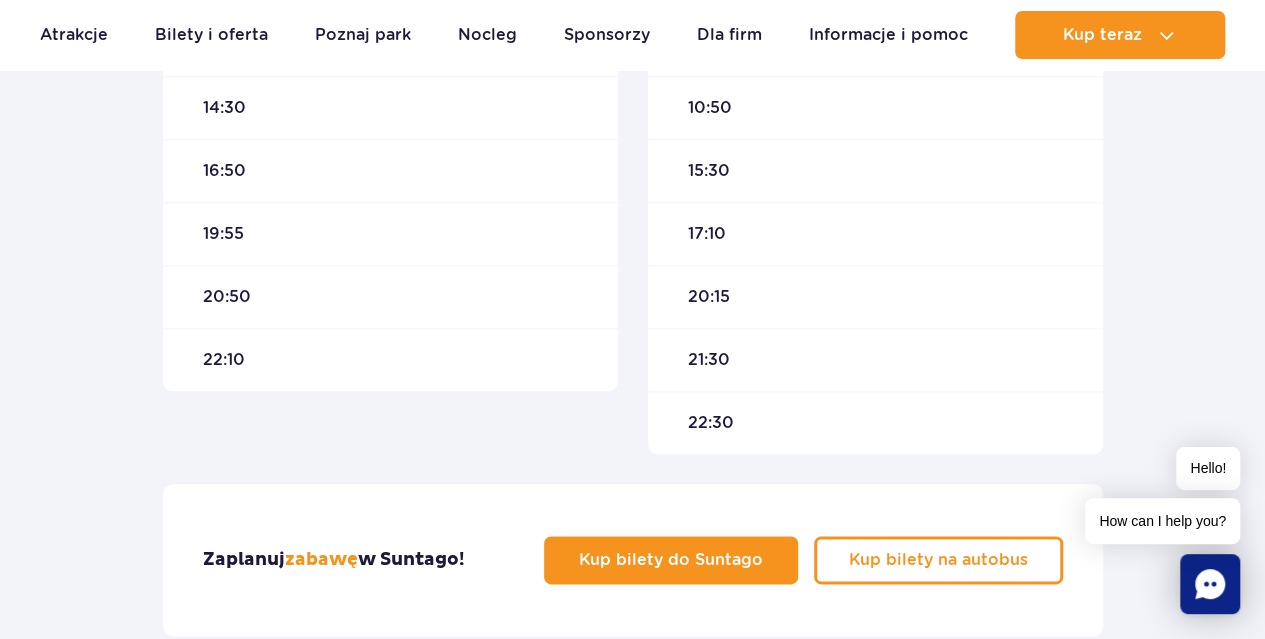 click on "20:50" at bounding box center [390, 296] 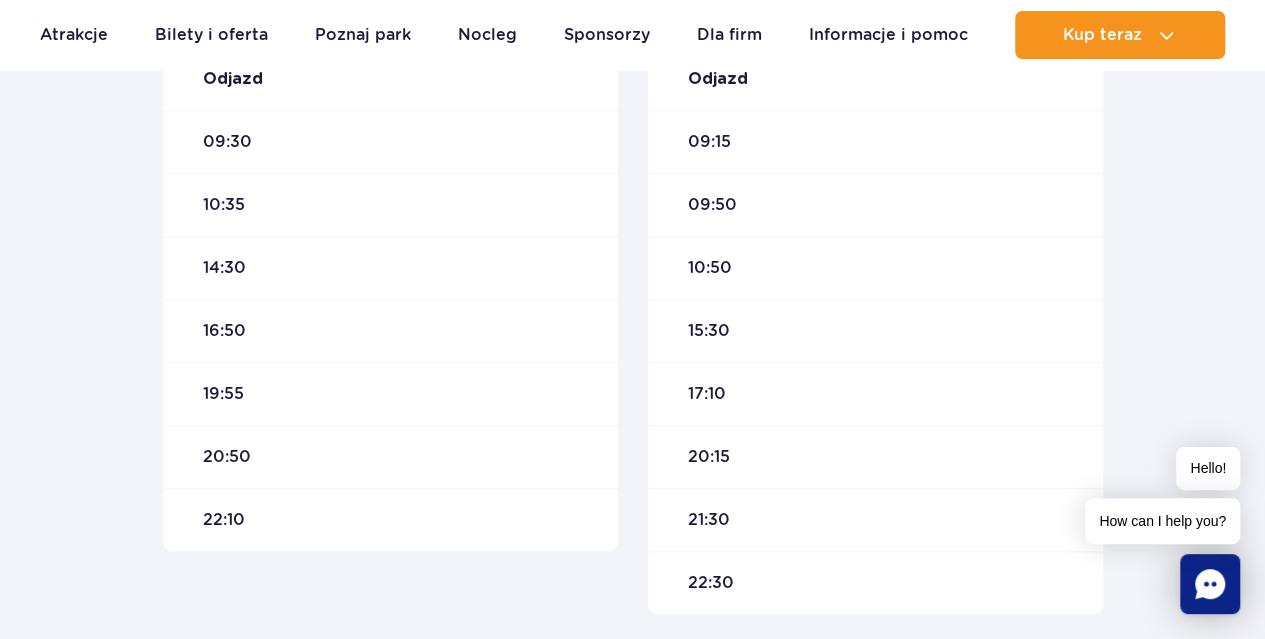 scroll, scrollTop: 400, scrollLeft: 0, axis: vertical 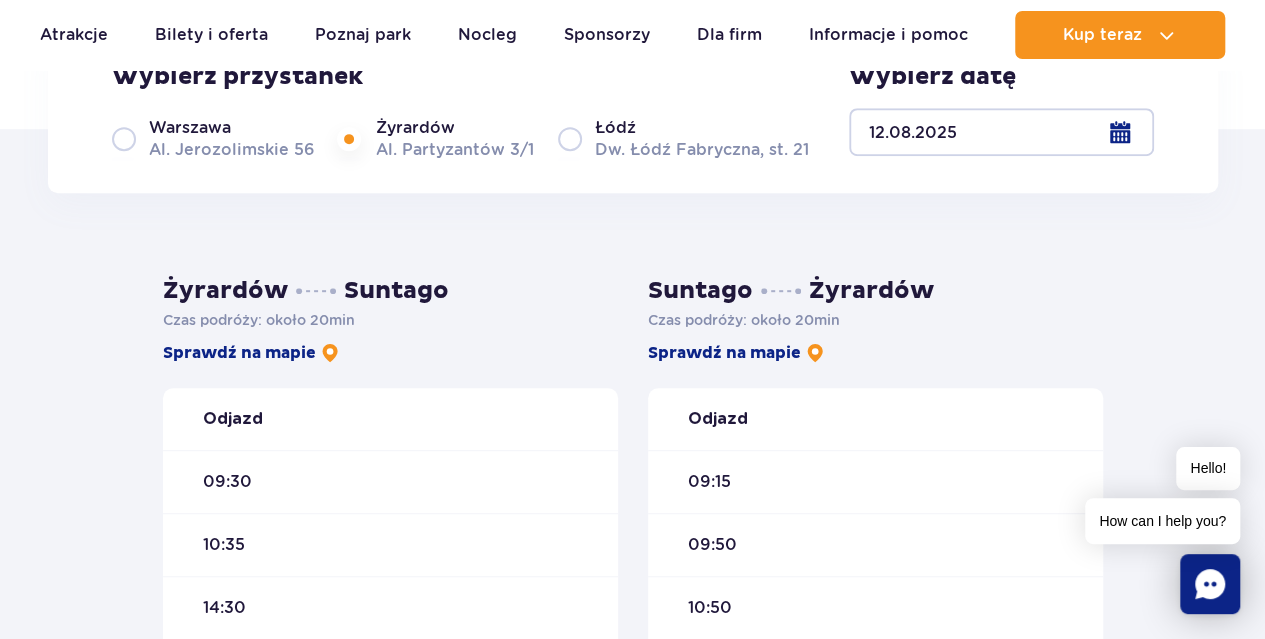 click on "Suntago Żyrardów" at bounding box center [875, 291] 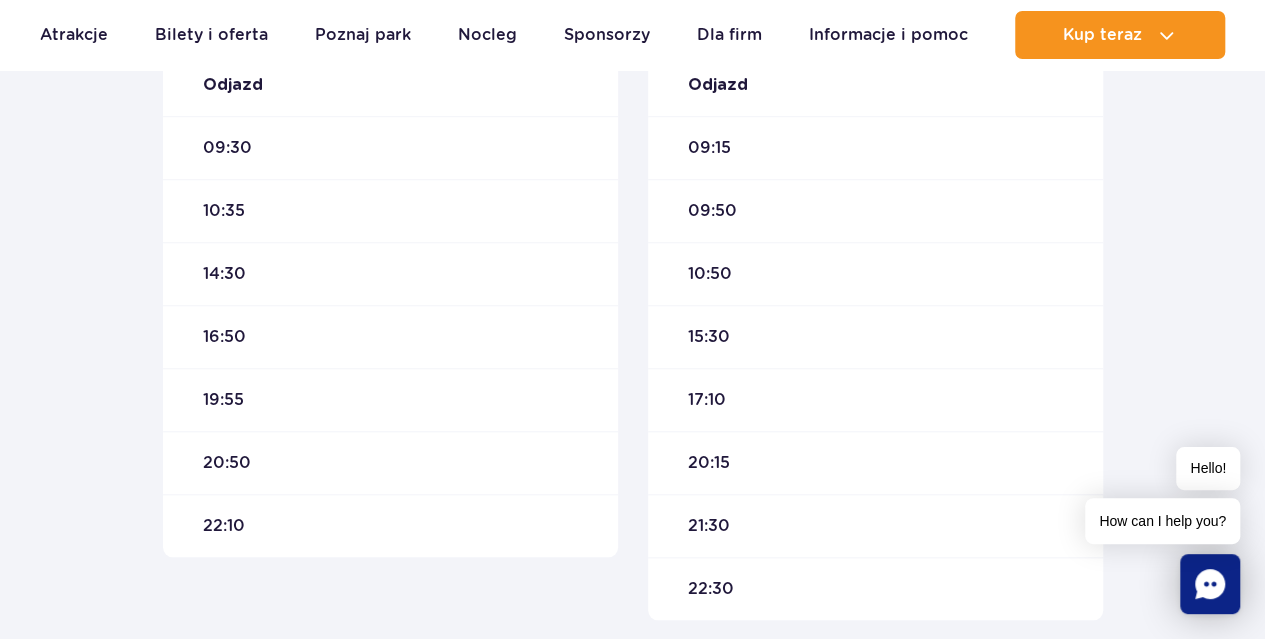 scroll, scrollTop: 1000, scrollLeft: 0, axis: vertical 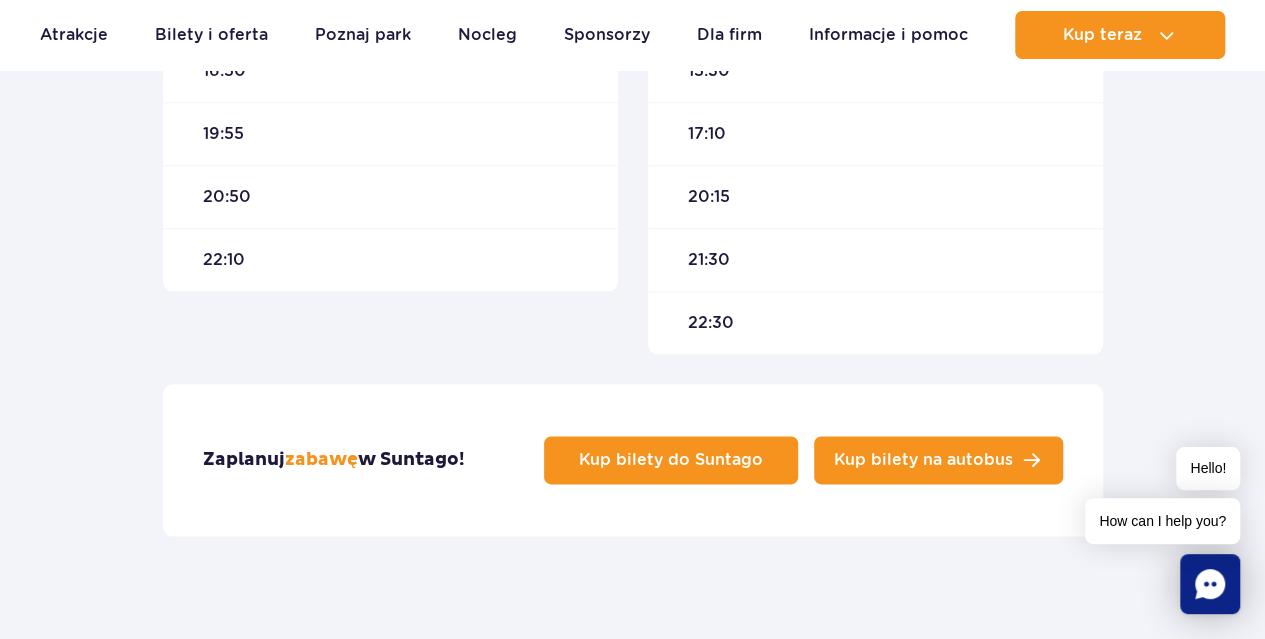 click on "Kup bilety na autobus" at bounding box center (938, 460) 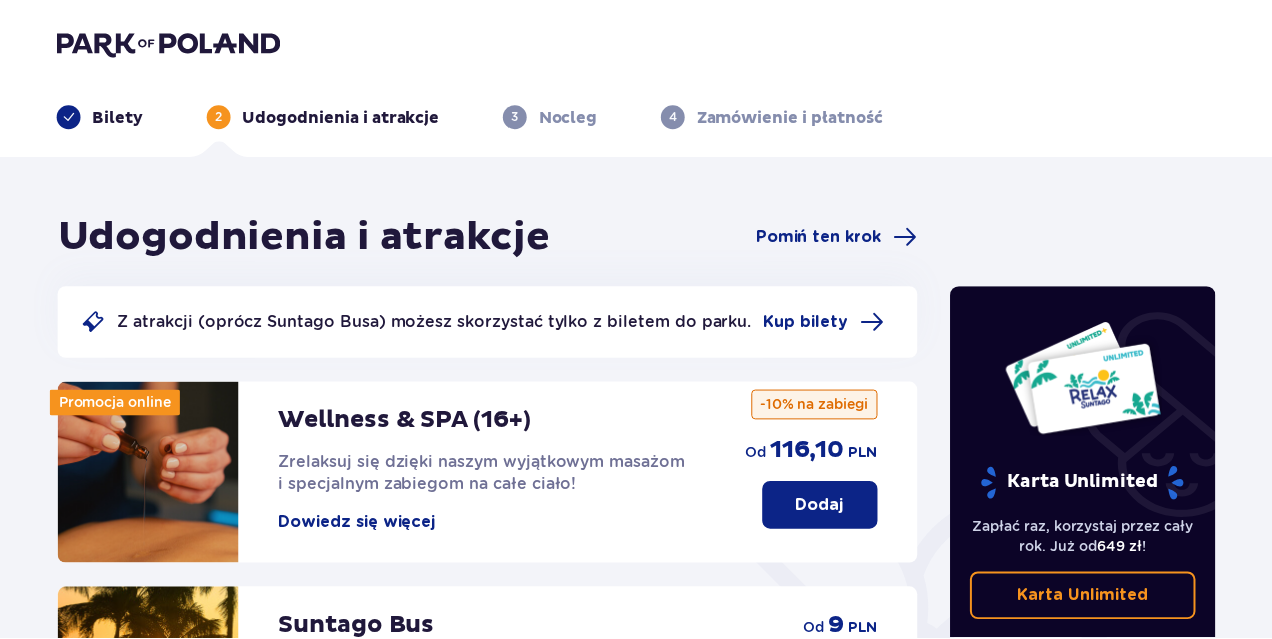 scroll, scrollTop: 0, scrollLeft: 0, axis: both 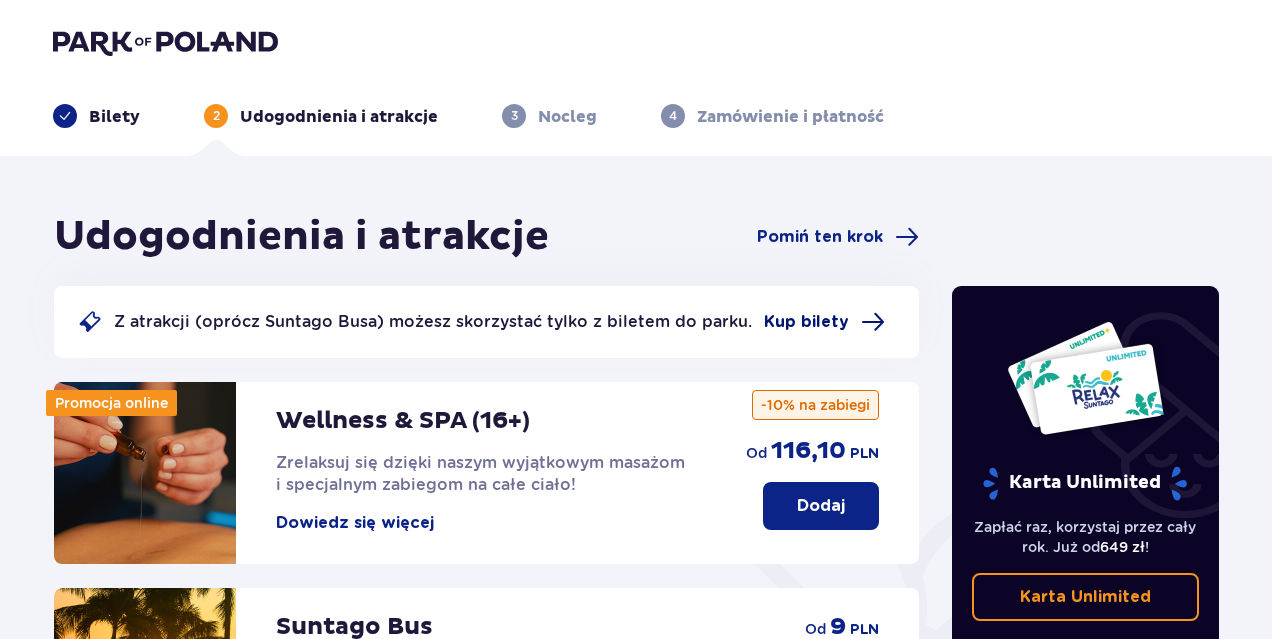 click on "Kup bilety" at bounding box center (806, 322) 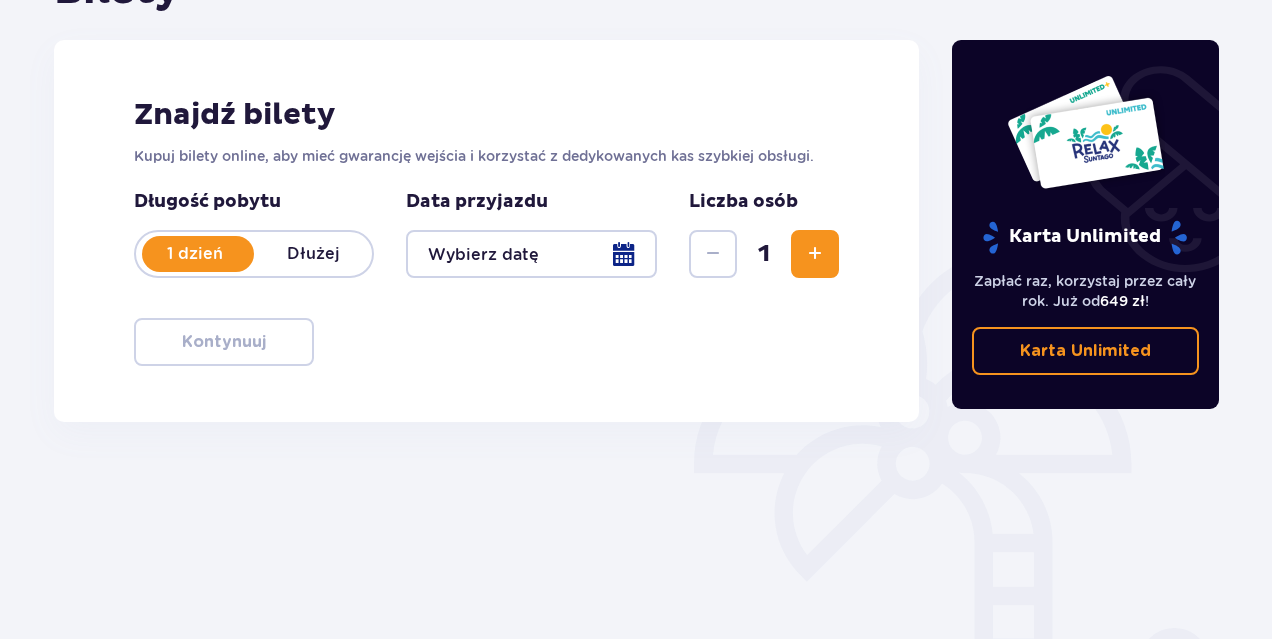 scroll, scrollTop: 80, scrollLeft: 0, axis: vertical 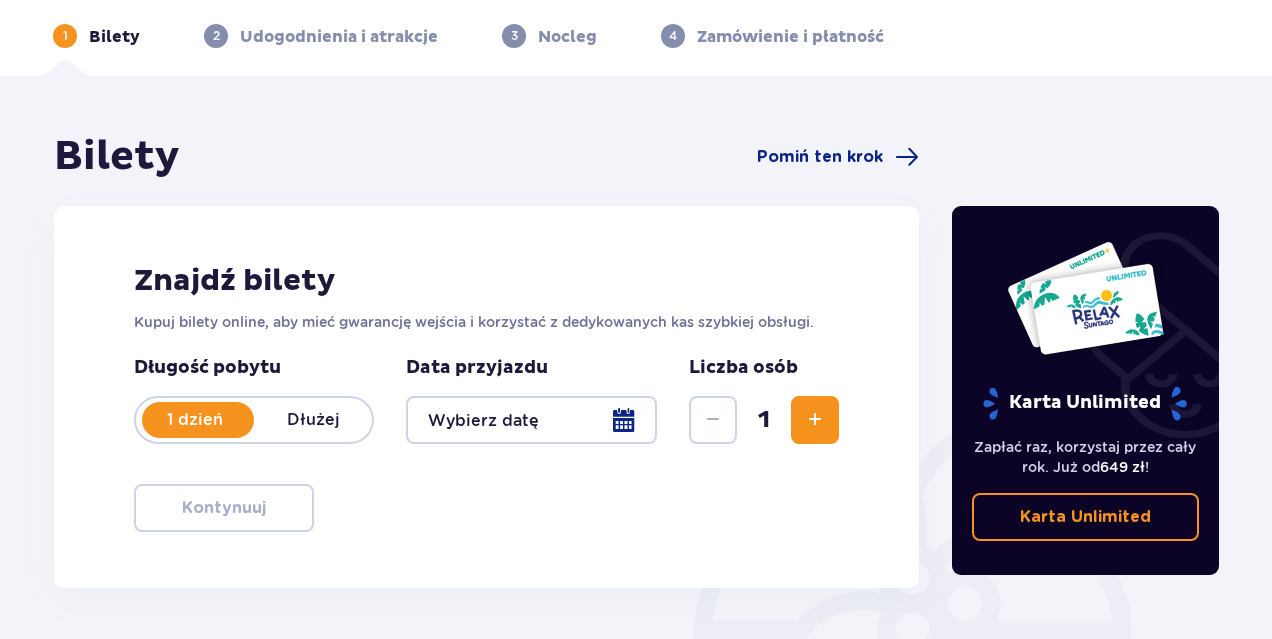 click at bounding box center [531, 420] 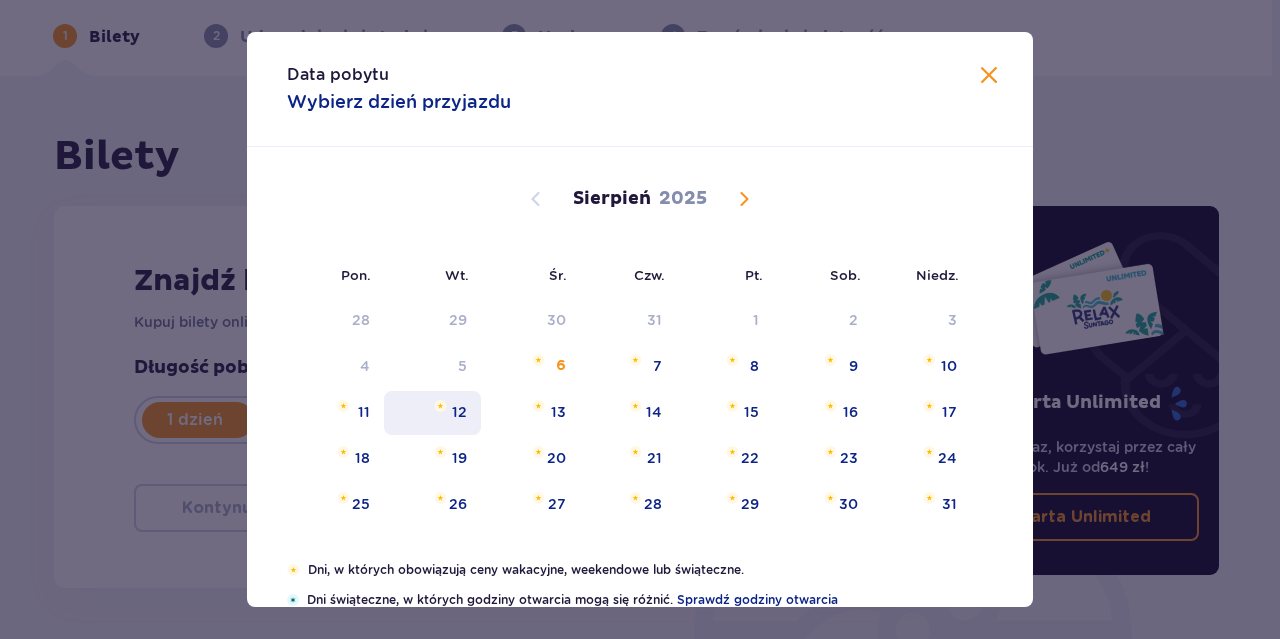 click on "12" at bounding box center [432, 413] 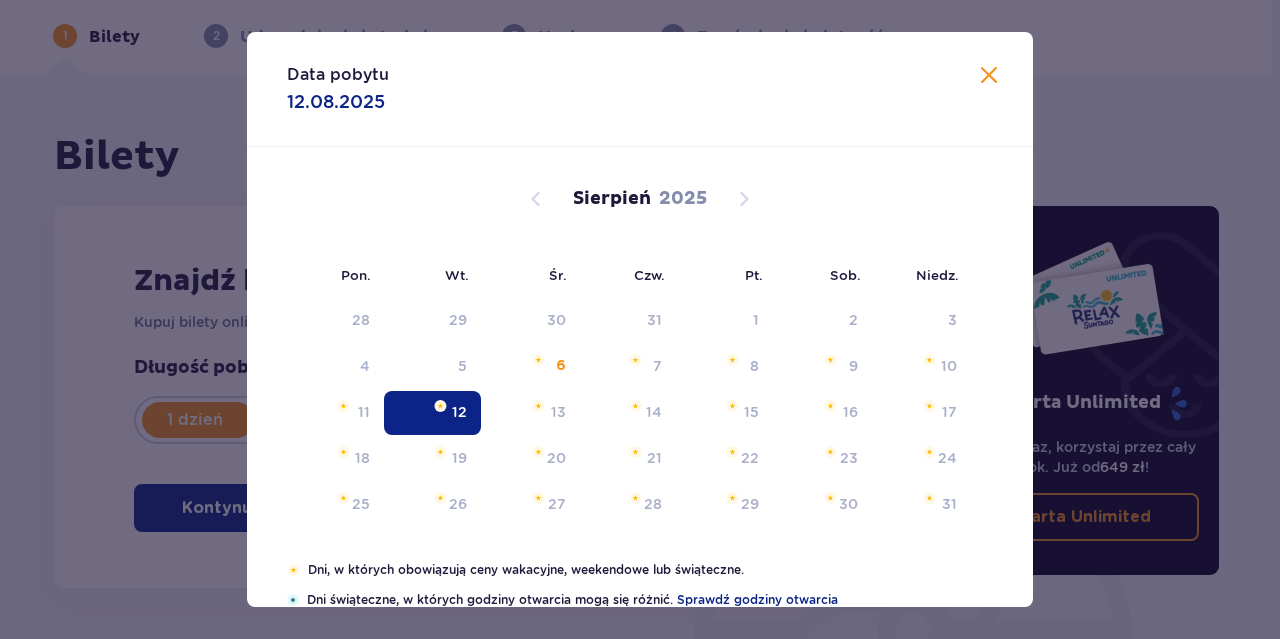 drag, startPoint x: 176, startPoint y: 322, endPoint x: 221, endPoint y: 411, distance: 99.72964 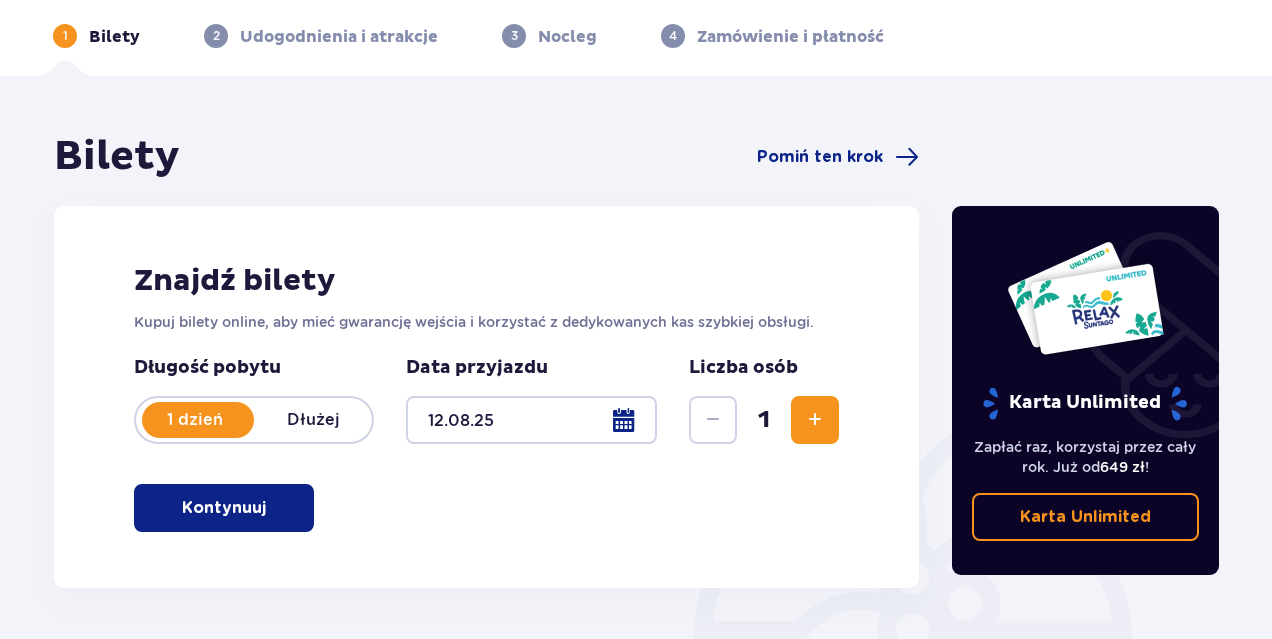 click on "Kontynuuj" at bounding box center [224, 508] 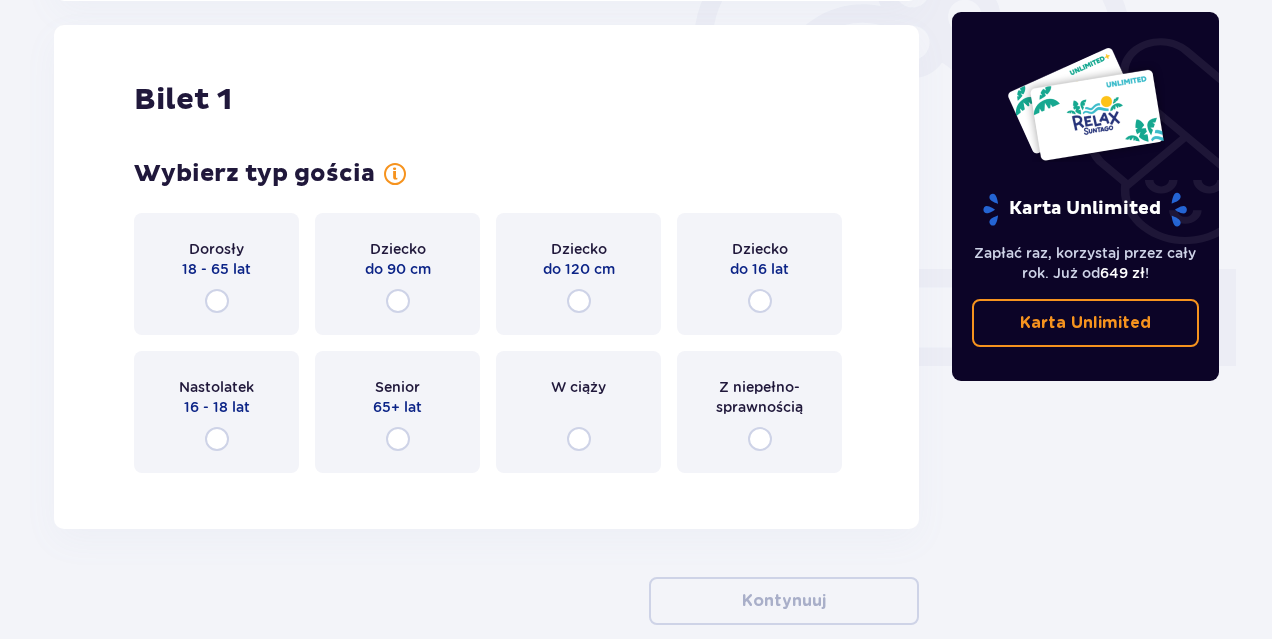 scroll, scrollTop: 668, scrollLeft: 0, axis: vertical 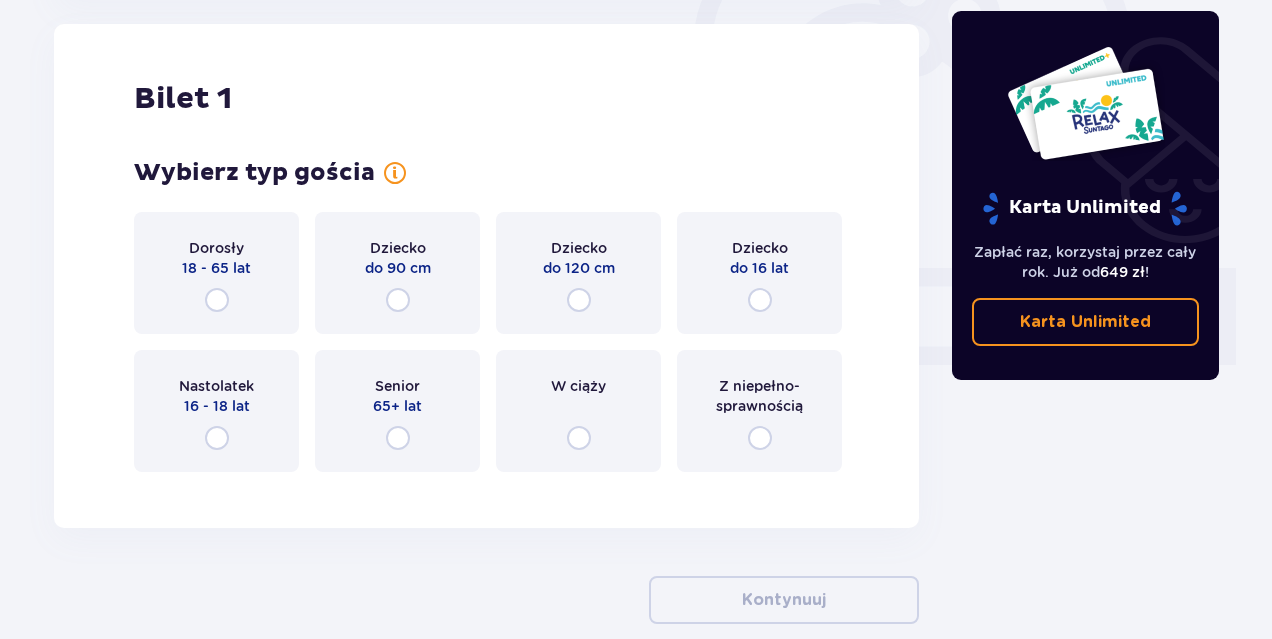 click on "Dorosły 18 - 65 lat" at bounding box center (216, 273) 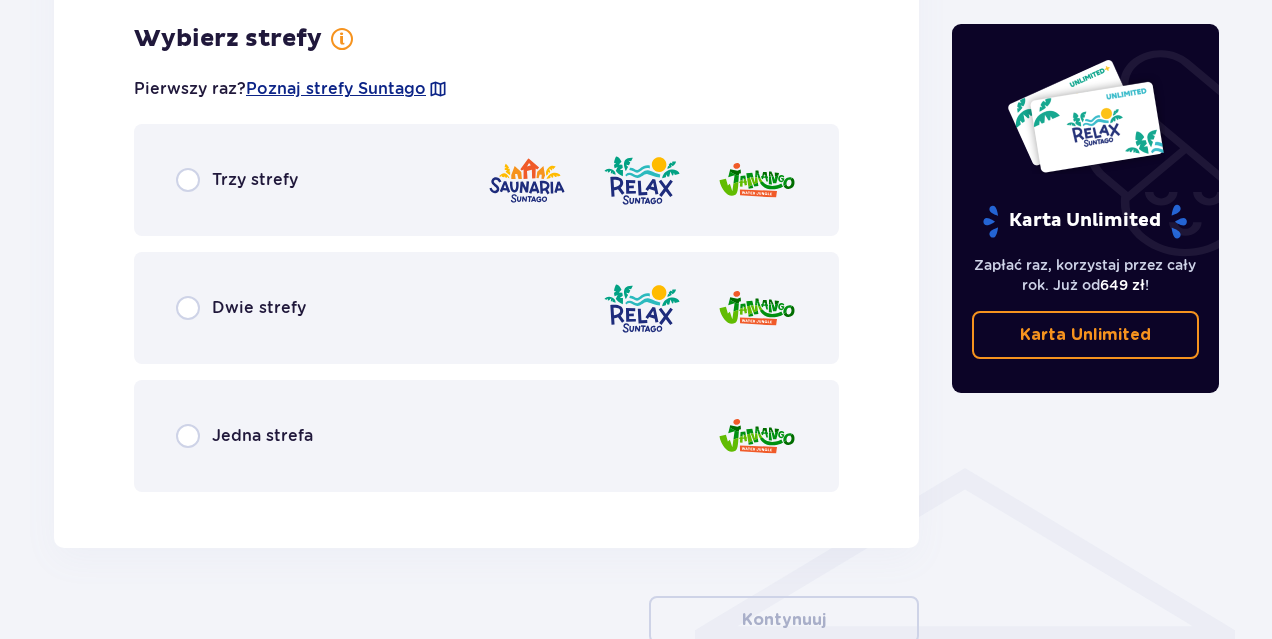 click on "Trzy strefy" at bounding box center [486, 180] 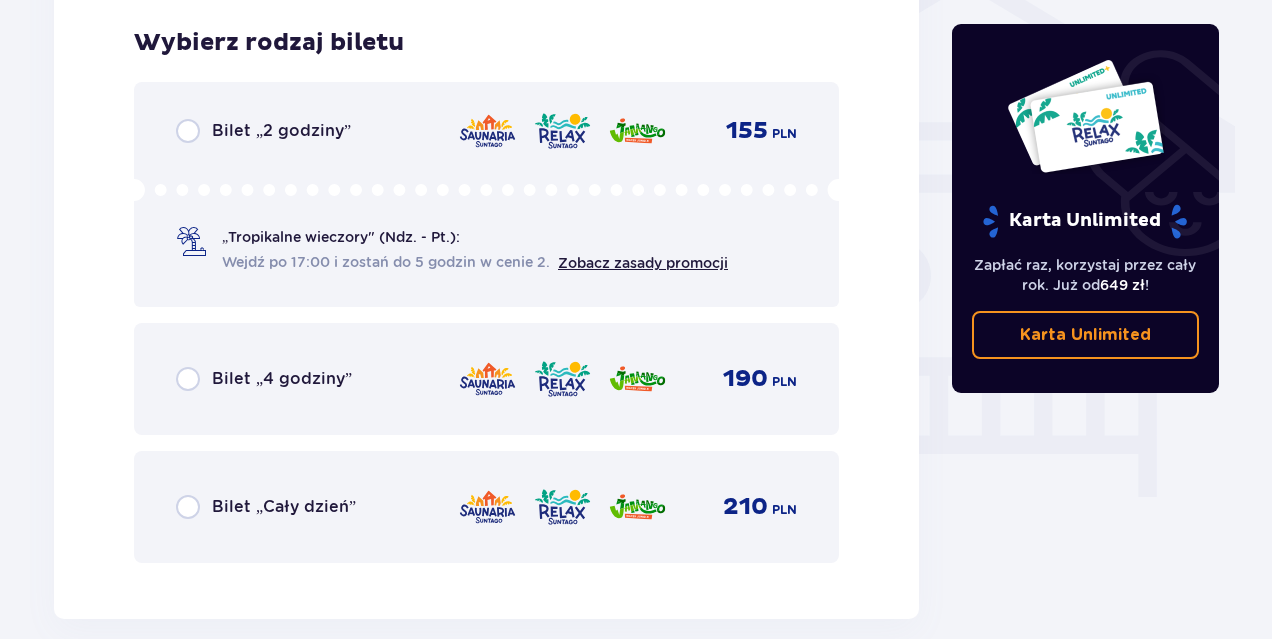 scroll, scrollTop: 1664, scrollLeft: 0, axis: vertical 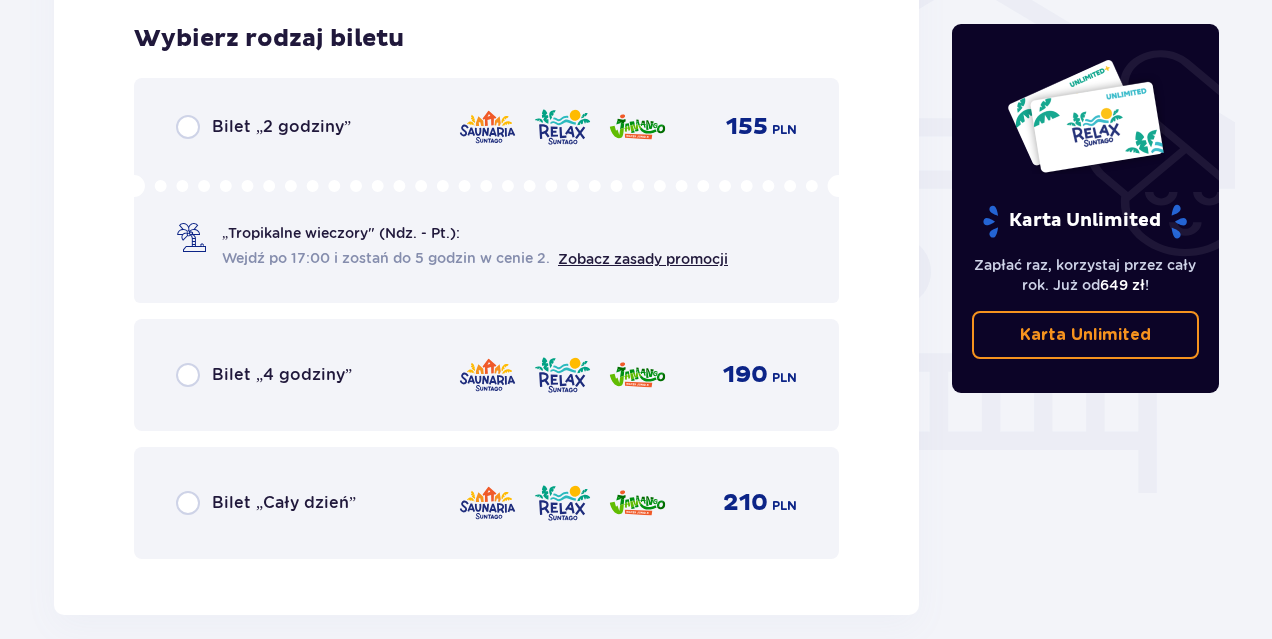 click on "Bilet „Cały dzień”" at bounding box center [284, 503] 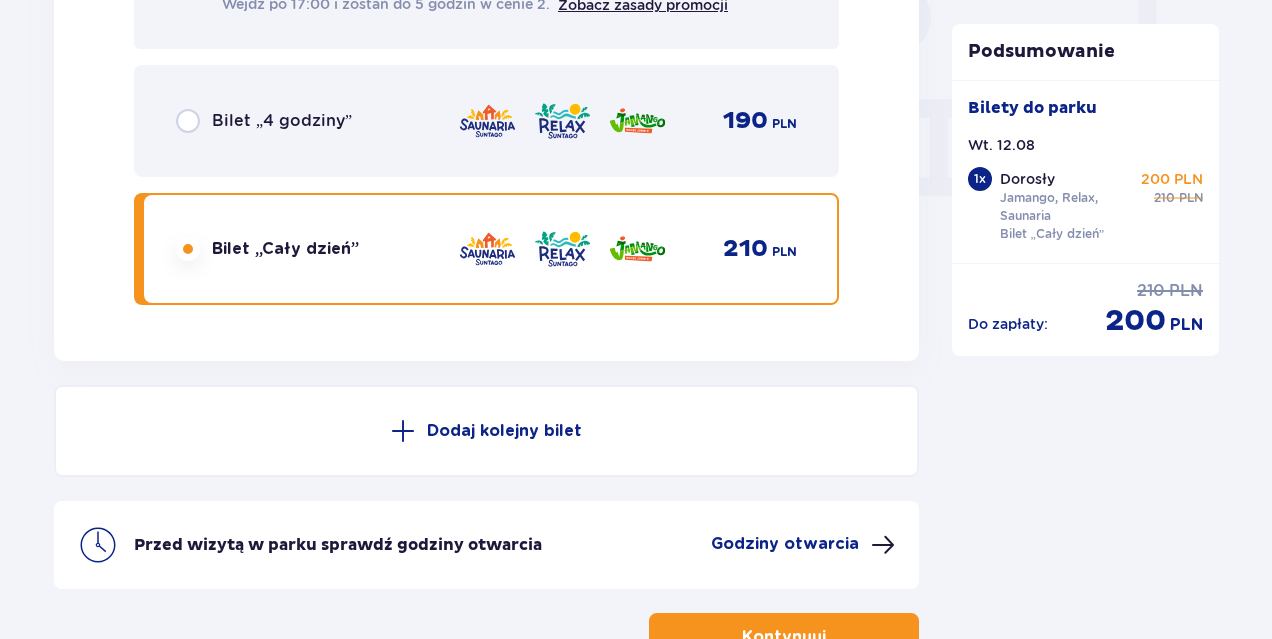 scroll, scrollTop: 2060, scrollLeft: 0, axis: vertical 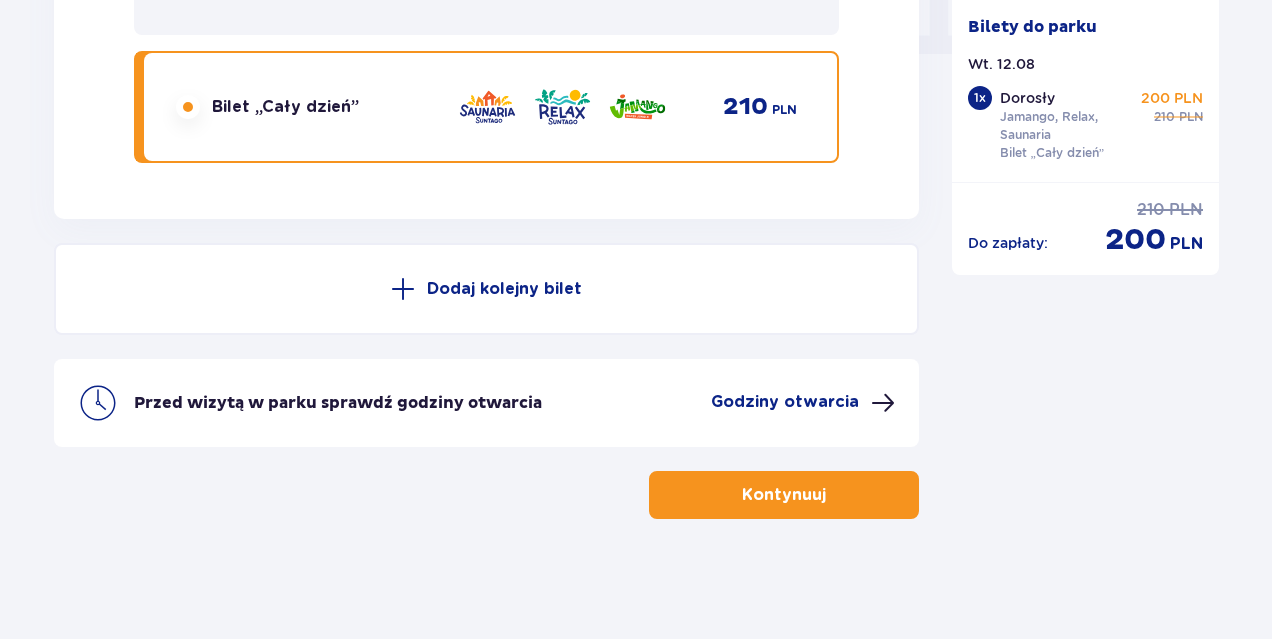 click on "Kontynuuj" at bounding box center (784, 495) 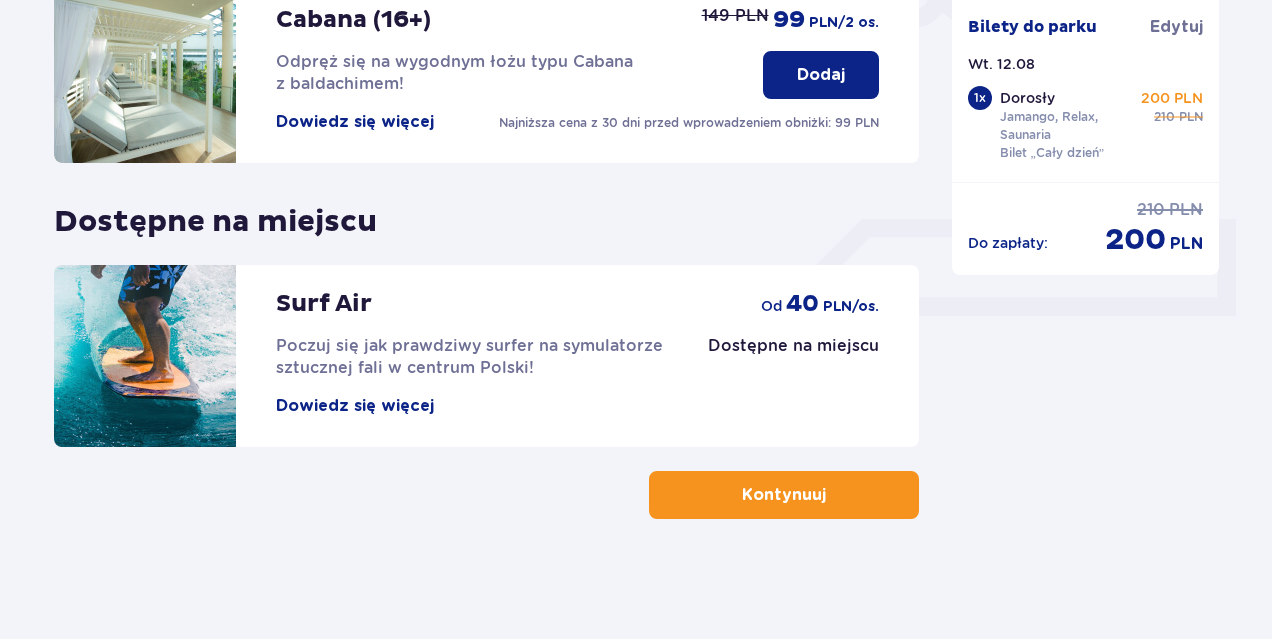 scroll, scrollTop: 0, scrollLeft: 0, axis: both 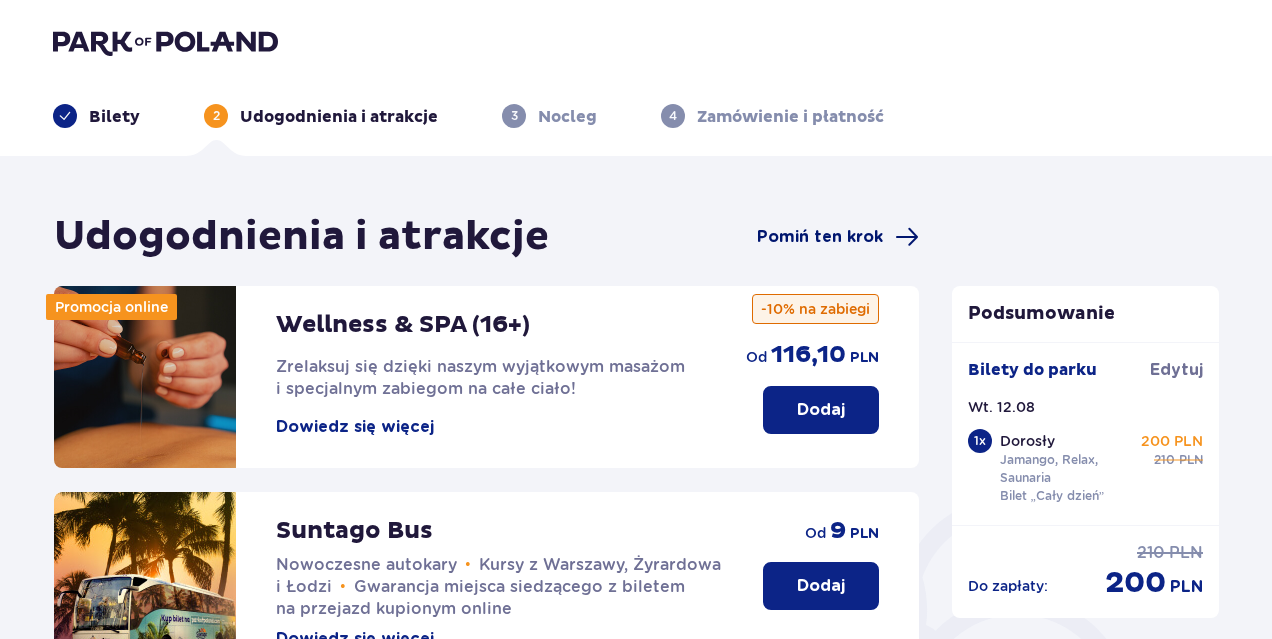click on "Pomiń ten krok" at bounding box center [820, 237] 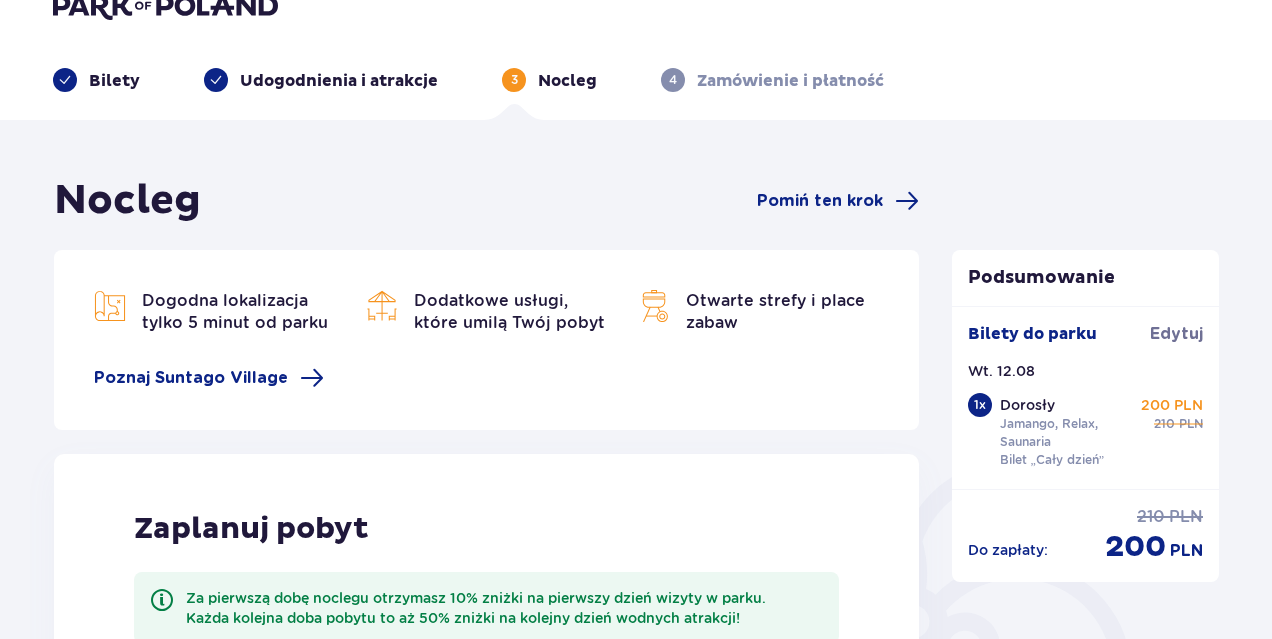 scroll, scrollTop: 400, scrollLeft: 0, axis: vertical 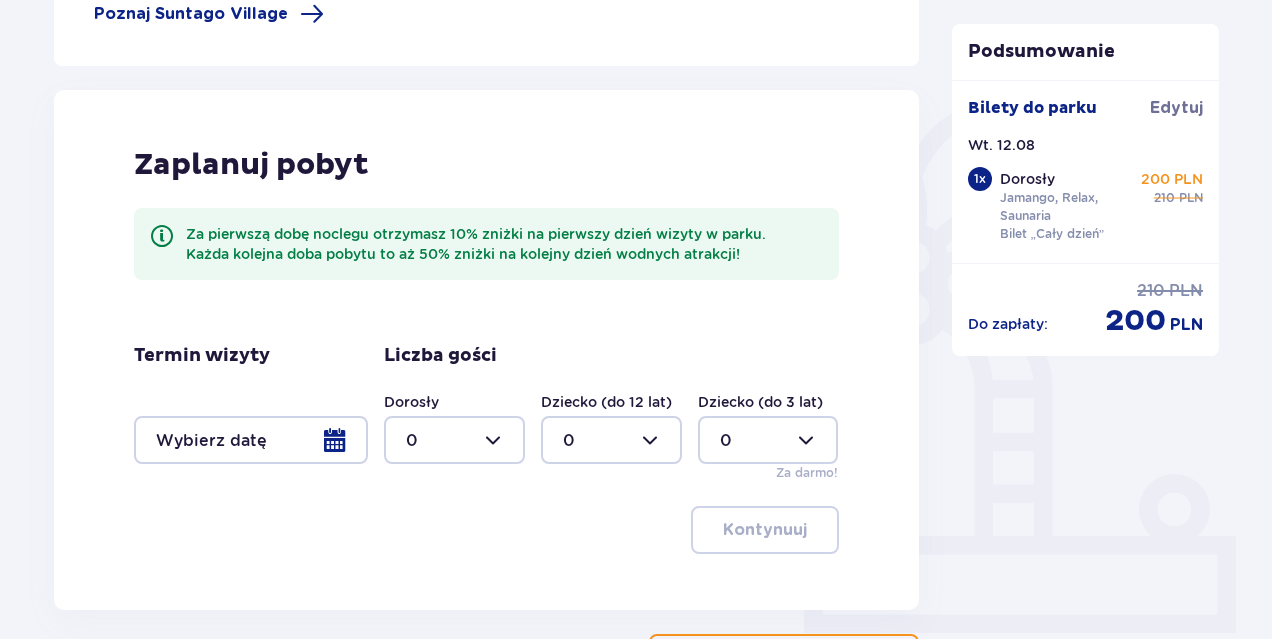 click at bounding box center (454, 440) 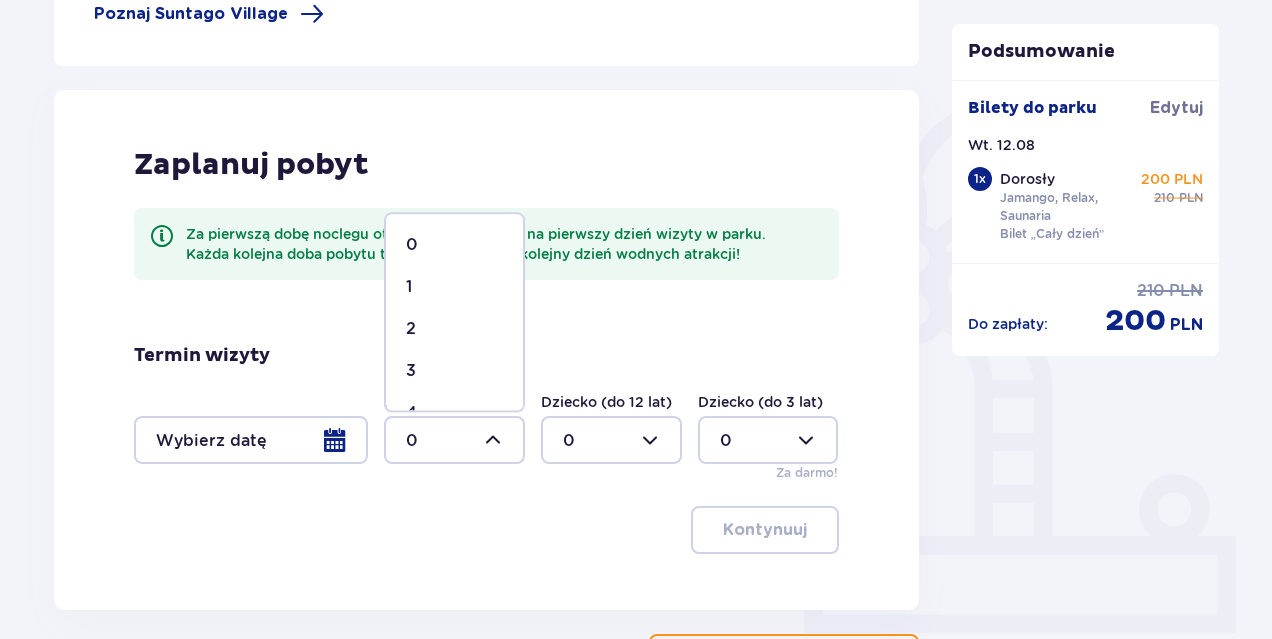 click on "1" at bounding box center (454, 287) 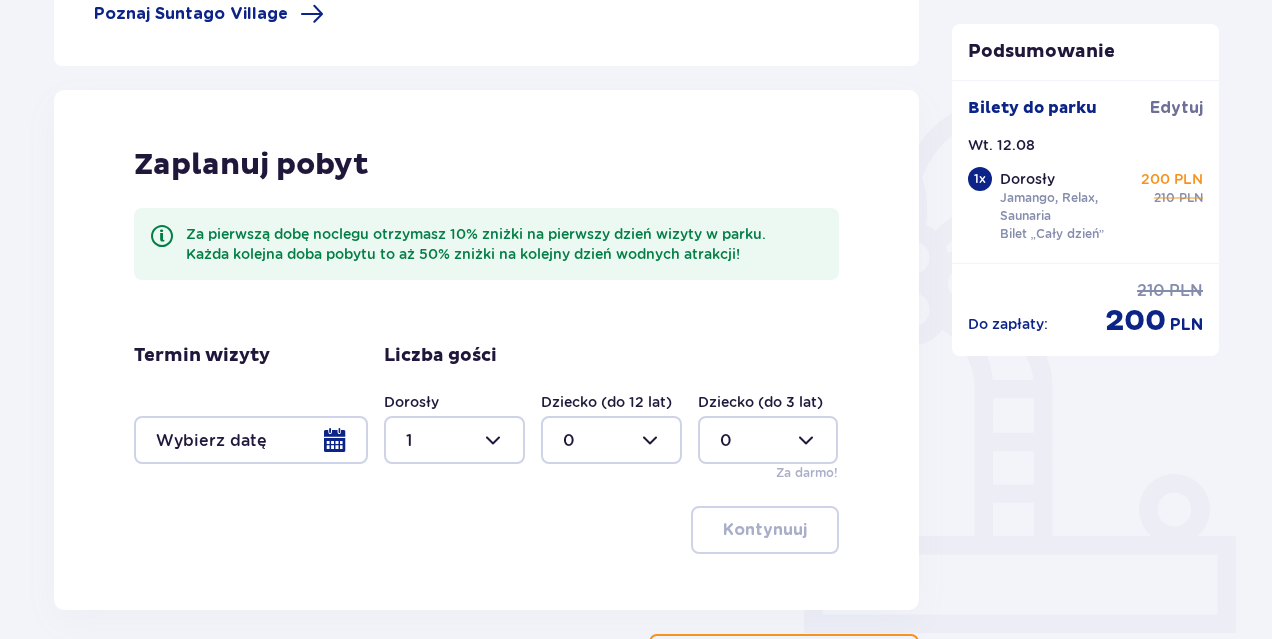 click at bounding box center (251, 440) 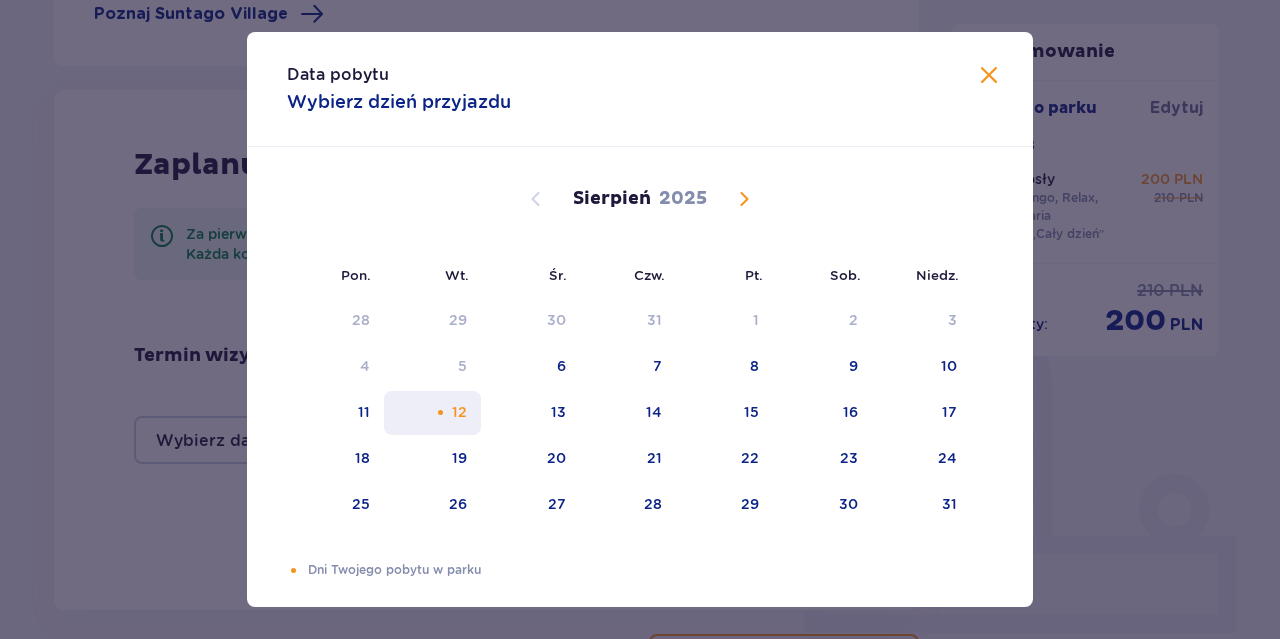 click on "12" at bounding box center [432, 413] 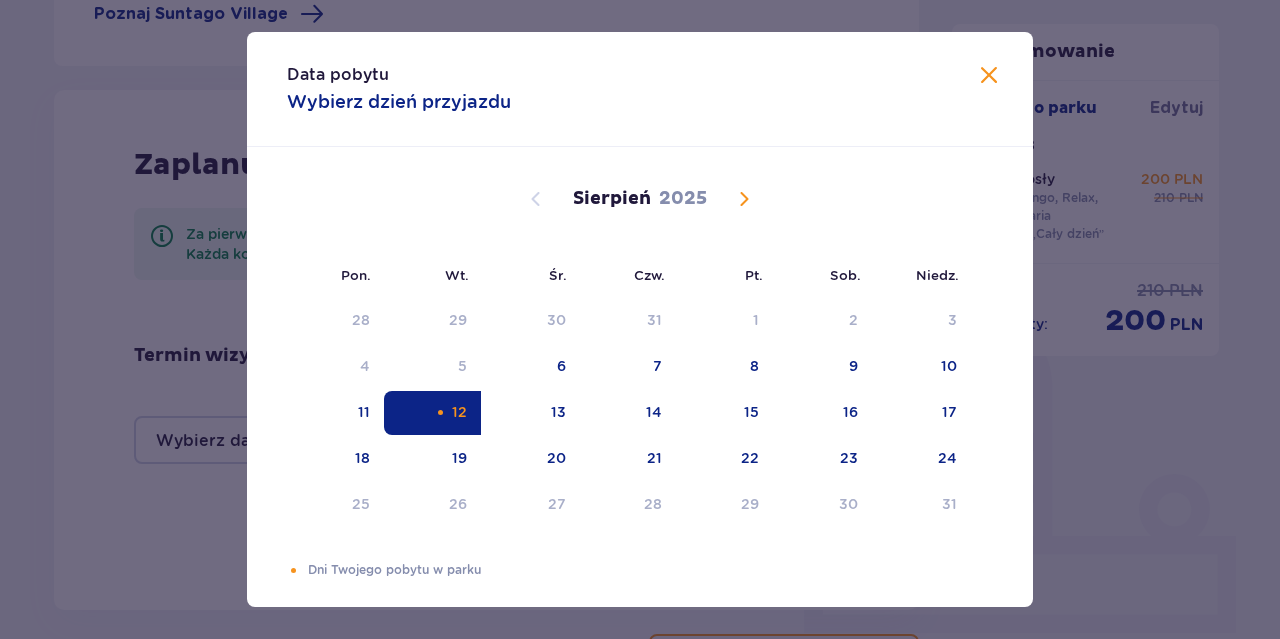 click on "Data pobytu Wybierz dzień przyjazdu Pon. Wt. Śr. Czw. Pt. Sob. Niedz. Lipiec 2025 30 1 2 3 4 5 6 7 8 9 10 11 12 13 14 15 16 17 18 19 20 21 22 23 24 25 26 27 28 29 30 31 1 2 3 Sierpień 2025 28 29 30 31 1 2 3 4 5 6 7 8 9 10 11 12 13 14 15 16 17 18 19 20 21 22 23 24 25 26 27 28 29 30 31 Wrzesień 2025 1 2 3 4 5 6 7 8 9 10 11 12 13 14 15 16 17 18 19 20 21 22 23 24 25 26 27 28 29 30 1 2 3 4 5 Dni Twojego pobytu w parku" at bounding box center (640, 319) 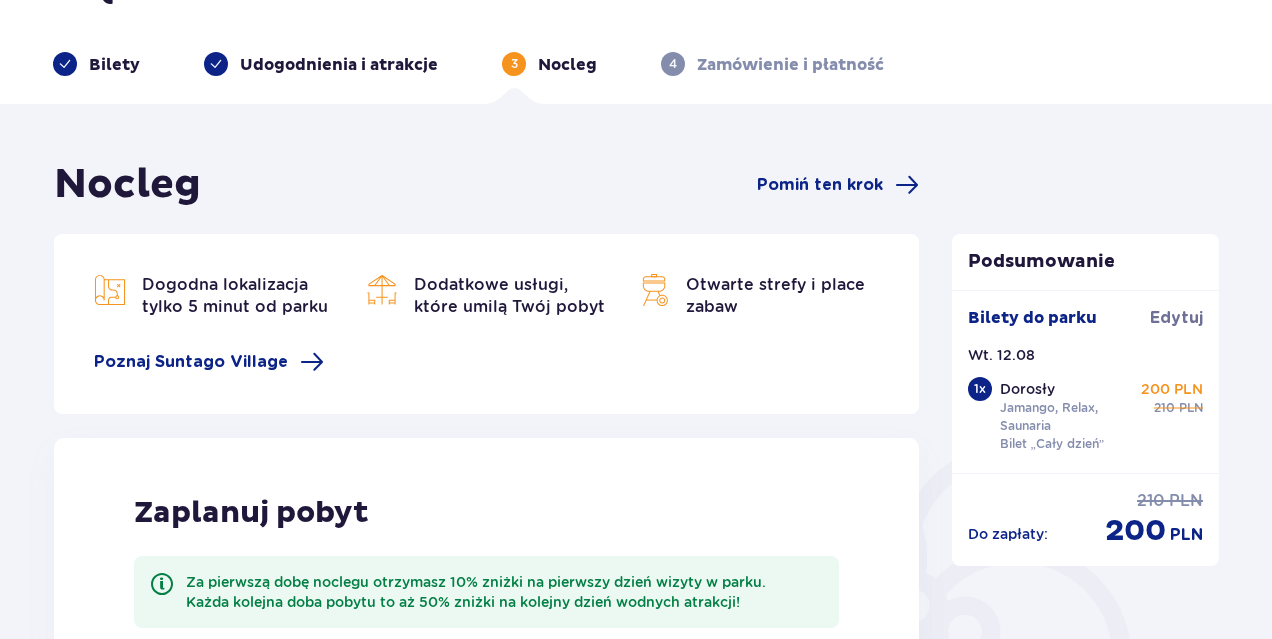 scroll, scrollTop: 0, scrollLeft: 0, axis: both 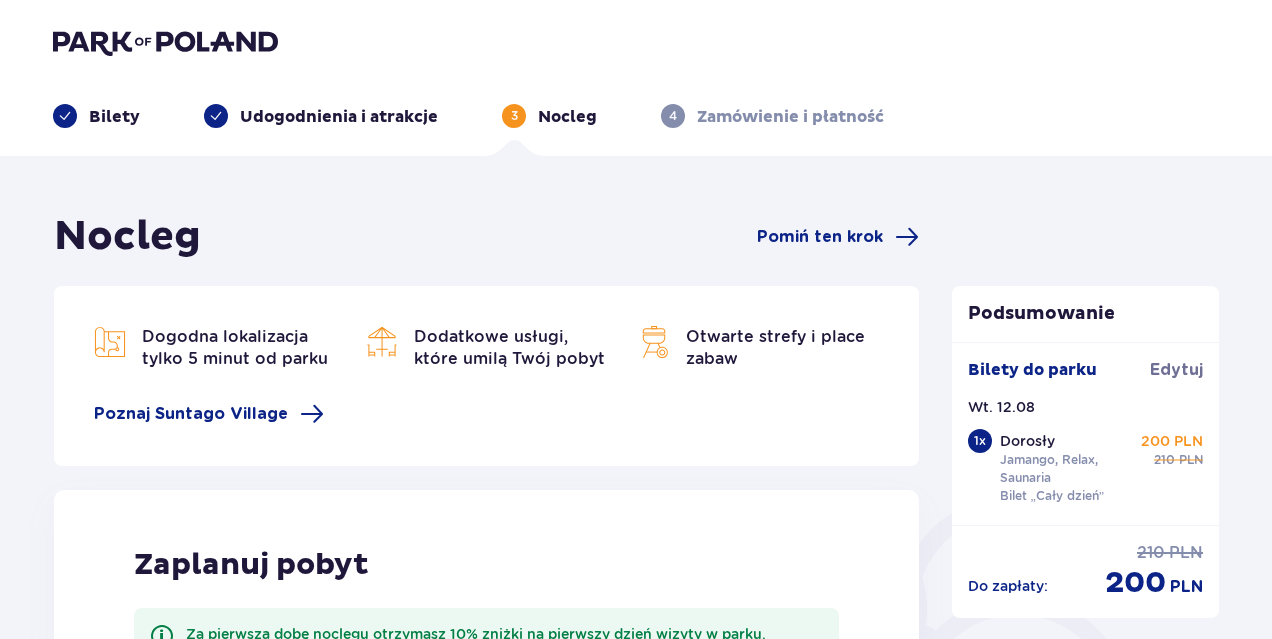 click on "Nocleg Pomiń ten krok" at bounding box center [486, 237] 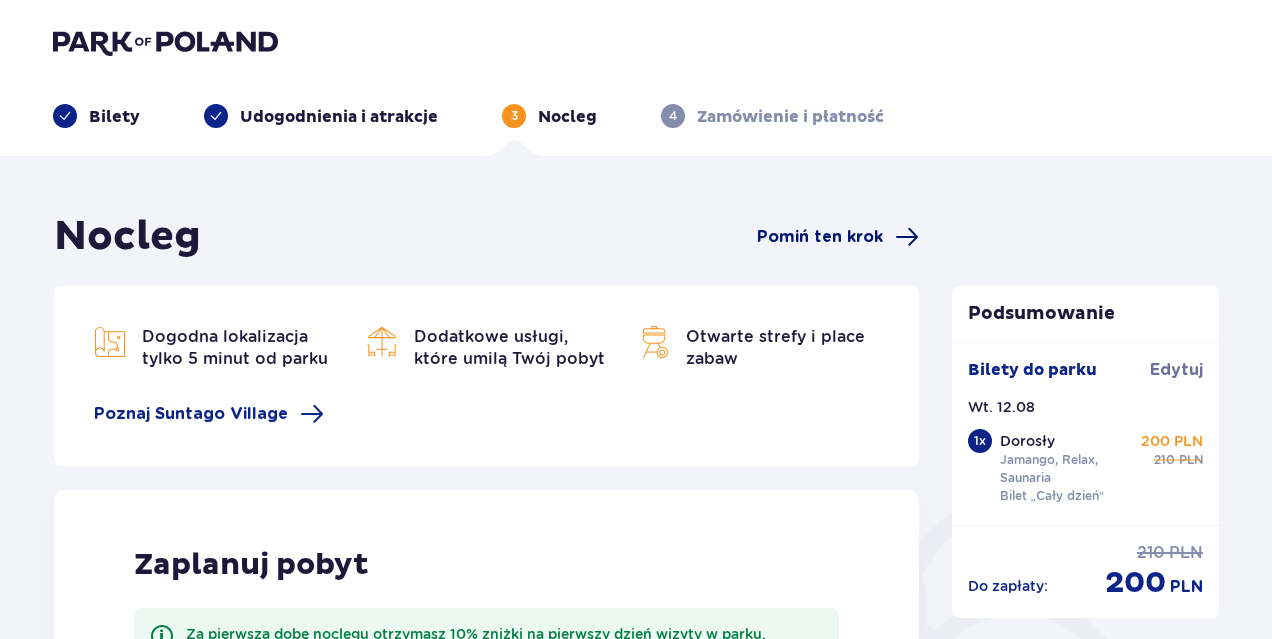 click on "Pomiń ten krok" at bounding box center [820, 237] 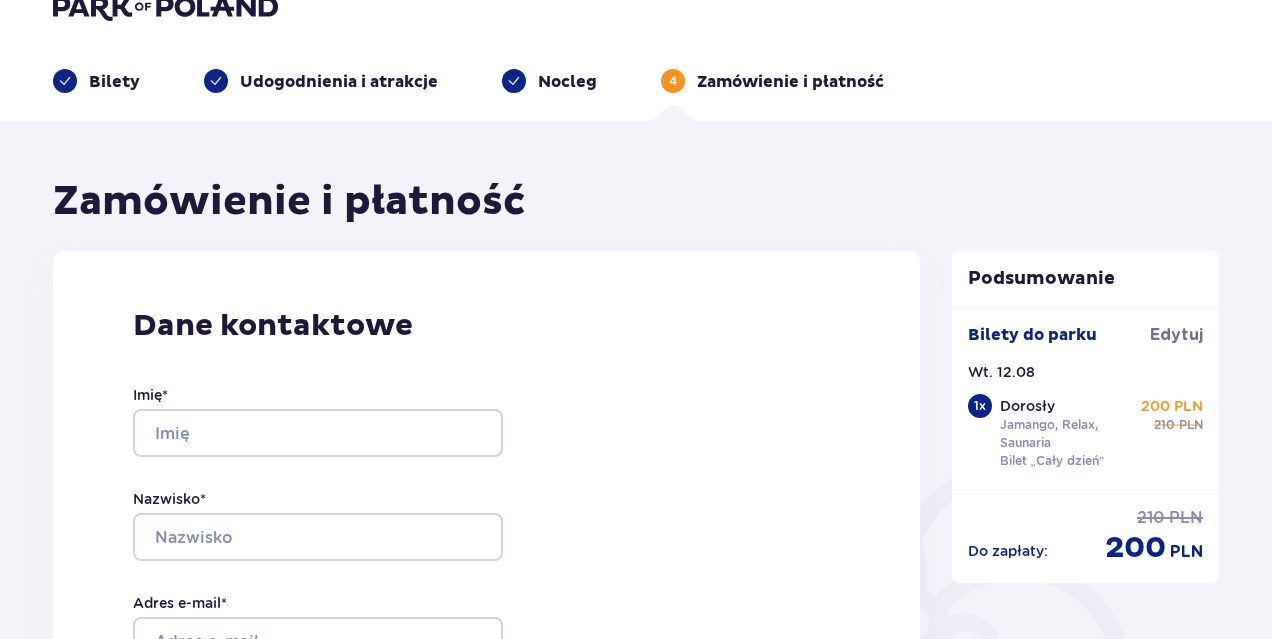 scroll, scrollTop: 0, scrollLeft: 0, axis: both 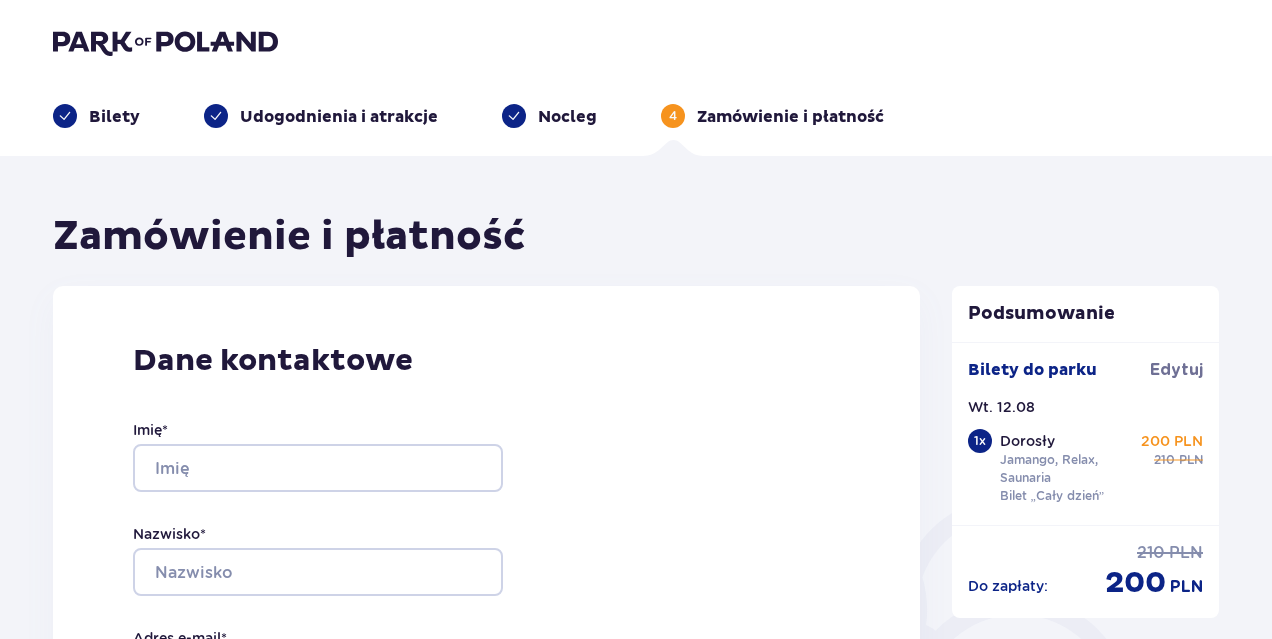 click on "Bilety" at bounding box center (114, 117) 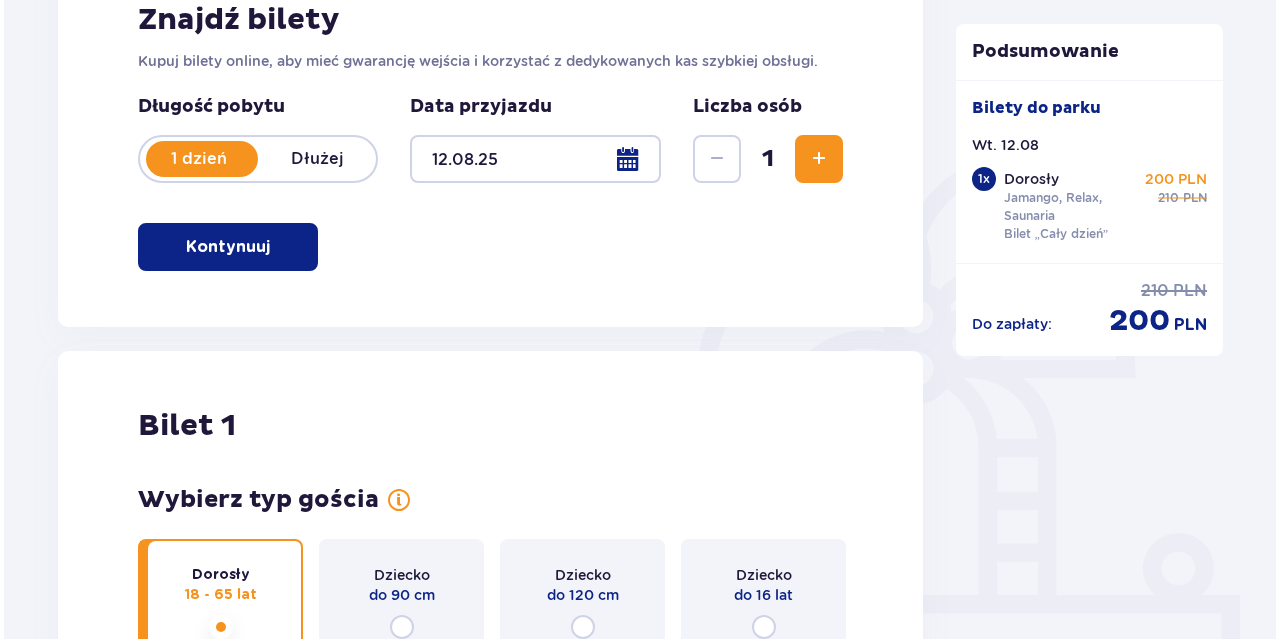 scroll, scrollTop: 342, scrollLeft: 0, axis: vertical 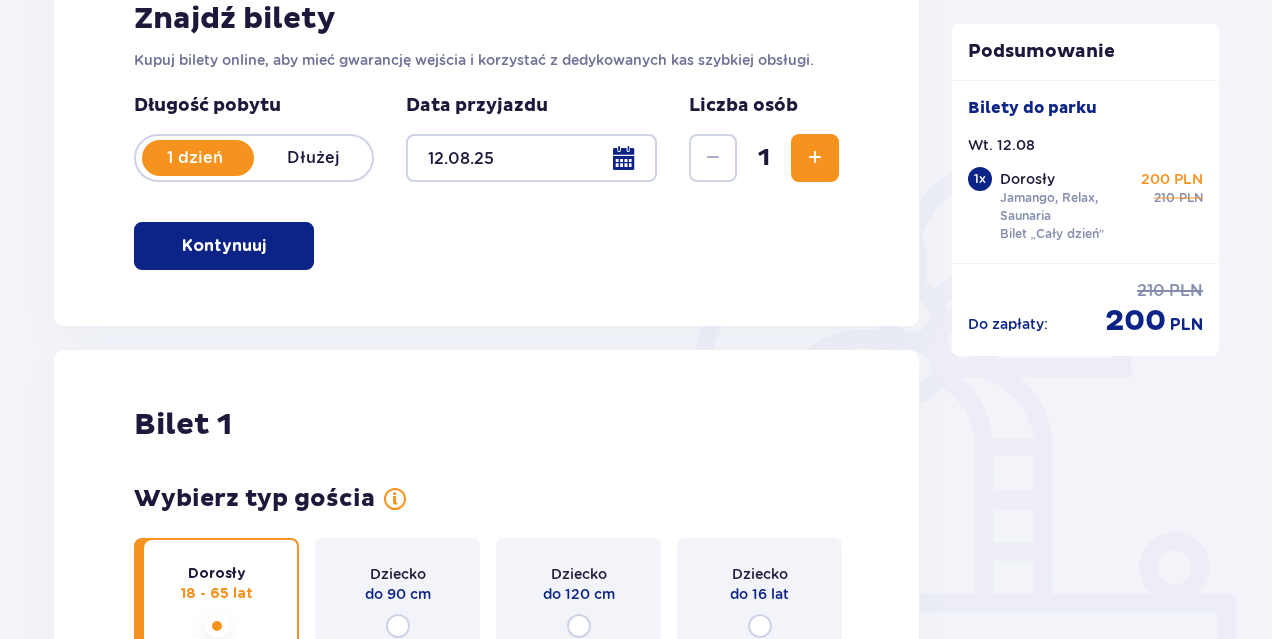 click at bounding box center [531, 158] 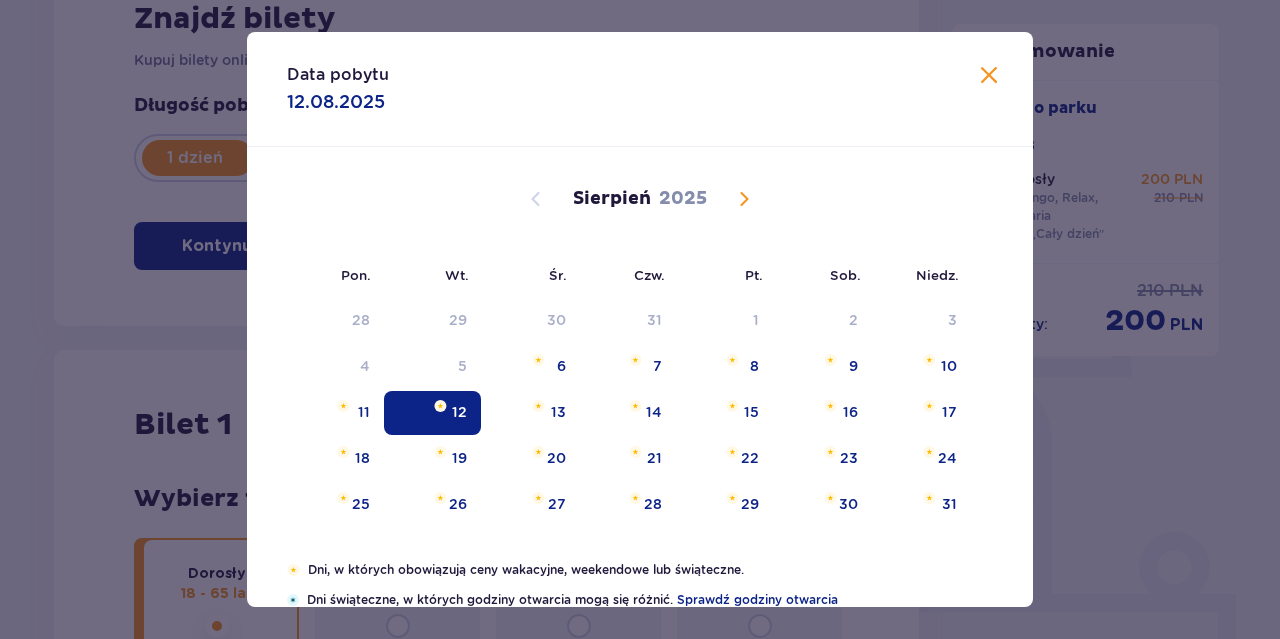 click on "12" at bounding box center (432, 413) 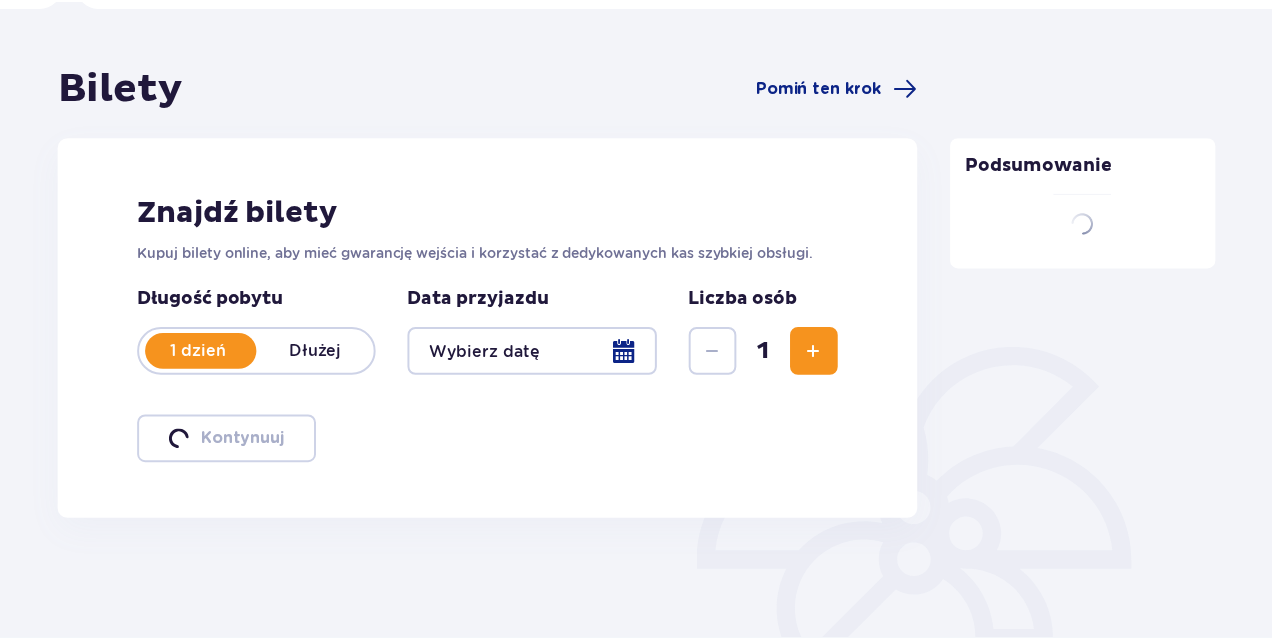 scroll, scrollTop: 148, scrollLeft: 0, axis: vertical 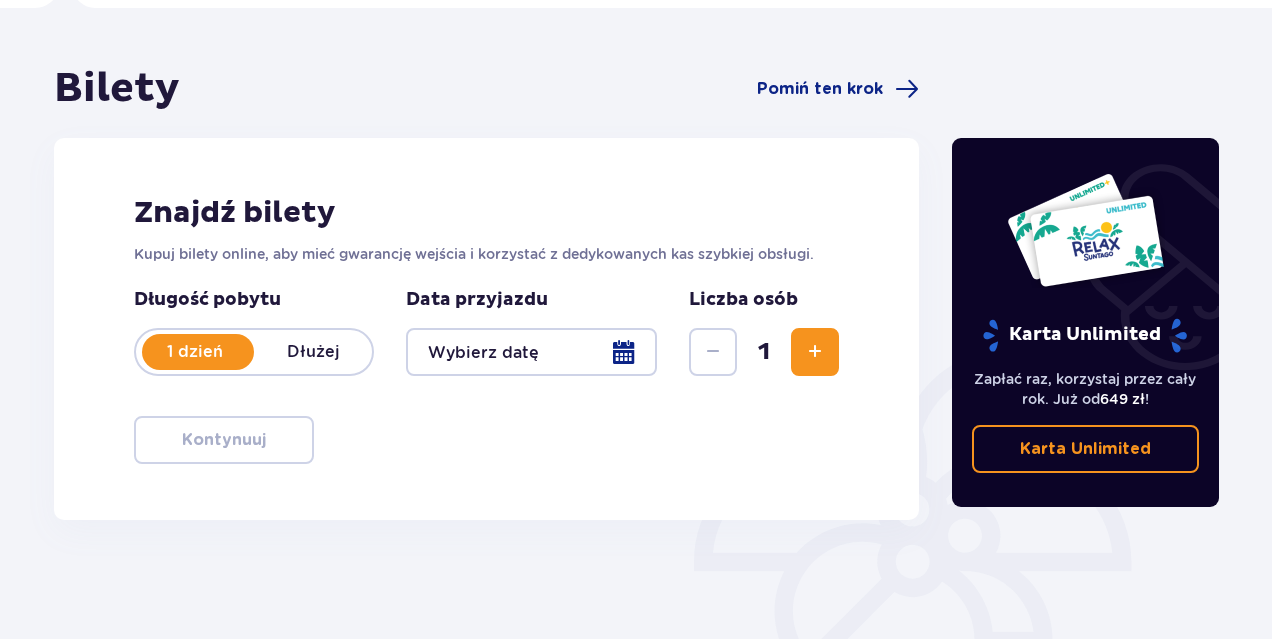 click at bounding box center [531, 352] 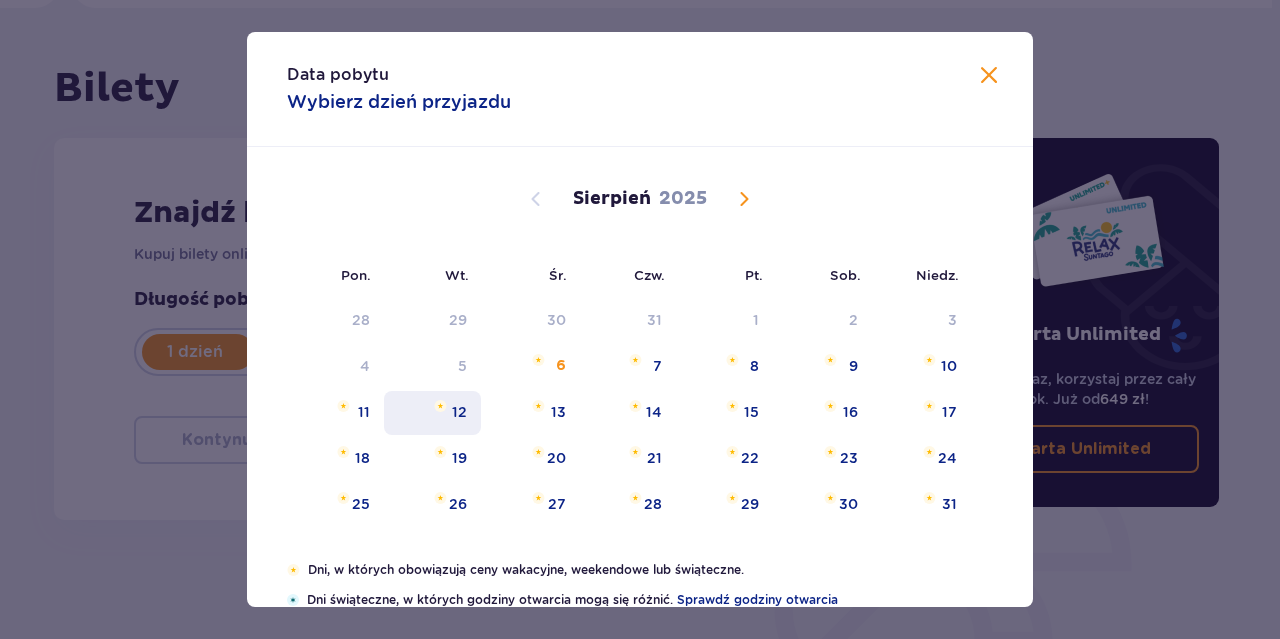 click at bounding box center (440, 406) 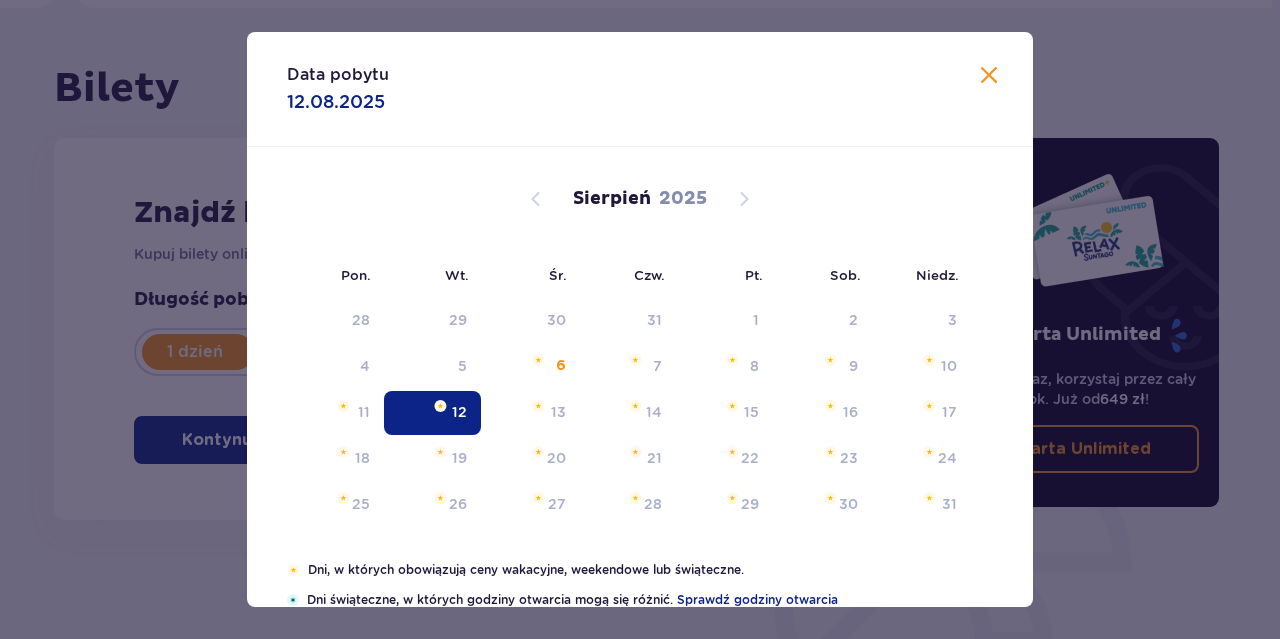 click on "Znajdź bilety Kupuj bilety online, aby mieć gwarancję wejścia i korzystać z dedykowanych kas szybkiej obsługi. Długość pobytu 1 dzień Dłużej Data przyjazdu [DATE] Liczba osób 1 Kontynuuj Data pobytu [DATE] Pon. Wt. Śr. Czw. Pt. Sob. Niedz. Lipiec 2025 30 1 2 3 4 5 6 7 8 9 10 11 12 13 14 15 16 17 18 19 20 21 22 23 24 25 26 27 28 29 30 31 1 2 3 Sierpień 2025 28 29 30 31 1 2 3 4 5 6 7 8 9 10 11 12 13 14 15 16 17 18 19 20 21 22 23 24 25 26 27 28 29 30 31 Wrzesień 2025 1 2 3 4 5 6 7 8 9 10 11 12 13 14 15 16 17 18 19 20 21 22 23 24 25 26 27 28 29 30 1 2 3 4 5 Dni, w których obowiązują ceny wakacyjne, weekendowe lub świąteczne. Dni świąteczne, w których godziny otwarcia mogą się różnić. Sprawdź godziny otwarcia Oszczędź 20 zł na każdym bilecie kupując 14+ dni wcześniej lub 10 zł kupując 1-13 dni wcześniej! Cennik" at bounding box center (486, 329) 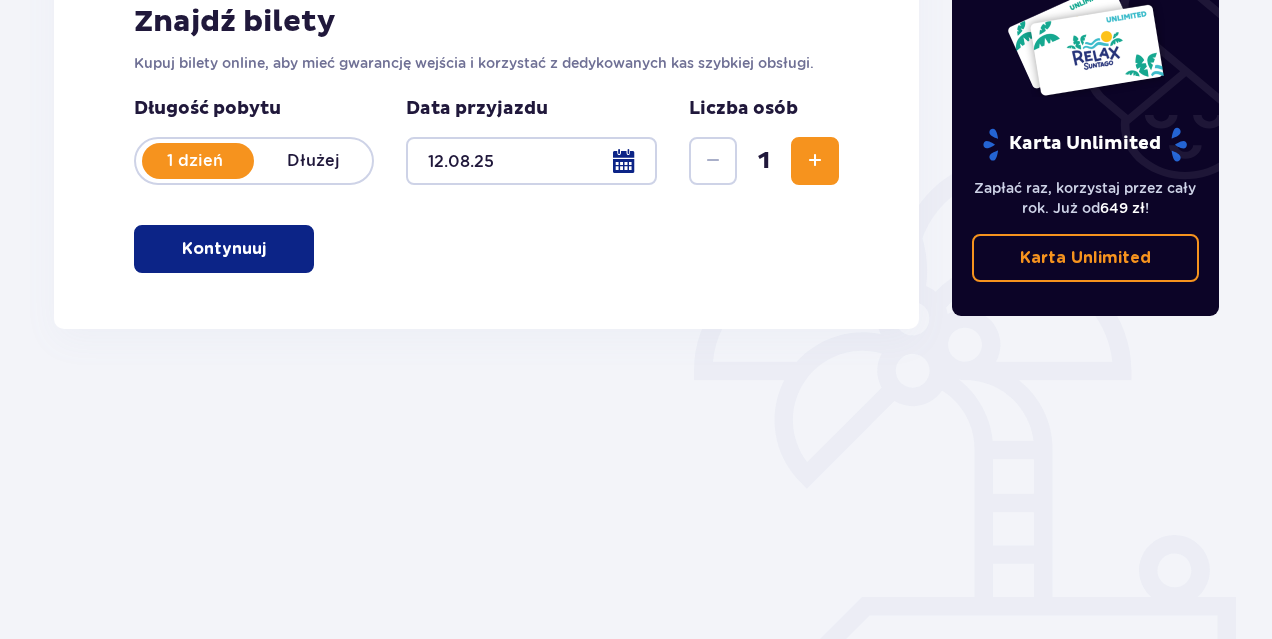 scroll, scrollTop: 342, scrollLeft: 0, axis: vertical 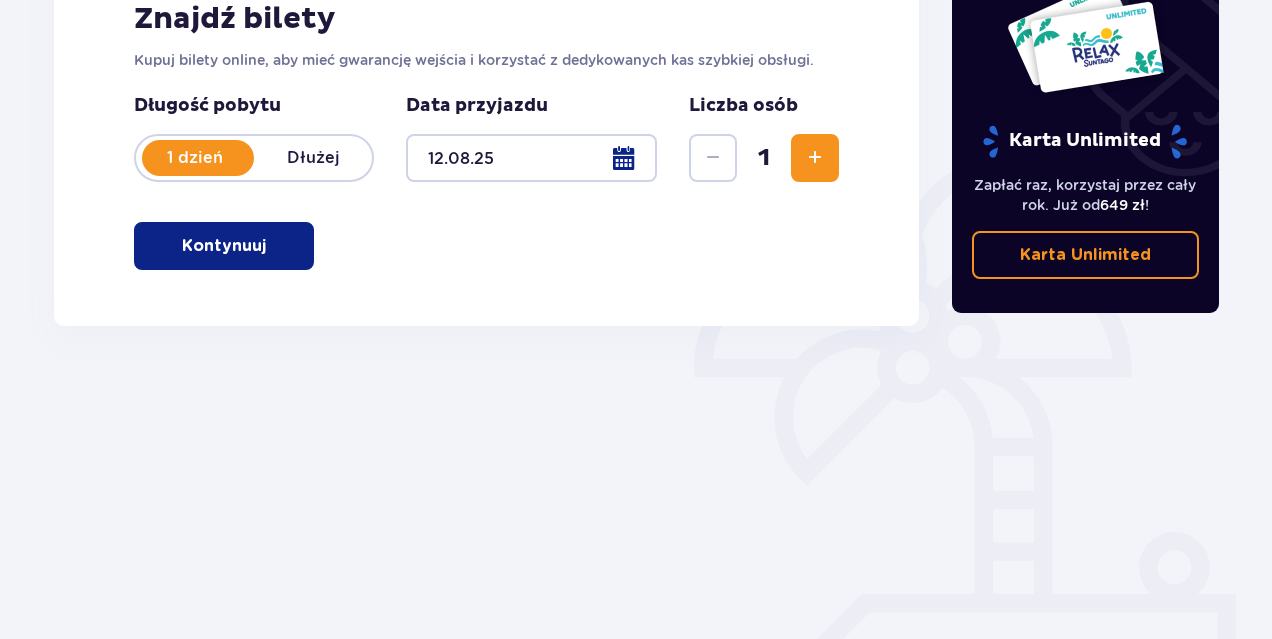 click on "Kontynuuj" at bounding box center [224, 246] 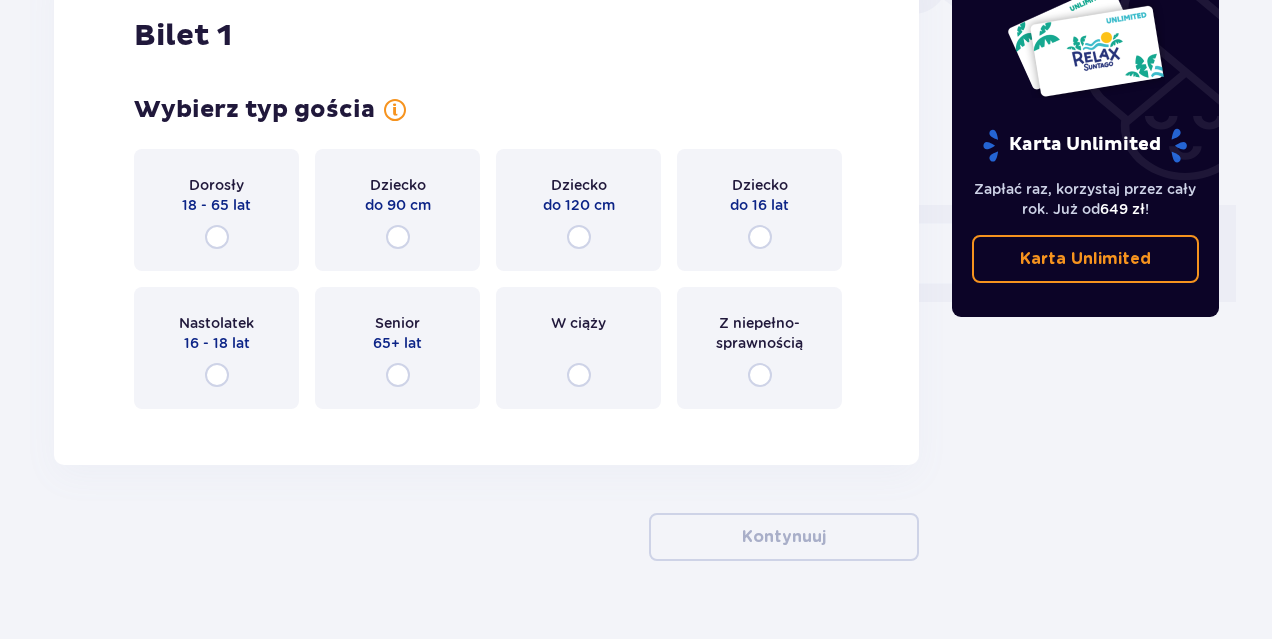 scroll, scrollTop: 772, scrollLeft: 0, axis: vertical 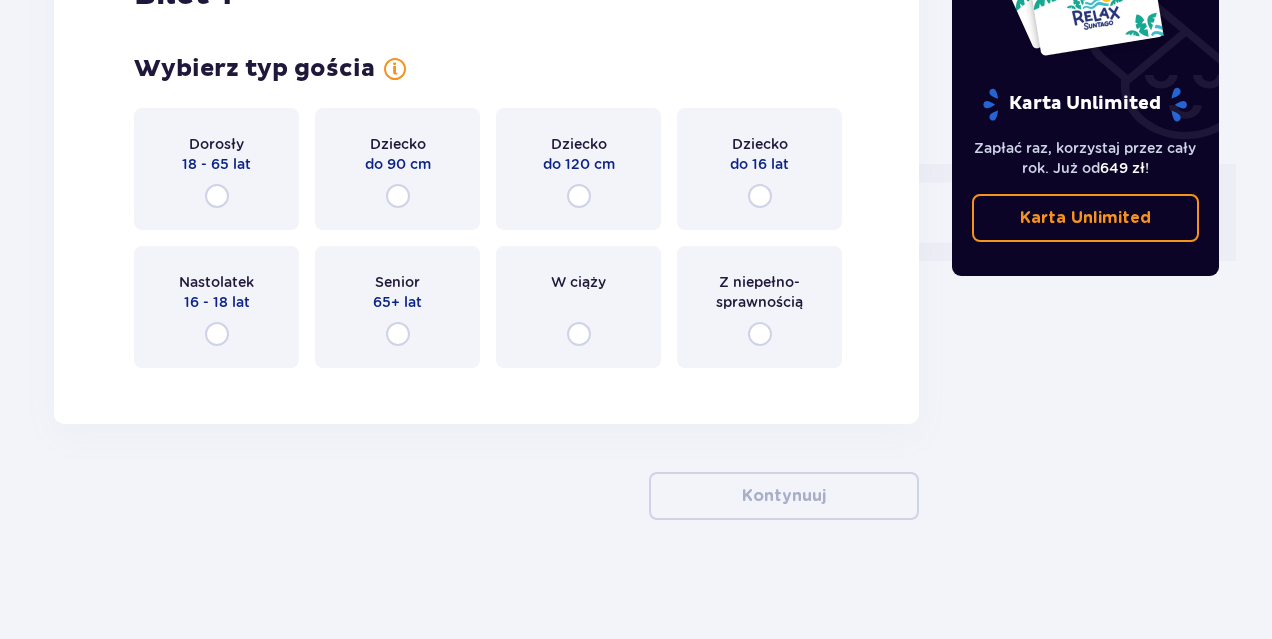 click on "Dorosły 18 - 65 lat" at bounding box center [216, 169] 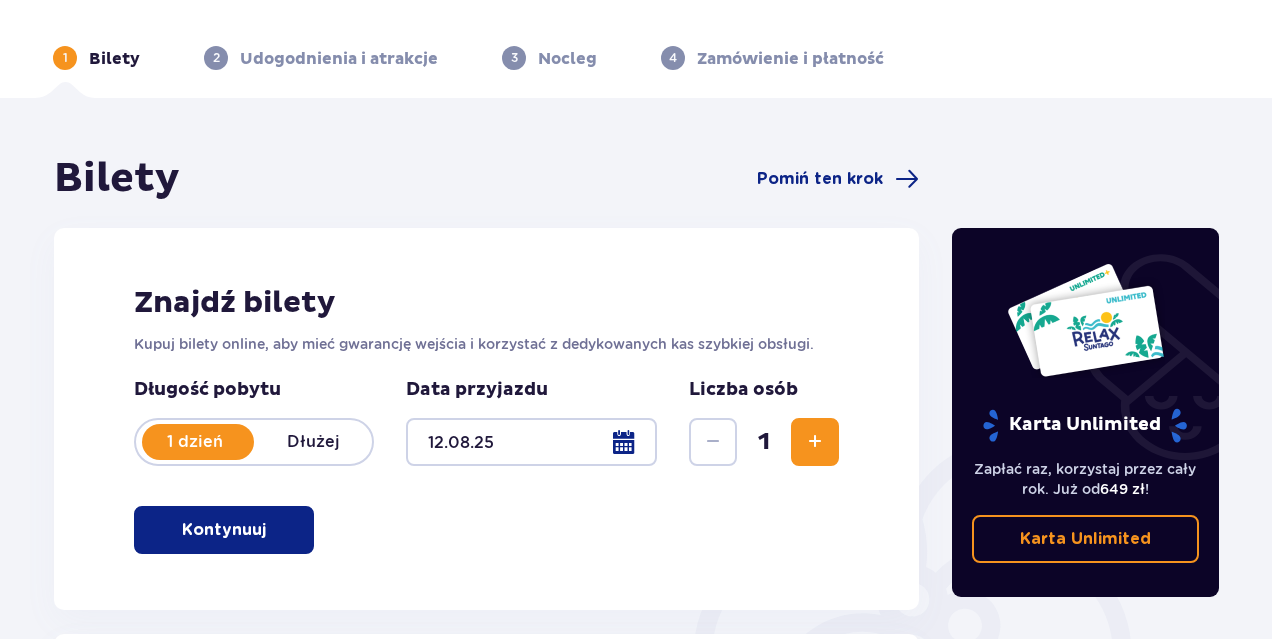 scroll, scrollTop: 0, scrollLeft: 0, axis: both 